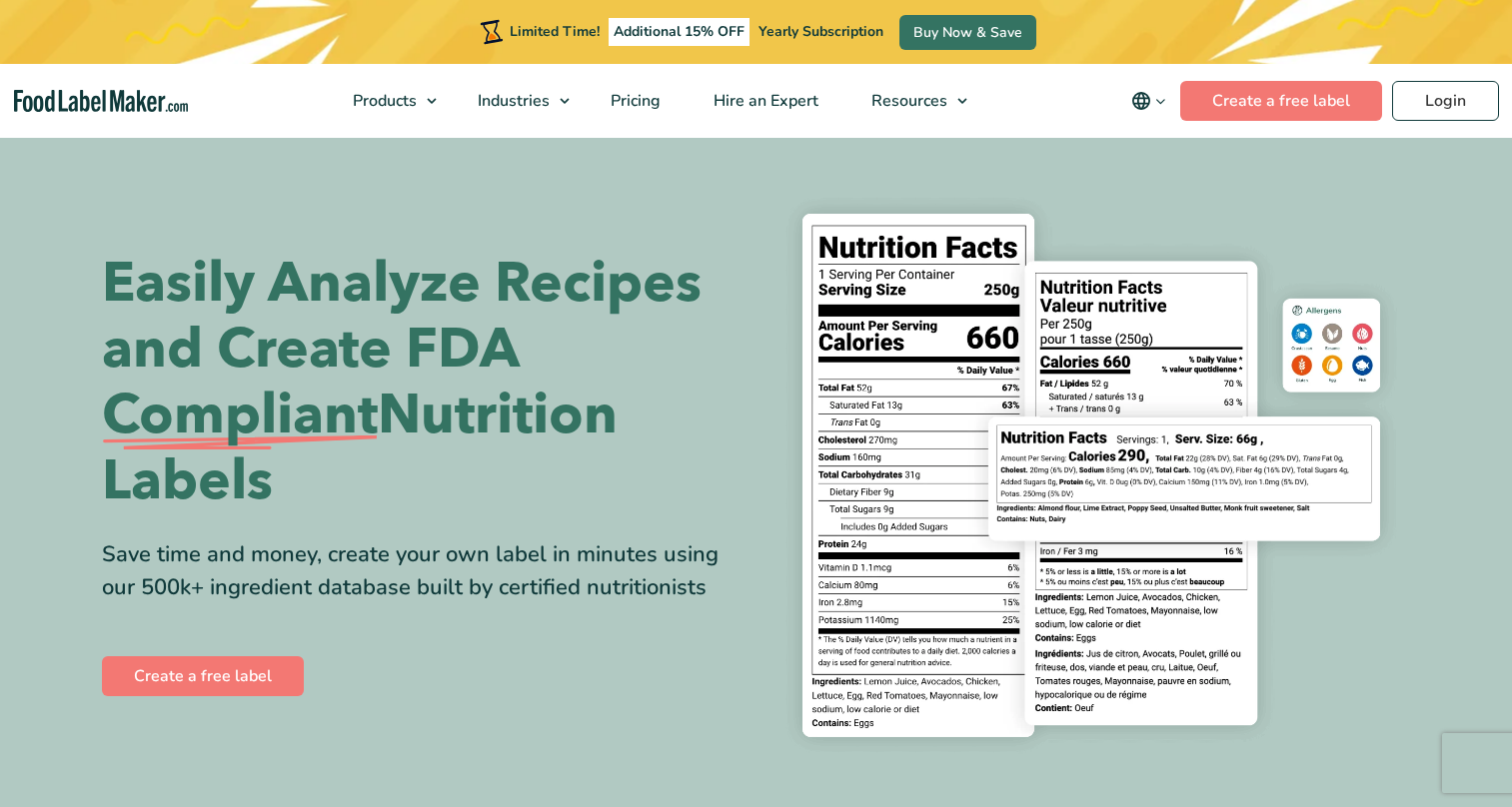 scroll, scrollTop: 0, scrollLeft: 0, axis: both 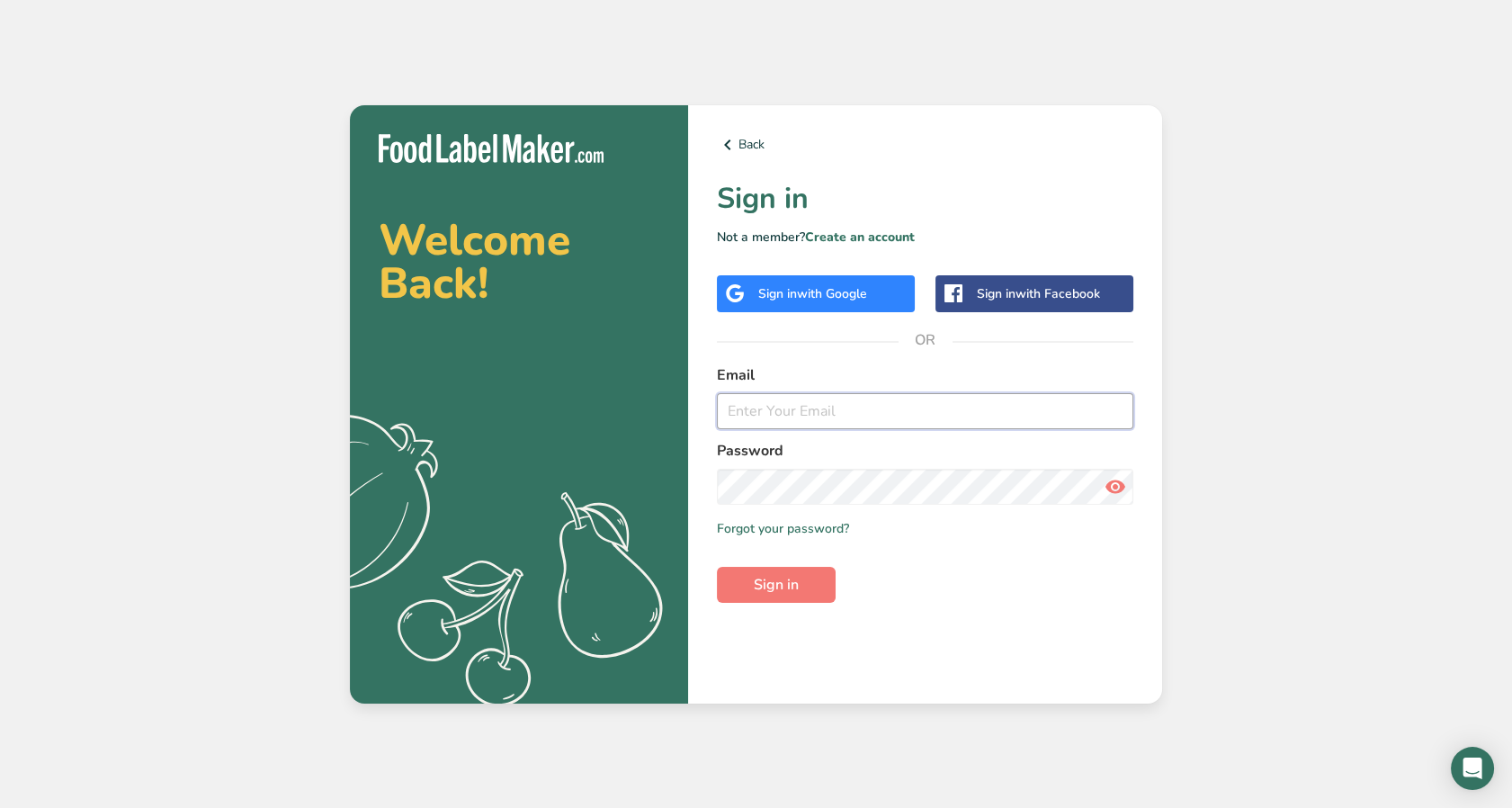 click at bounding box center [925, 411] 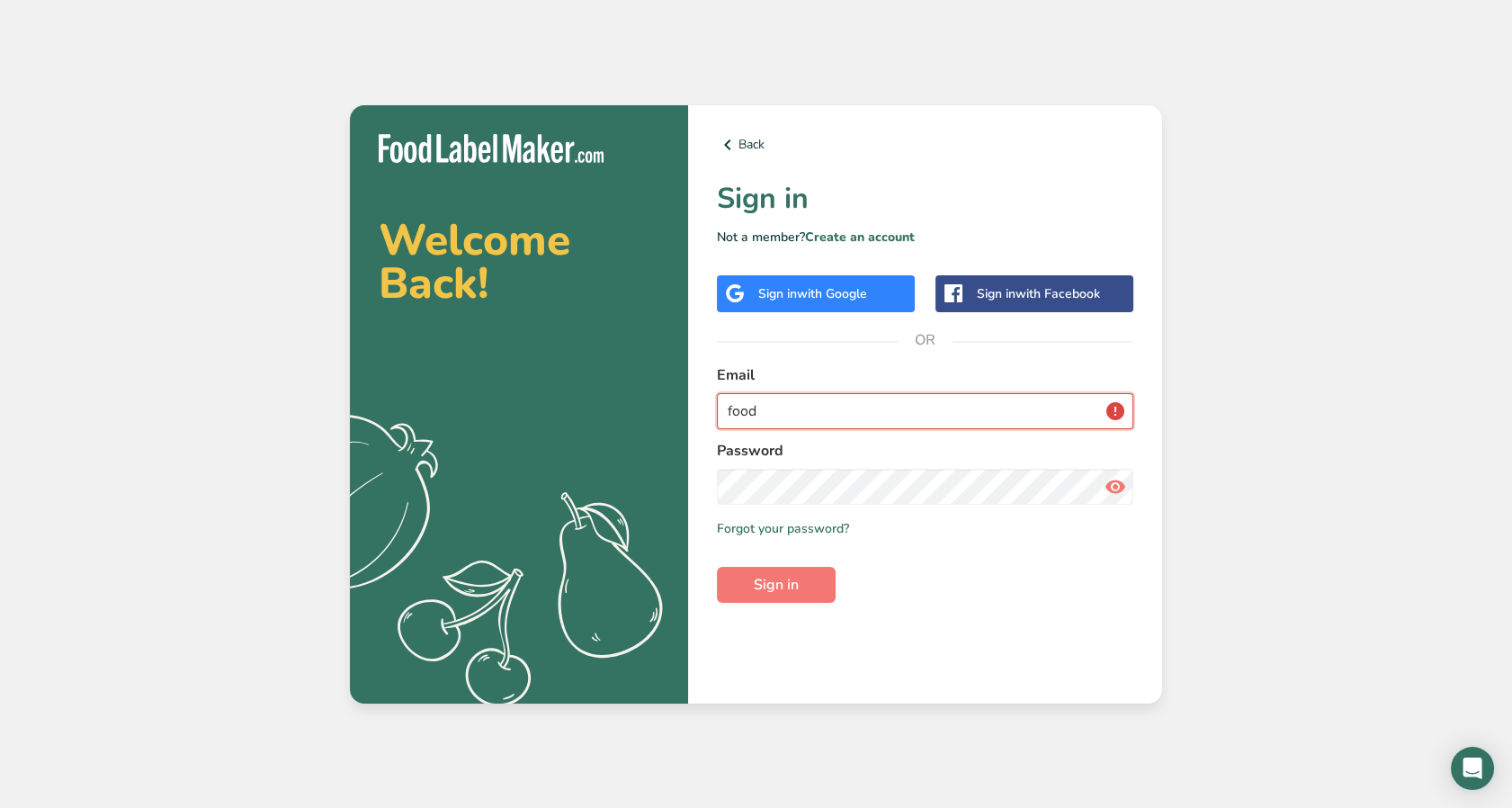 type on "foodlabelmaker@[DOMAIN].com" 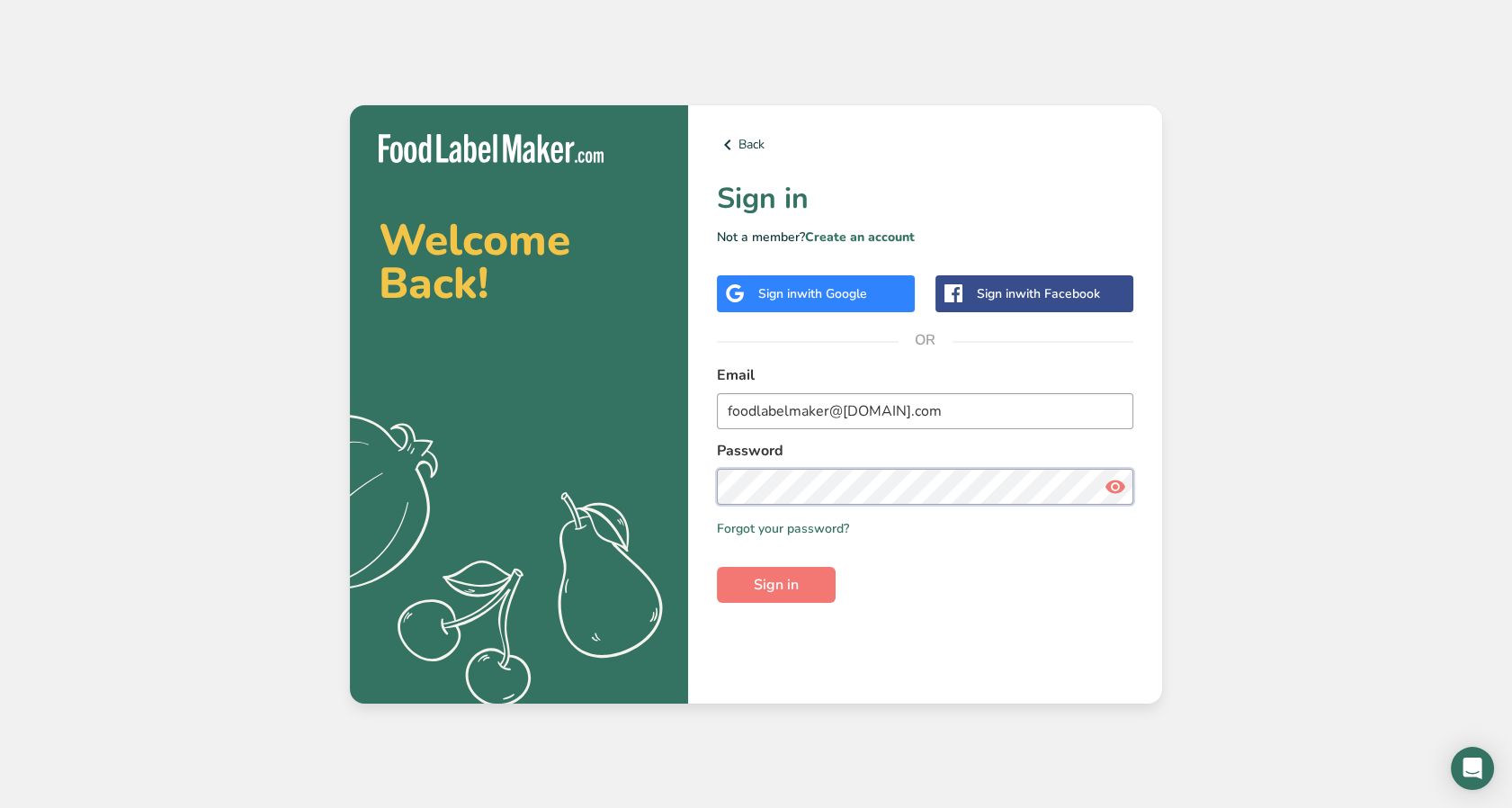 click on "Sign in" at bounding box center (776, 585) 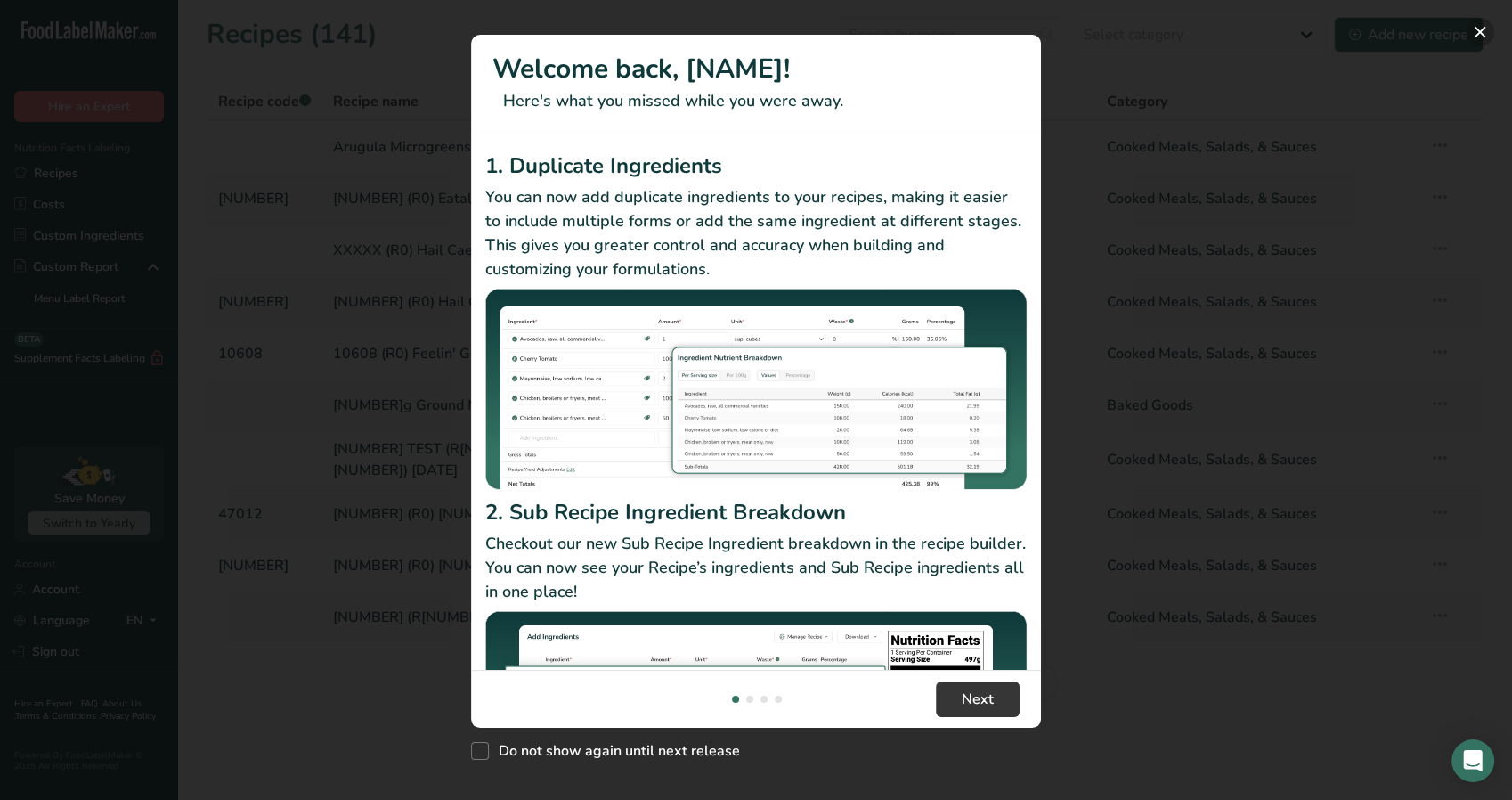 click at bounding box center (1480, 32) 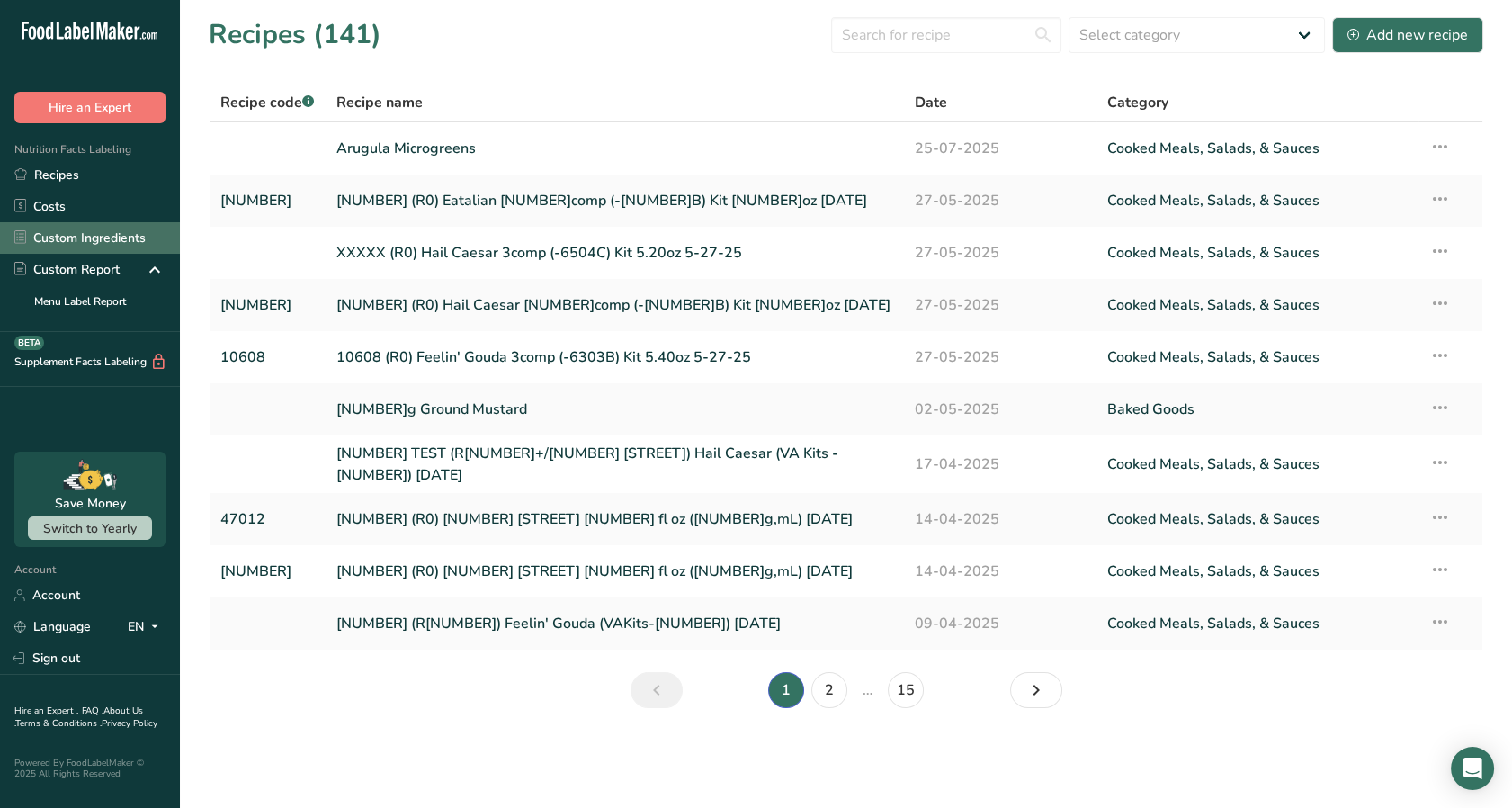 click on "Custom Ingredients" at bounding box center [90, 238] 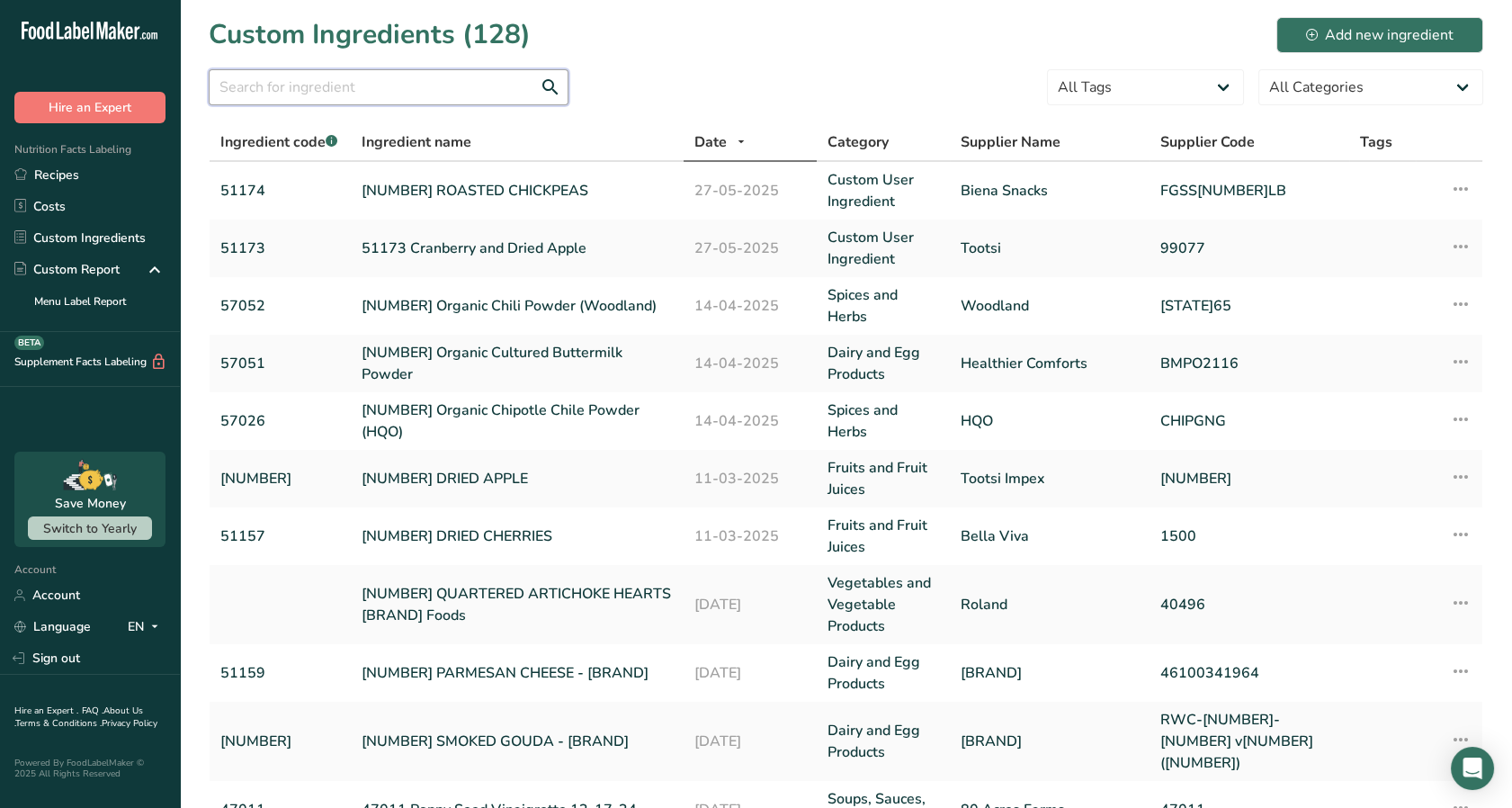 click at bounding box center (389, 87) 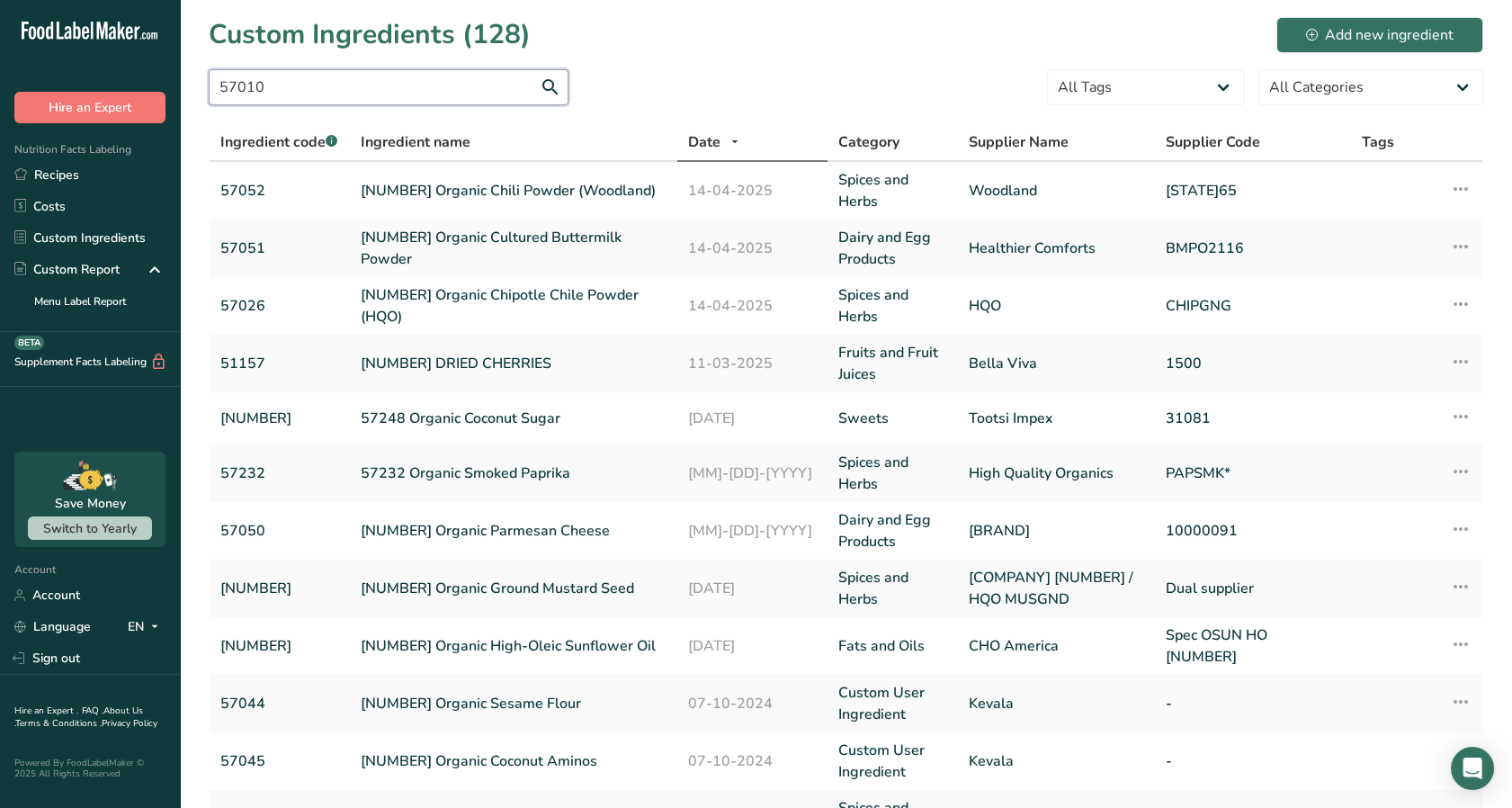 type on "57010" 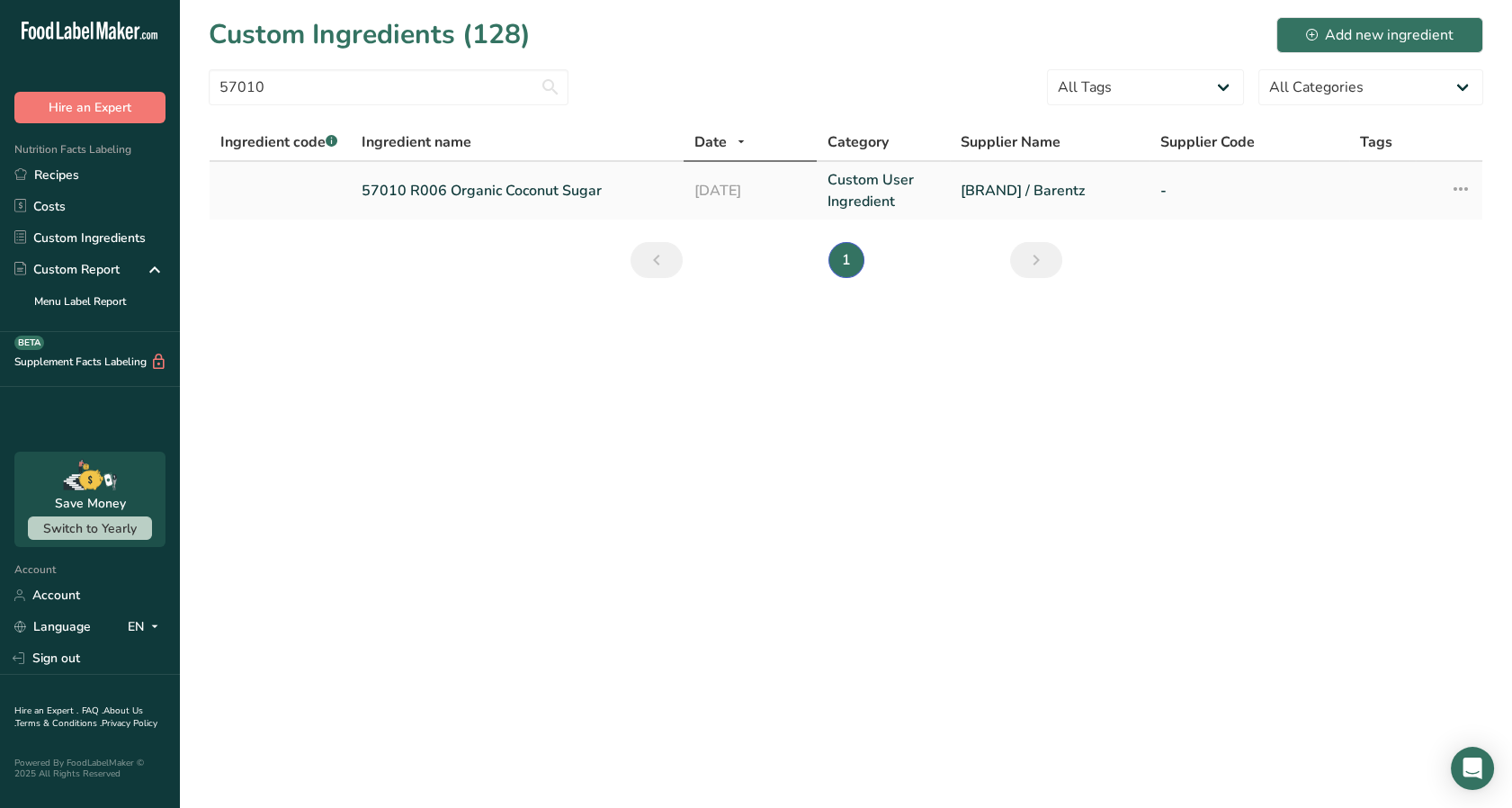 click on "57010 R006 Organic Coconut Sugar" at bounding box center (517, 191) 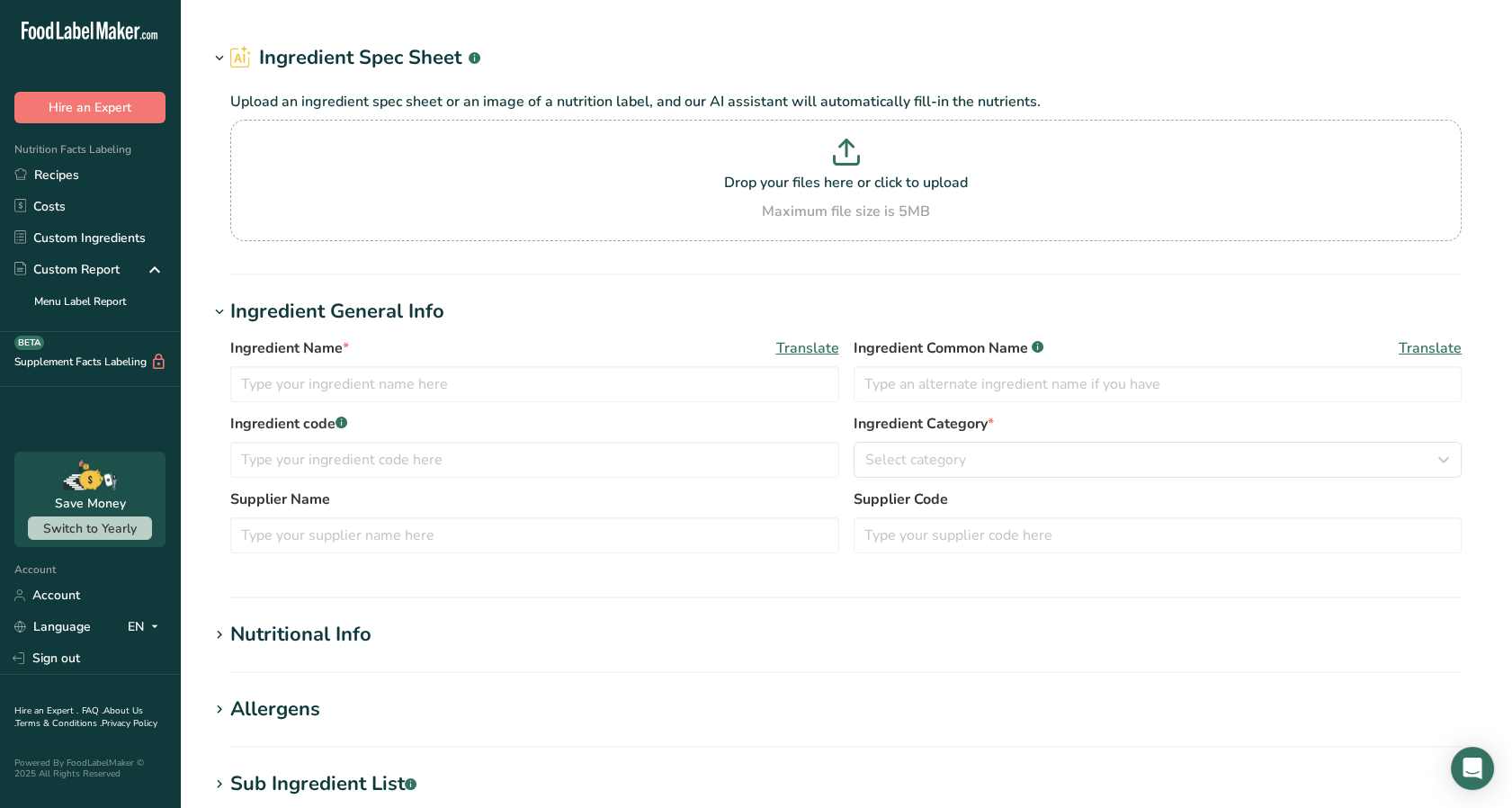 type on "57010 R006 Organic Coconut Sugar" 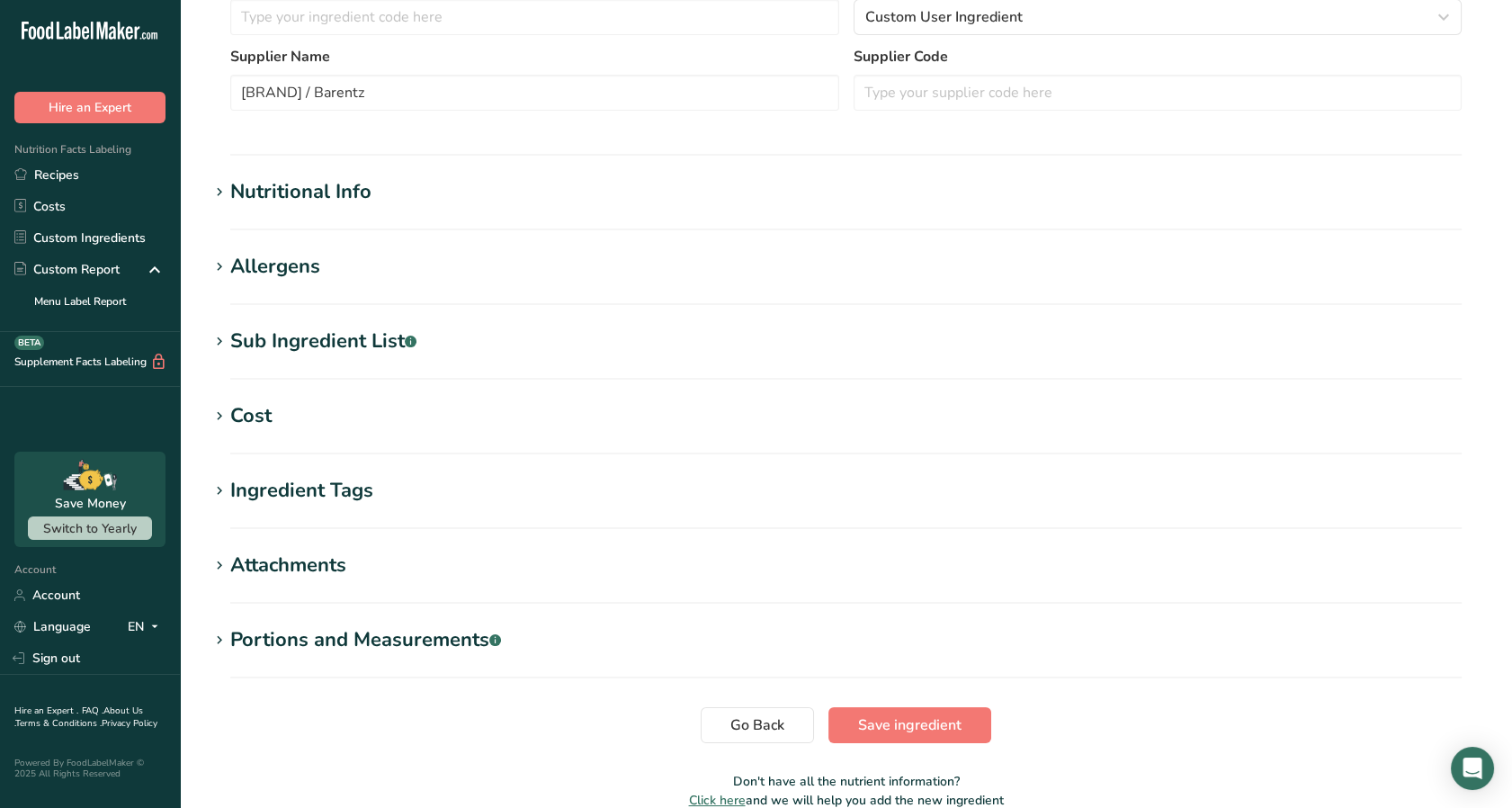 scroll, scrollTop: 495, scrollLeft: 0, axis: vertical 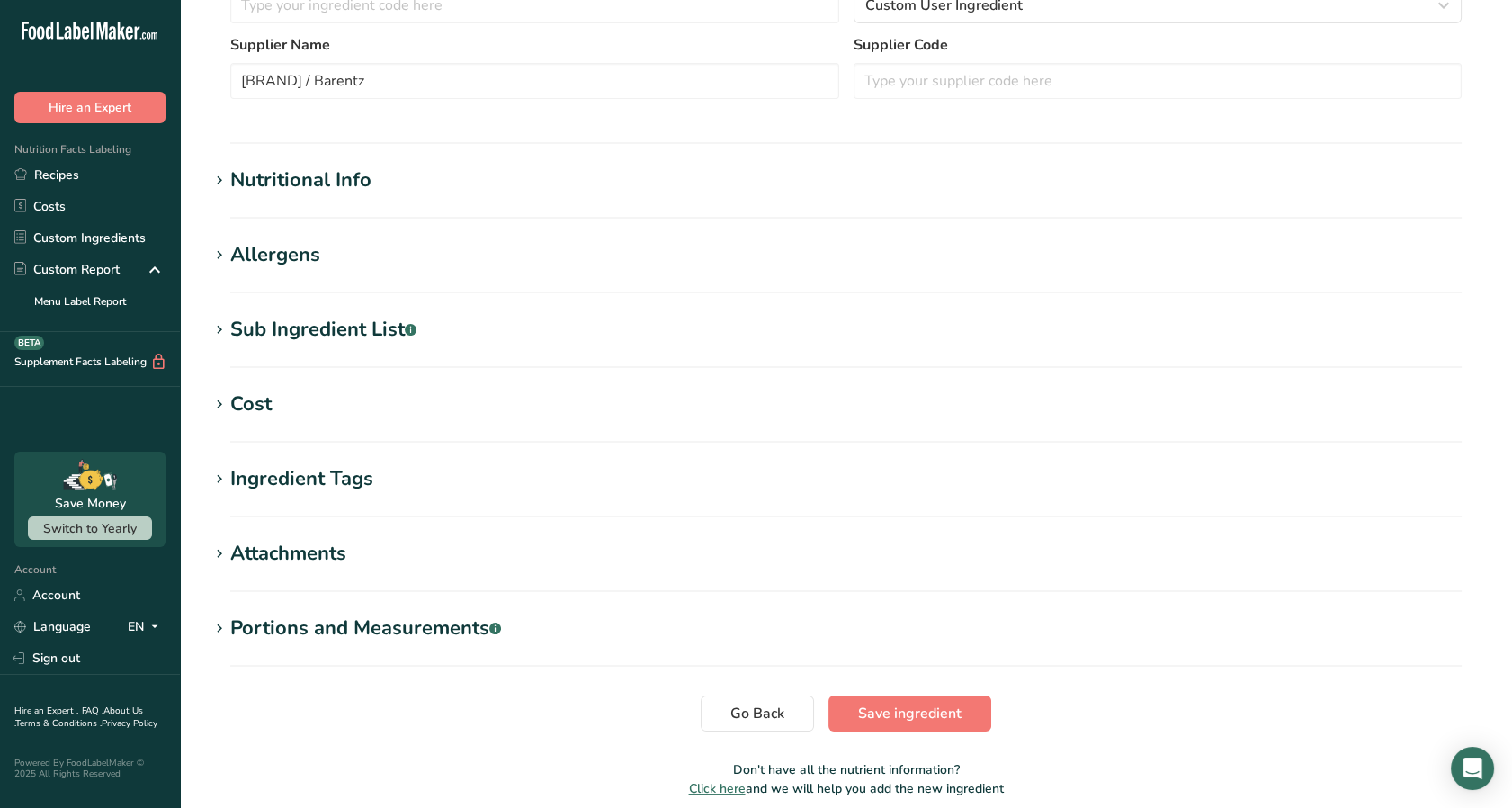 click at bounding box center [219, 330] 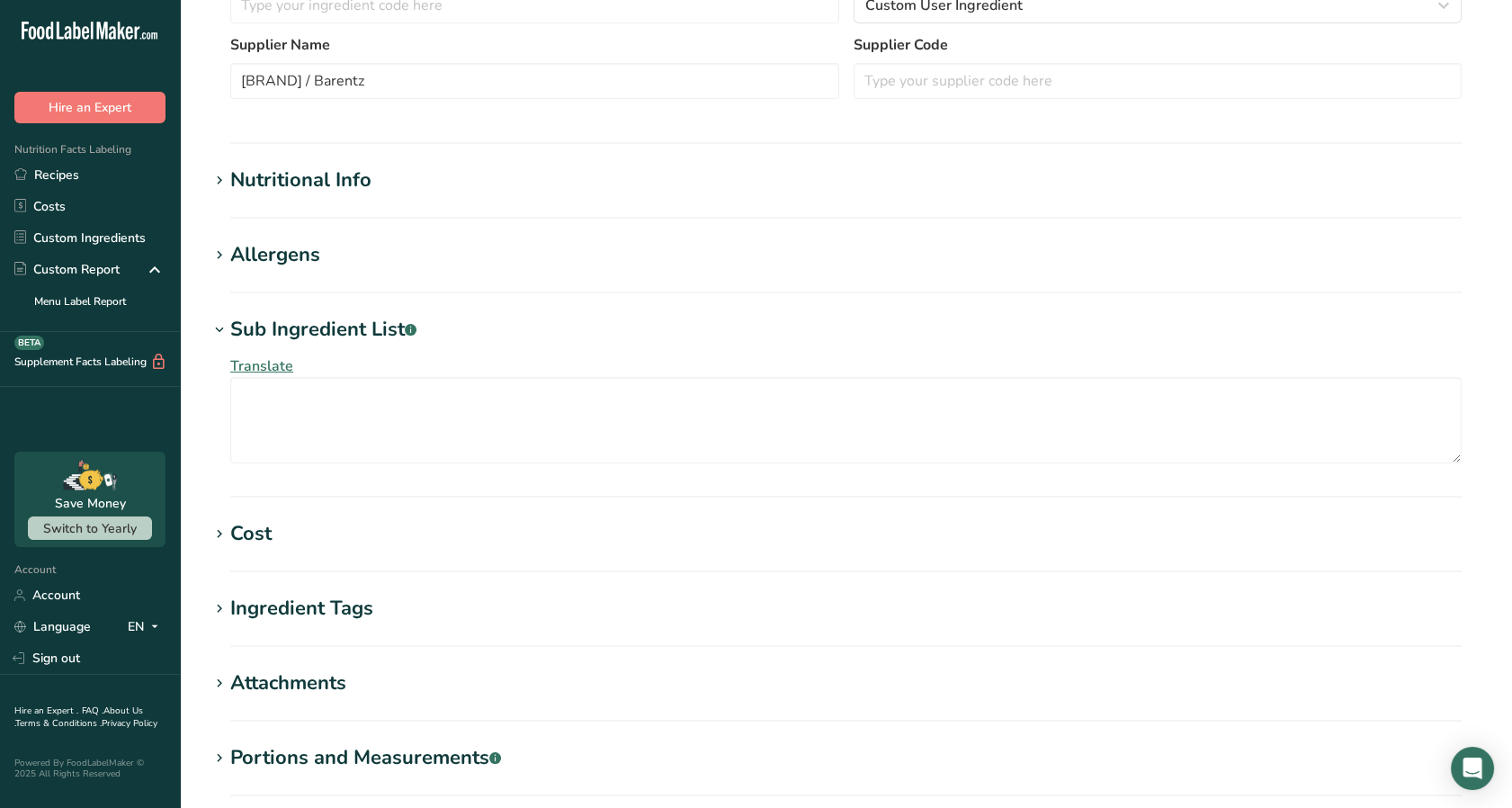 click at bounding box center [219, 181] 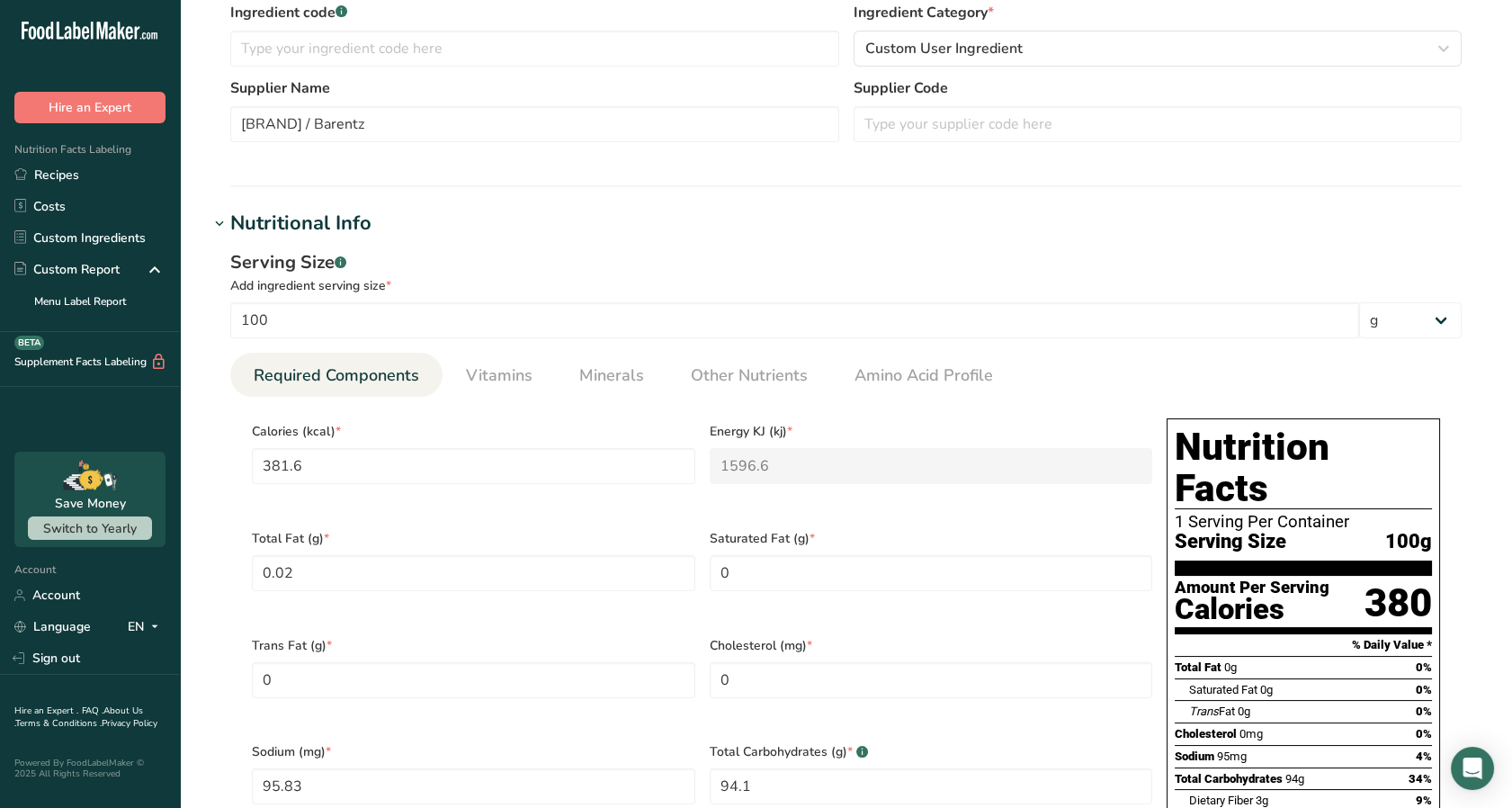 scroll, scrollTop: 0, scrollLeft: 0, axis: both 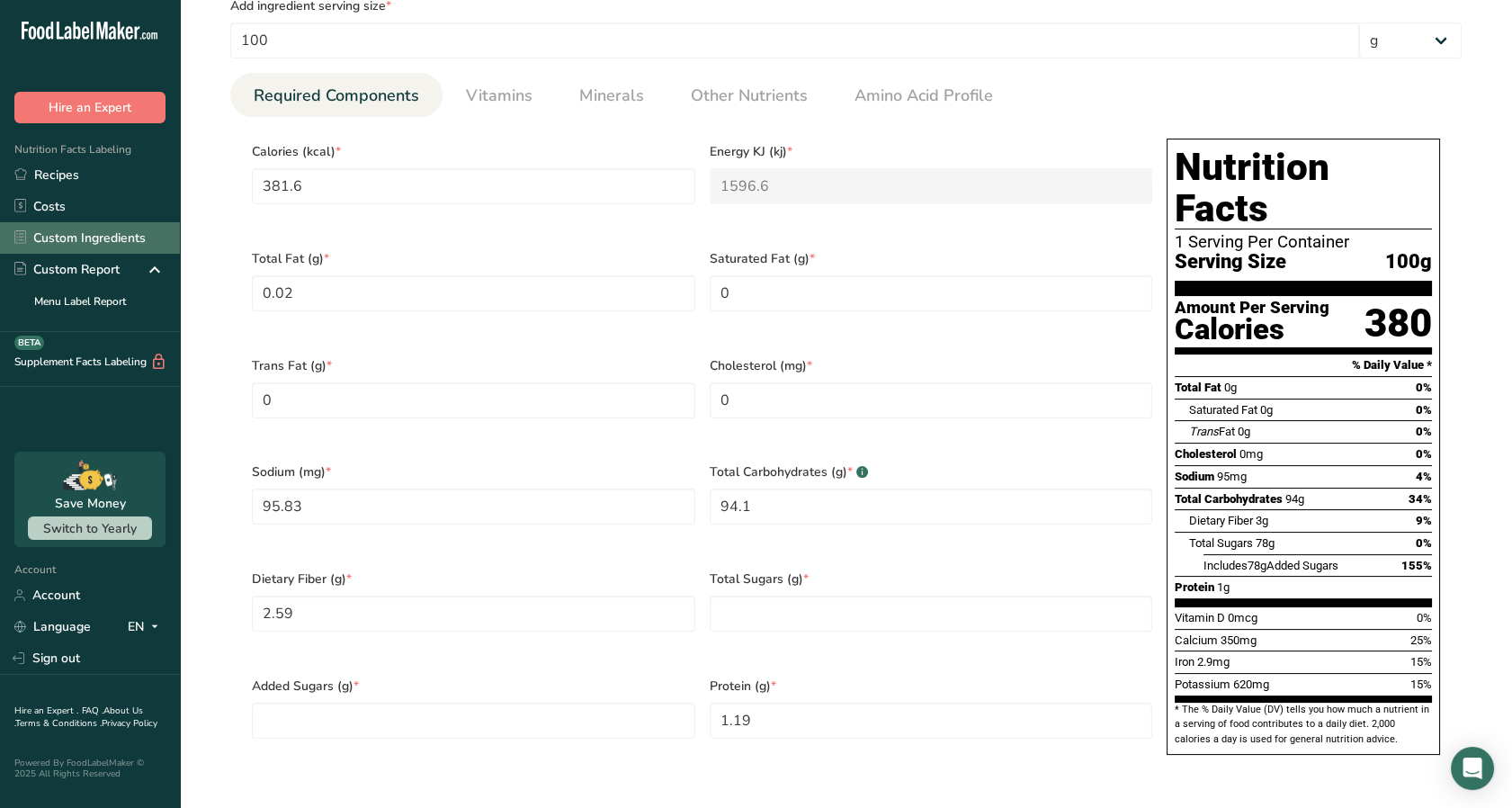 click on "Custom Ingredients" at bounding box center [90, 238] 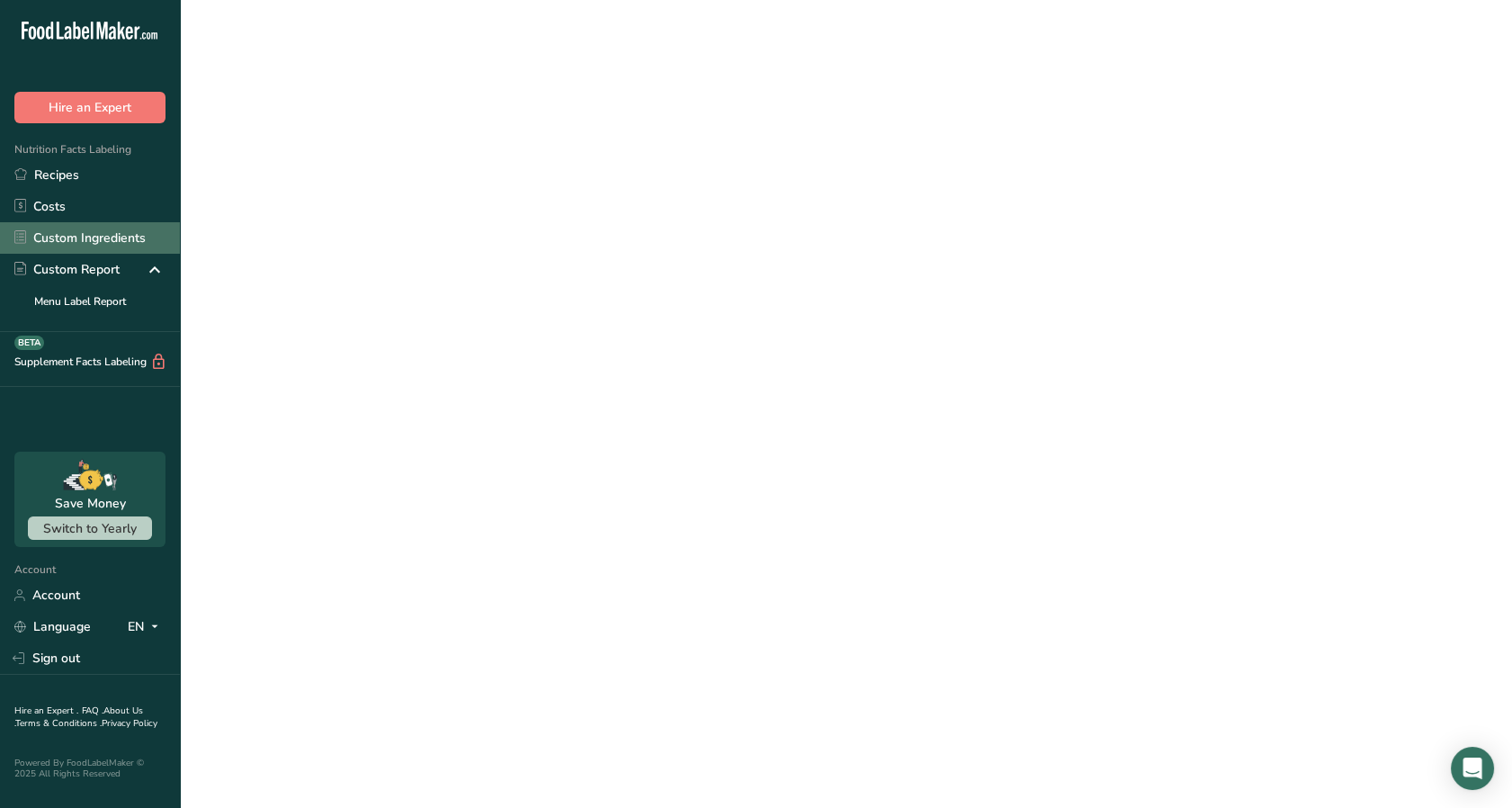scroll, scrollTop: 0, scrollLeft: 0, axis: both 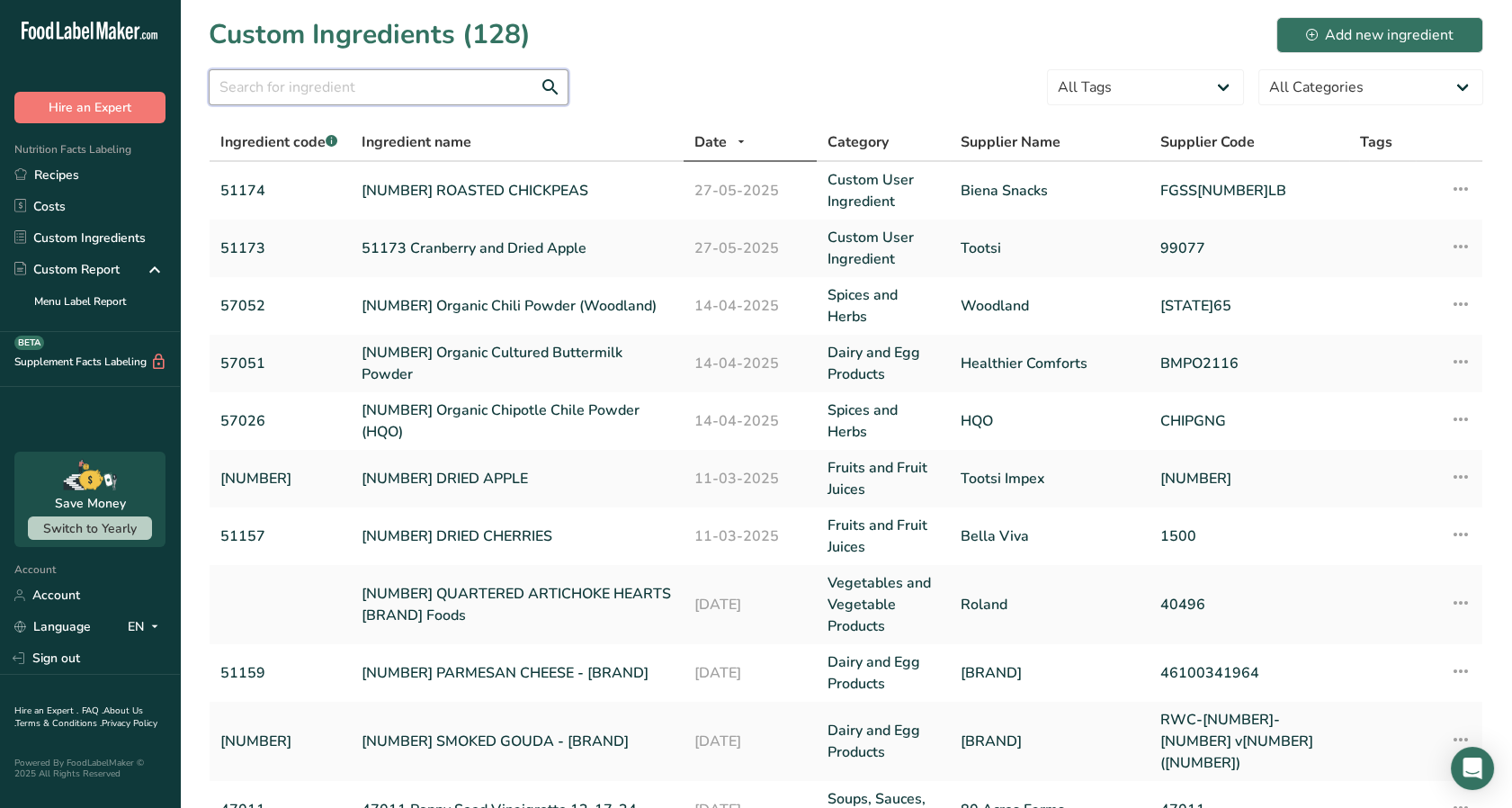 click at bounding box center (389, 87) 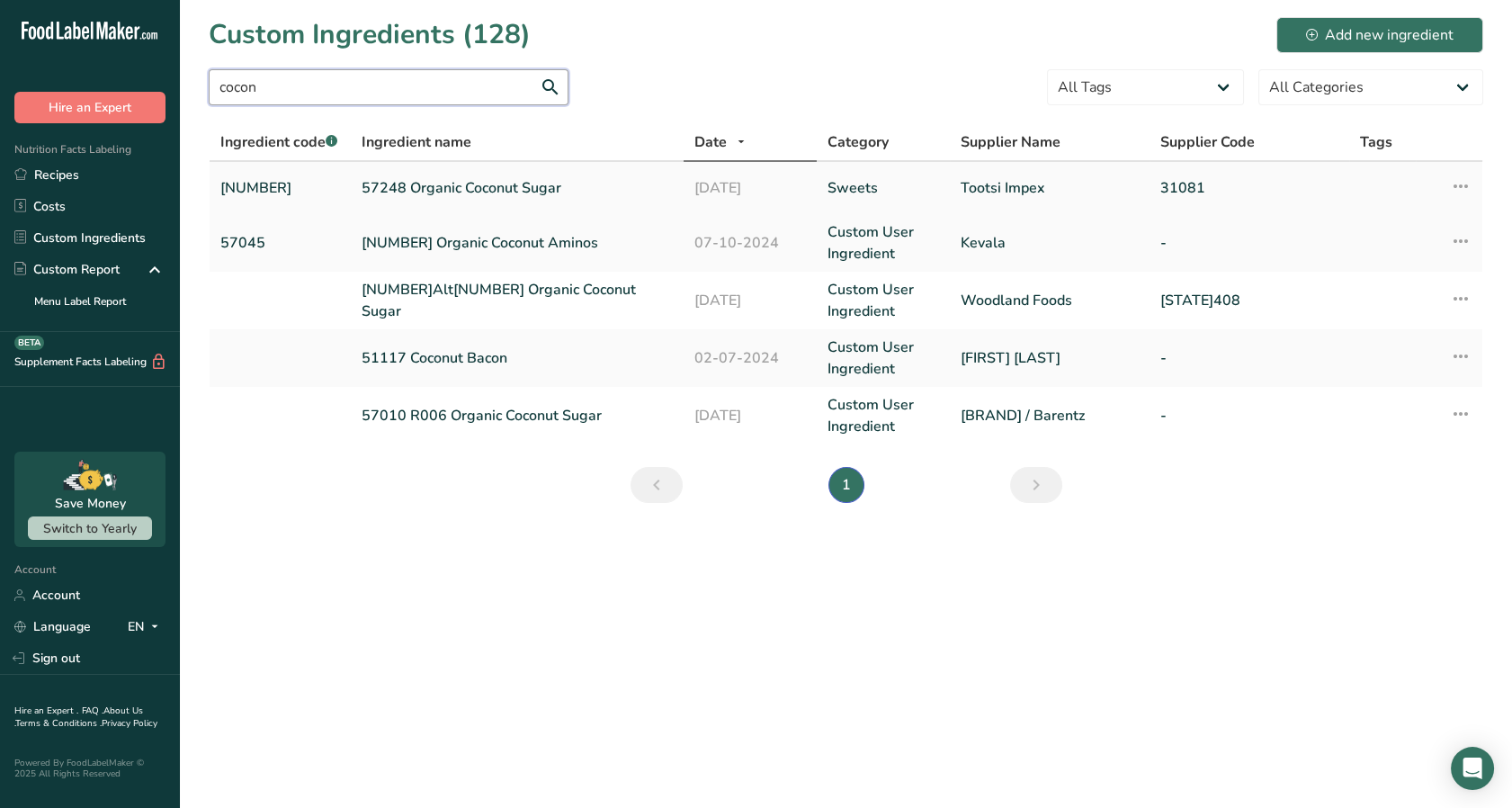 type on "cocon" 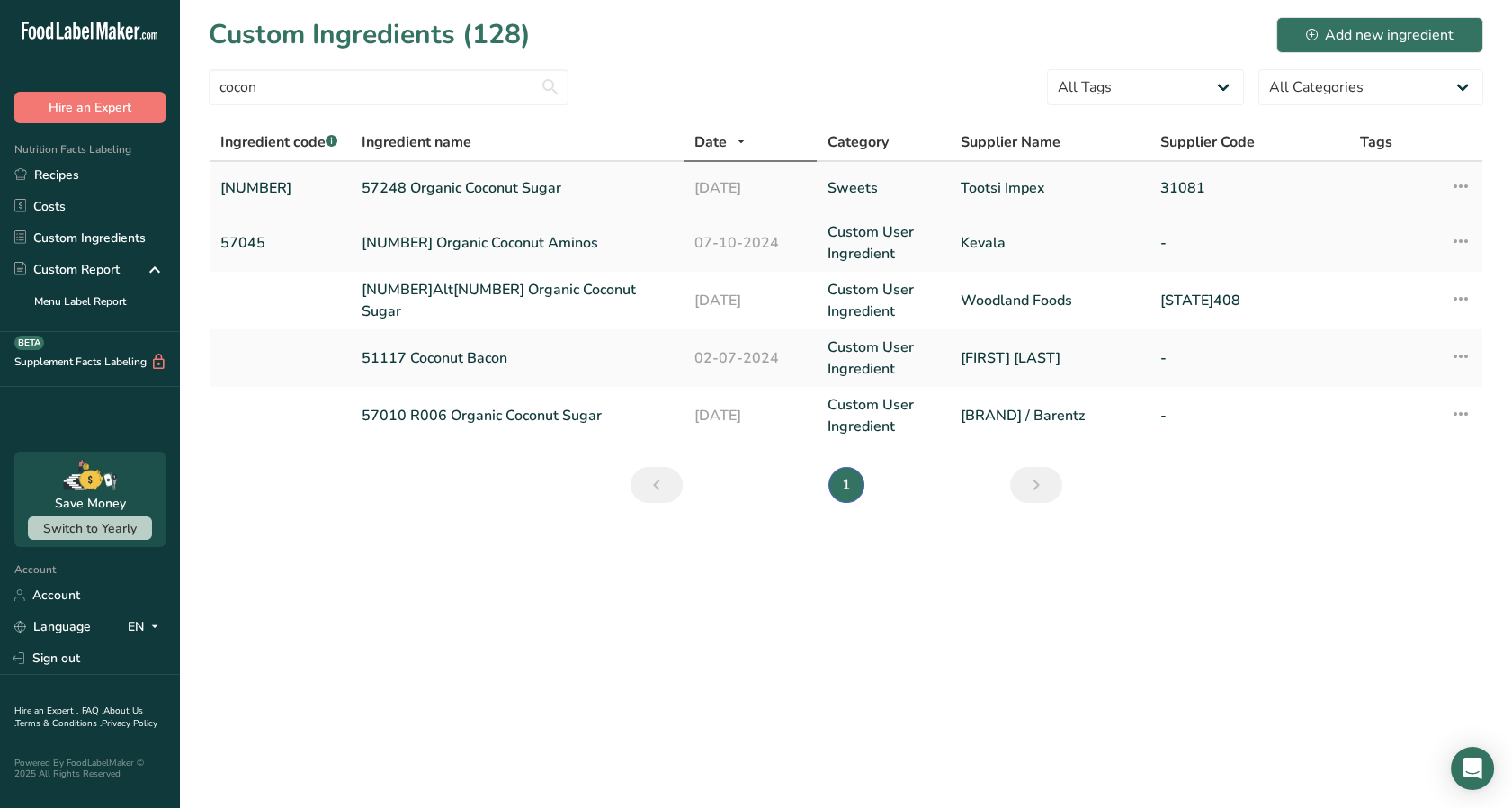 click on "57248 Organic Coconut Sugar" at bounding box center (517, 188) 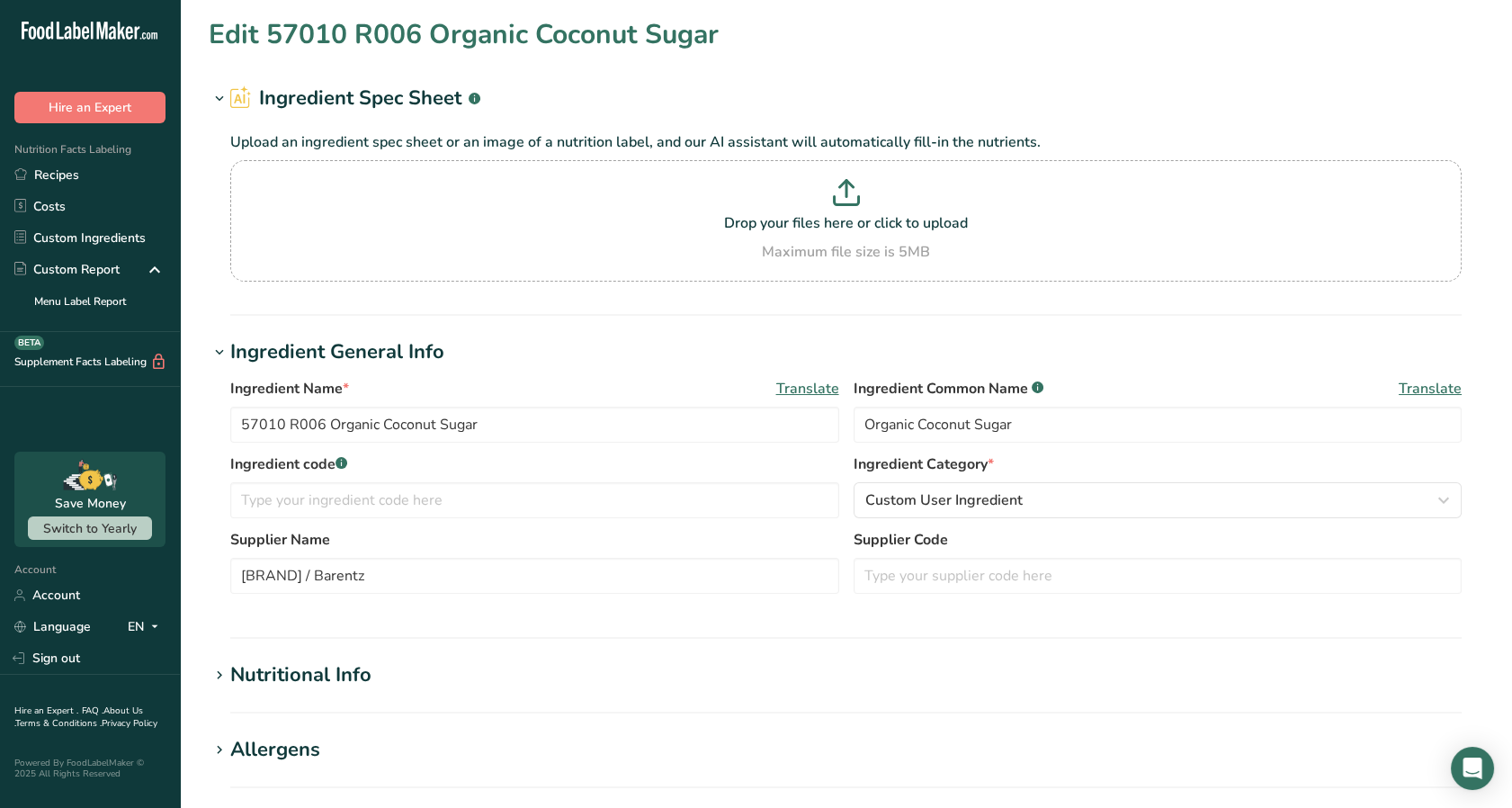type on "57248 Organic Coconut Sugar" 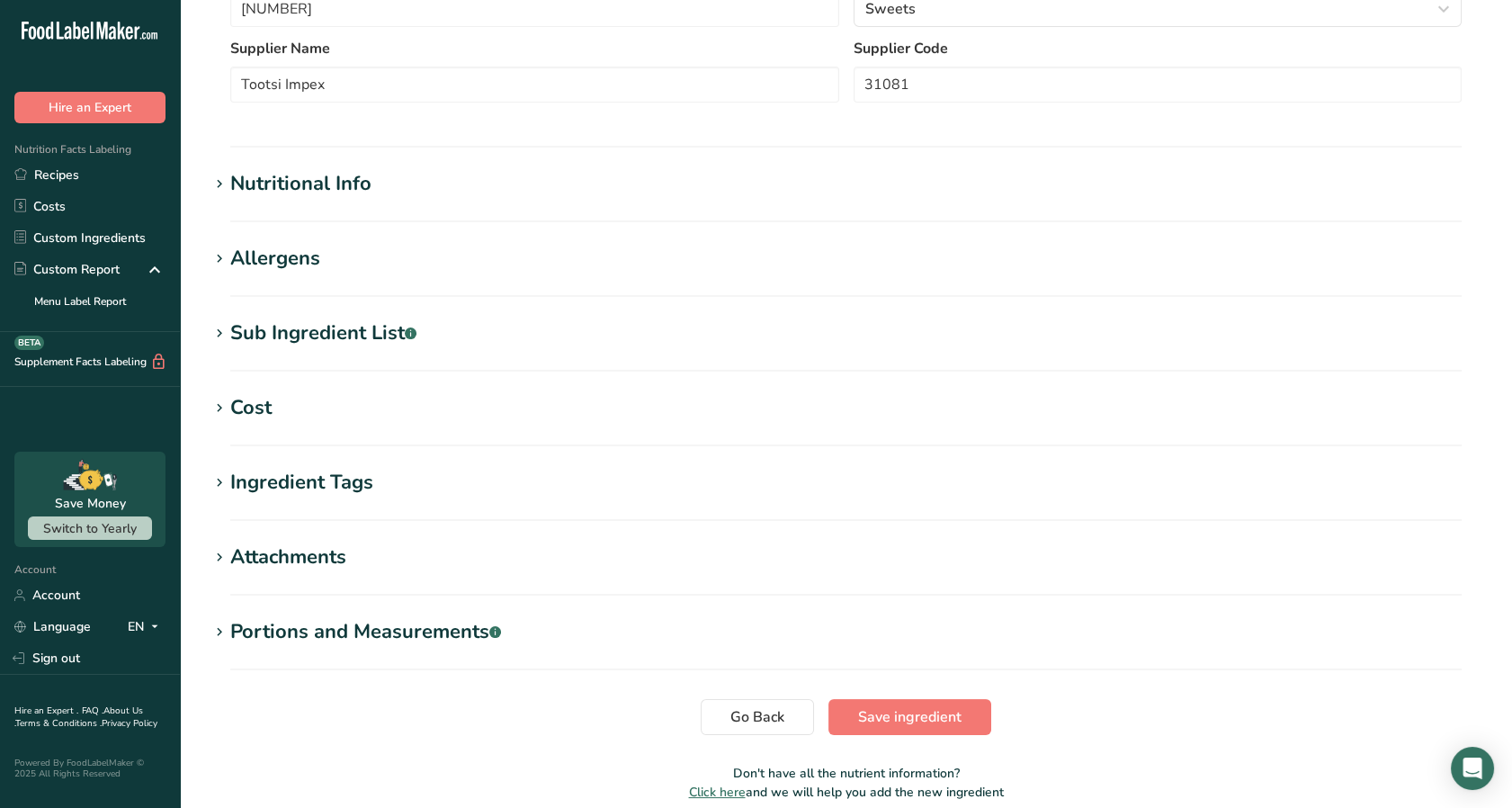 scroll, scrollTop: 516, scrollLeft: 0, axis: vertical 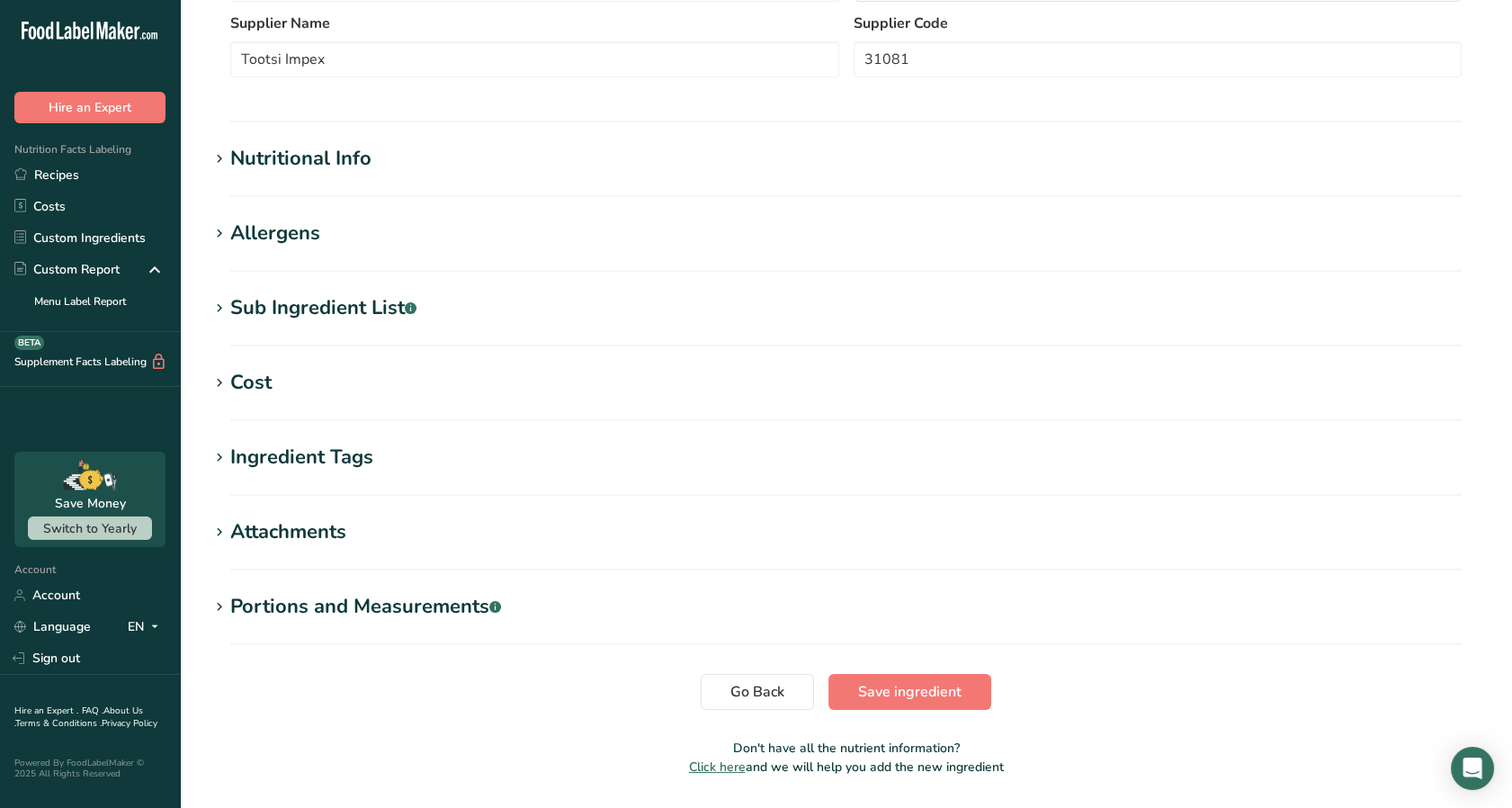 click at bounding box center [219, 159] 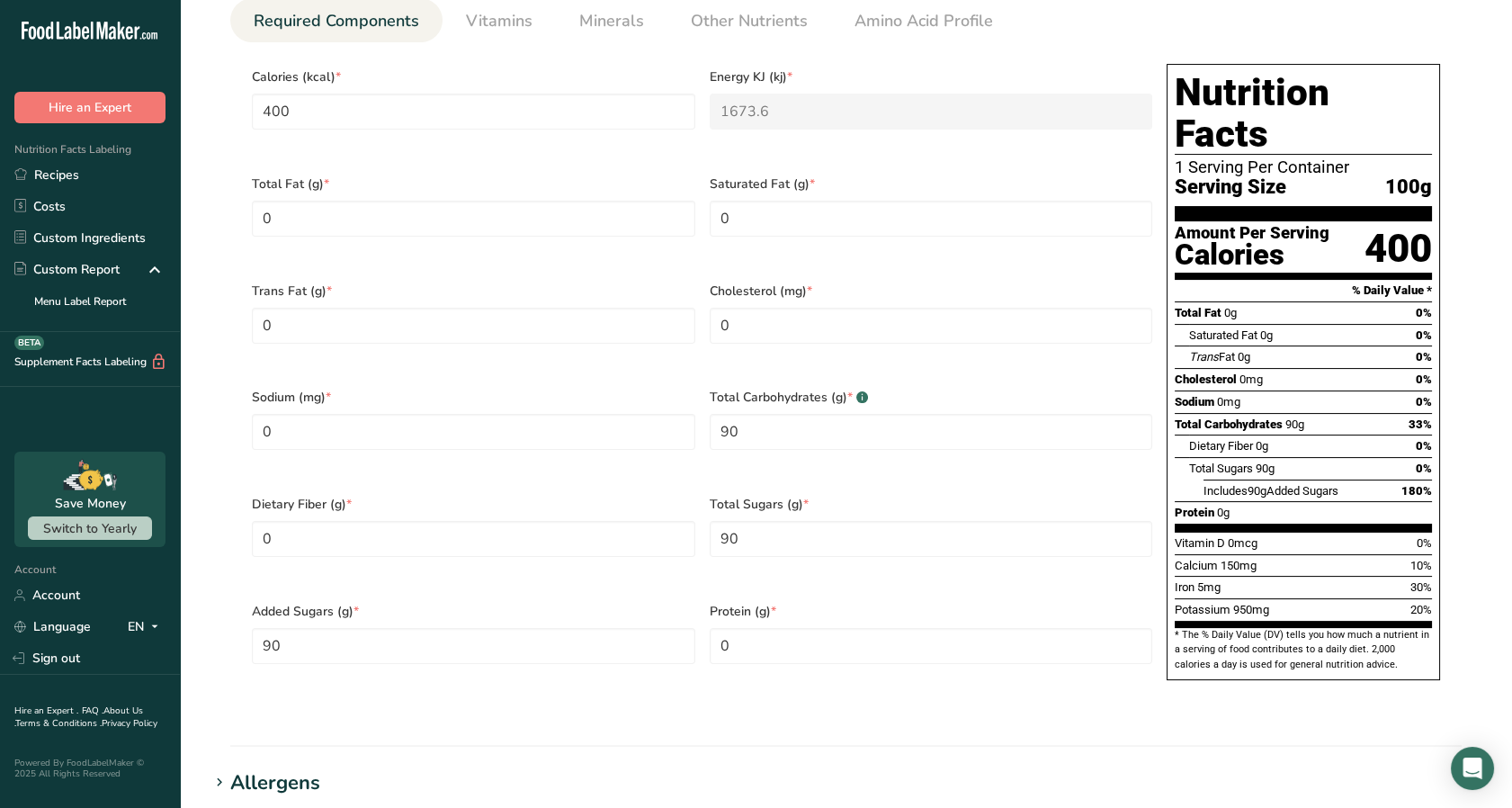scroll, scrollTop: 830, scrollLeft: 0, axis: vertical 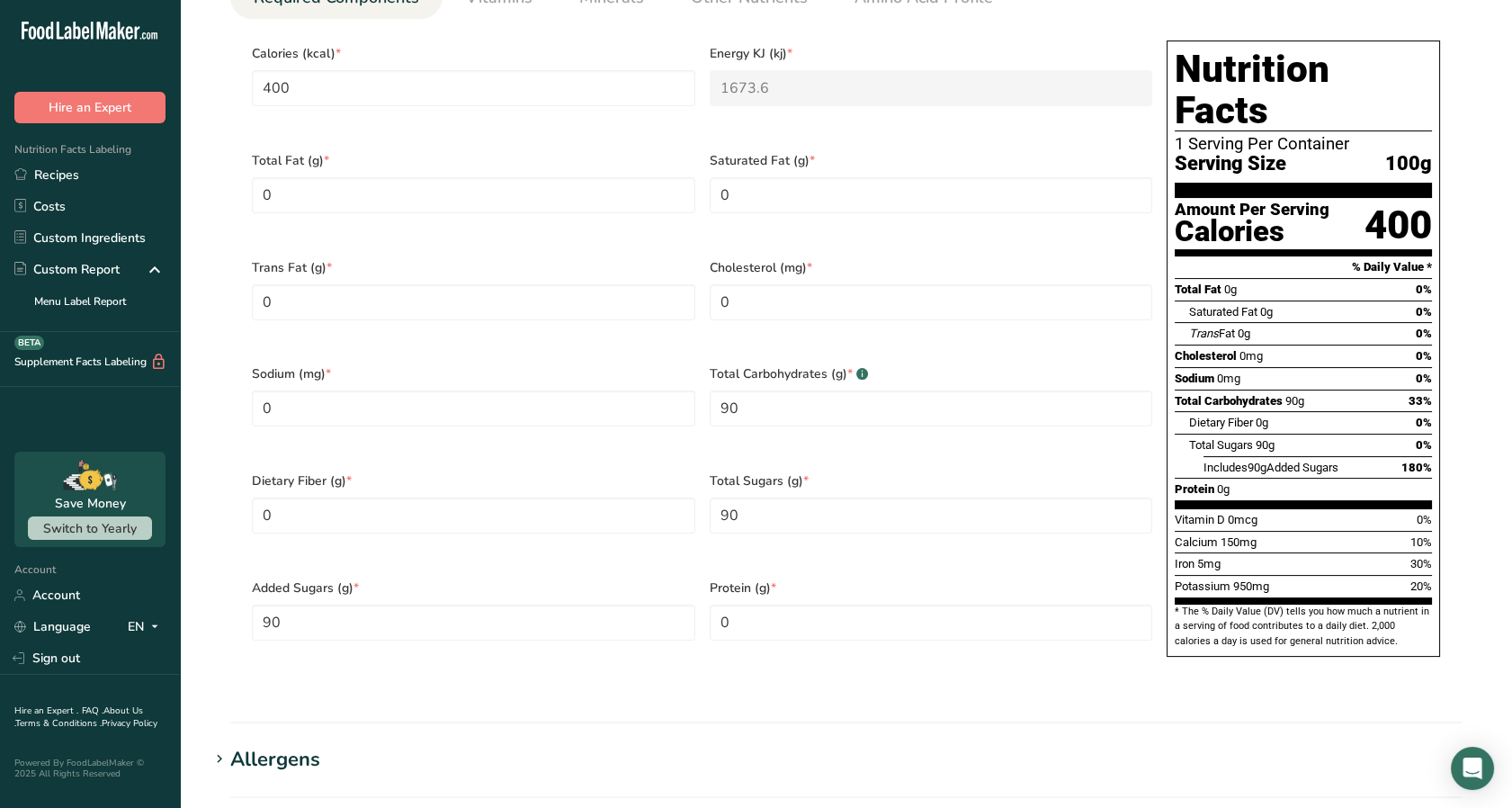 click on "Allergens" at bounding box center (845, 759) 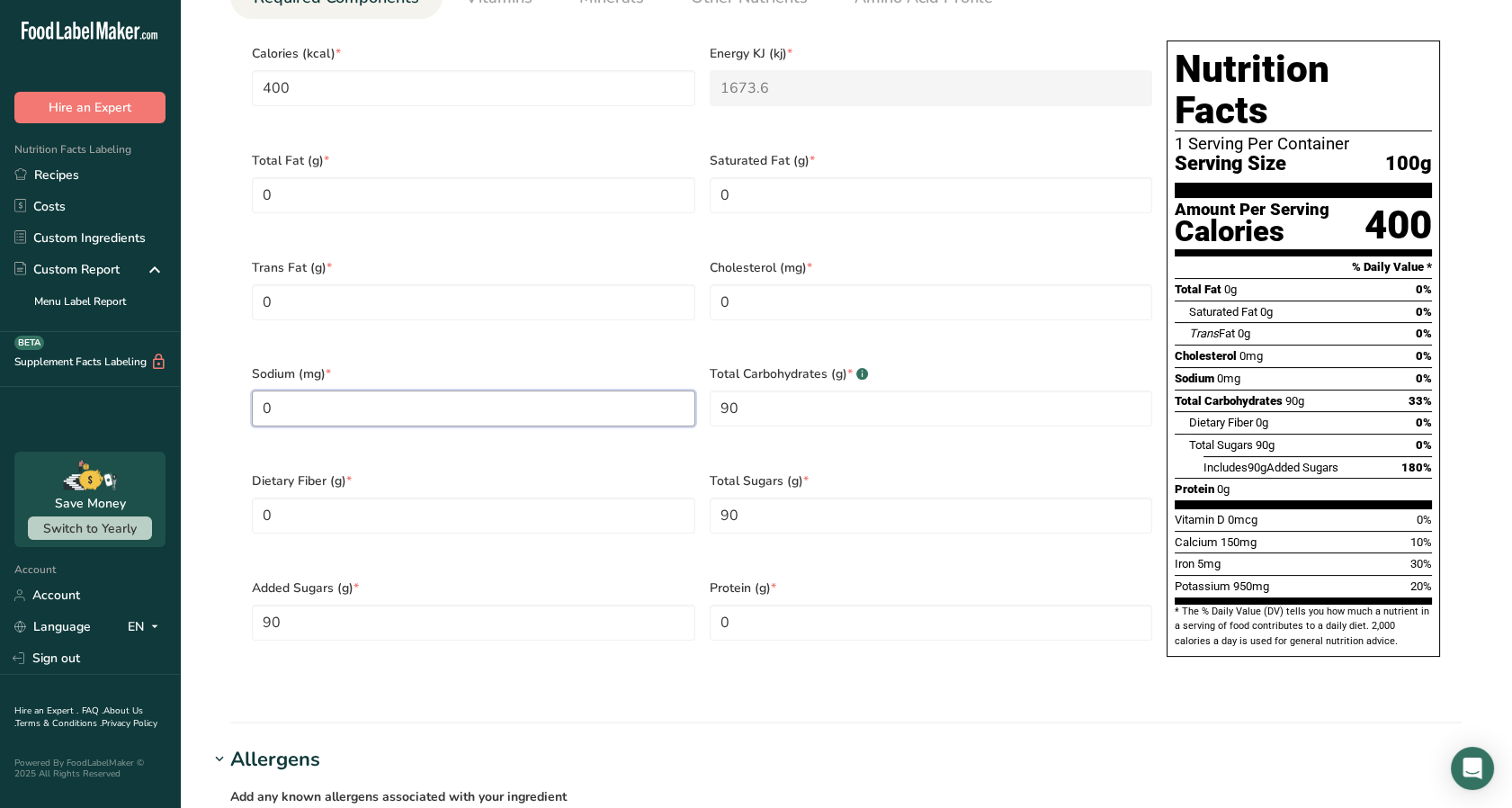 drag, startPoint x: 290, startPoint y: 392, endPoint x: 210, endPoint y: 391, distance: 80.00625 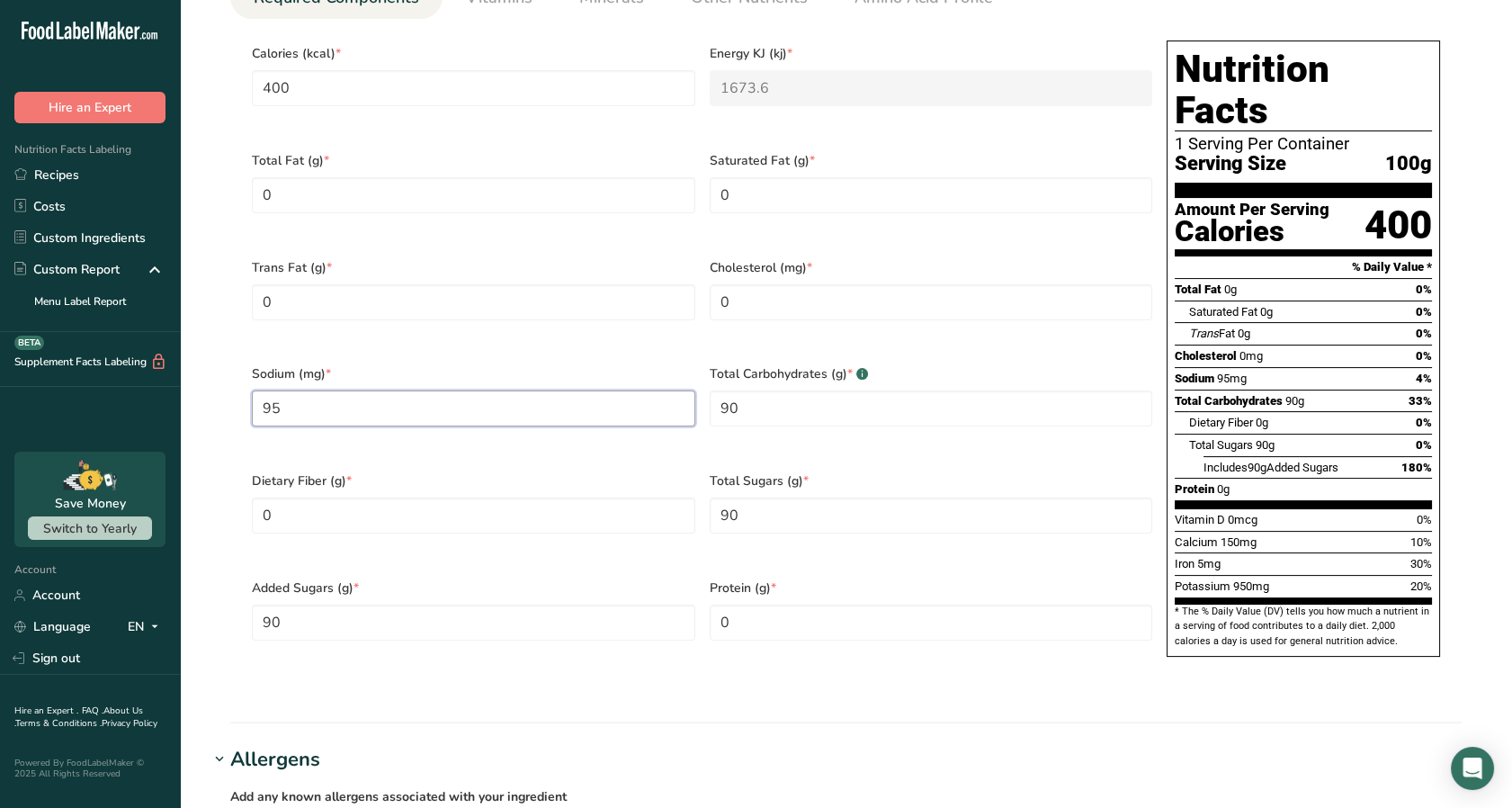 type on "95" 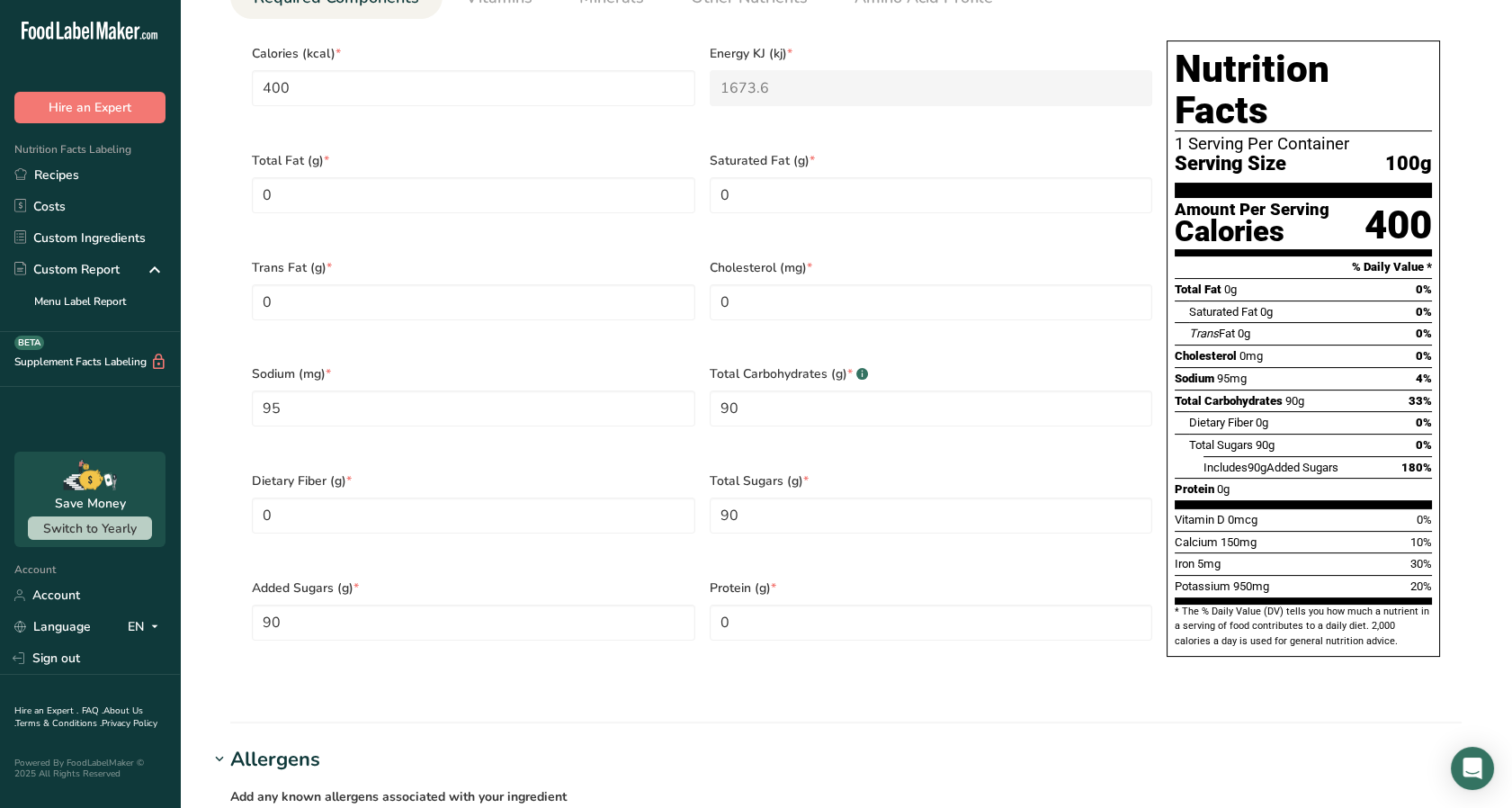 click on "Serving Size
.a-a{fill:#347362;}.b-a{fill:#fff;}
Add ingredient serving size *   100
g
kg
mg
mcg
lb
oz
l
mL
fl oz
tbsp
tsp
cup
qt
gallon
Required Components Vitamins Minerals Other Nutrients Amino Acid Profile
Calories
(kcal) *     400
Energy KJ
(kj) *     1673.6
Total Fat
(g) *     0
Saturated Fat
(g) *" at bounding box center [845, 280] 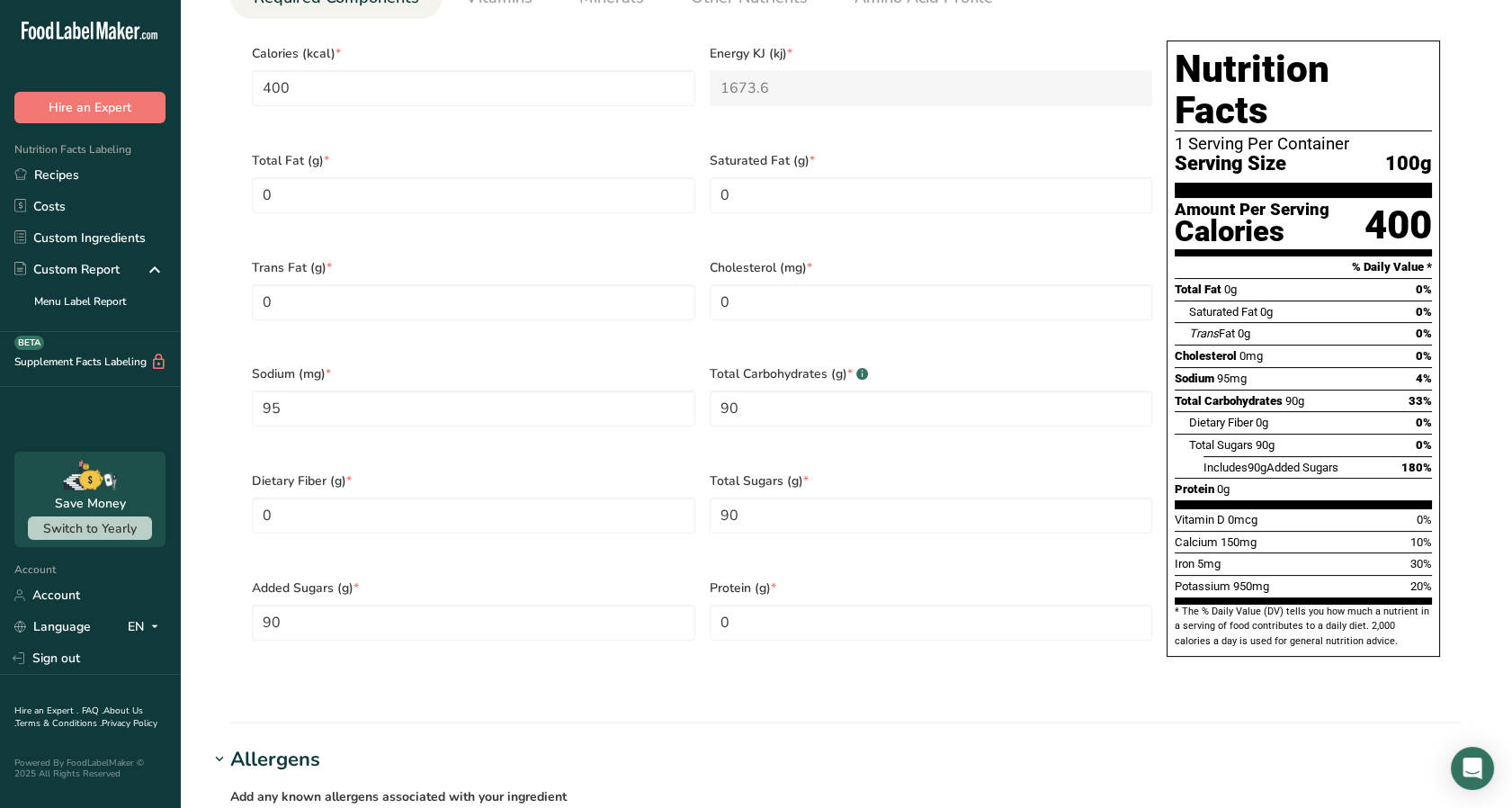 scroll, scrollTop: 1454, scrollLeft: 0, axis: vertical 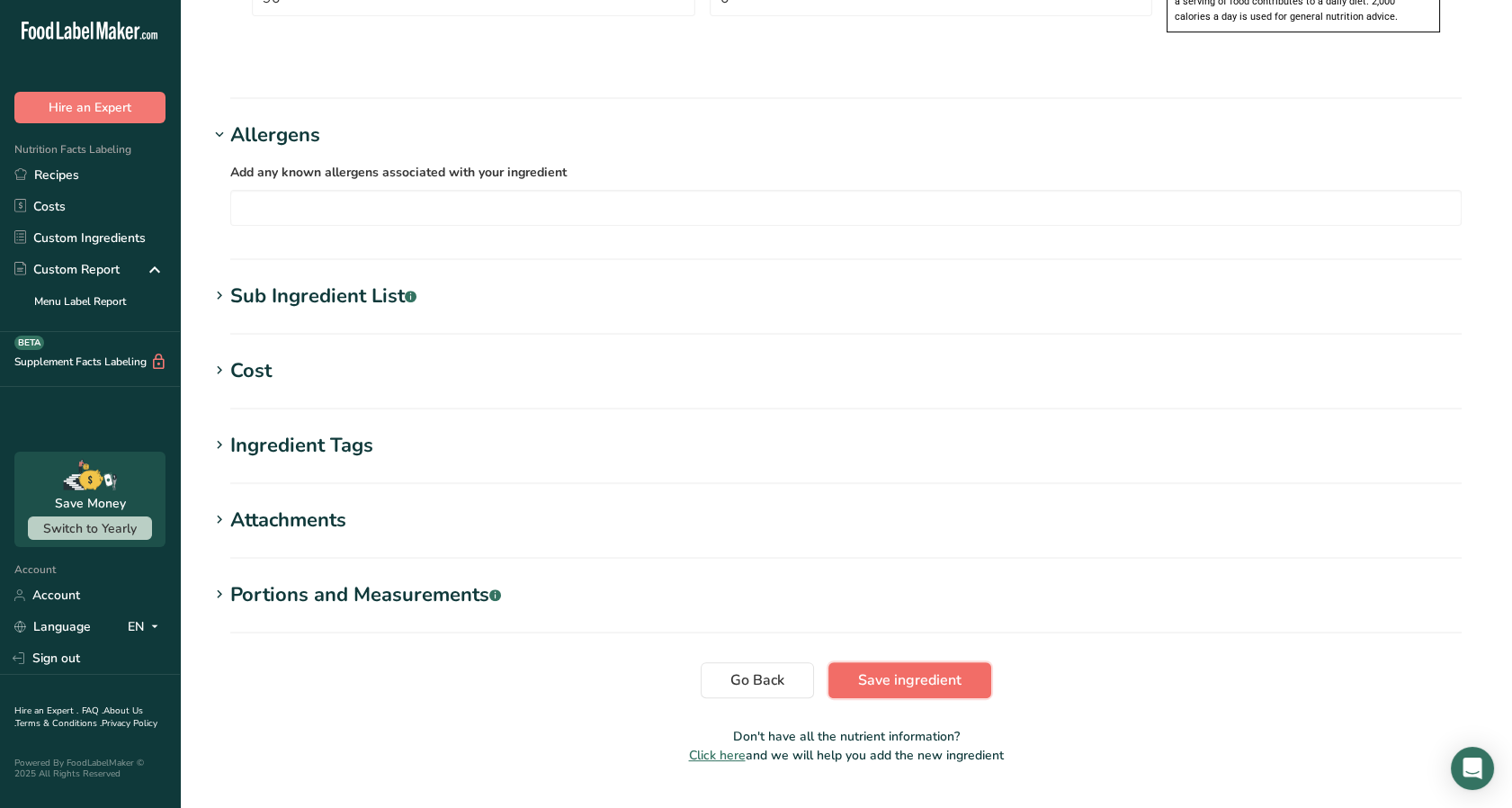 click on "Save ingredient" at bounding box center [909, 680] 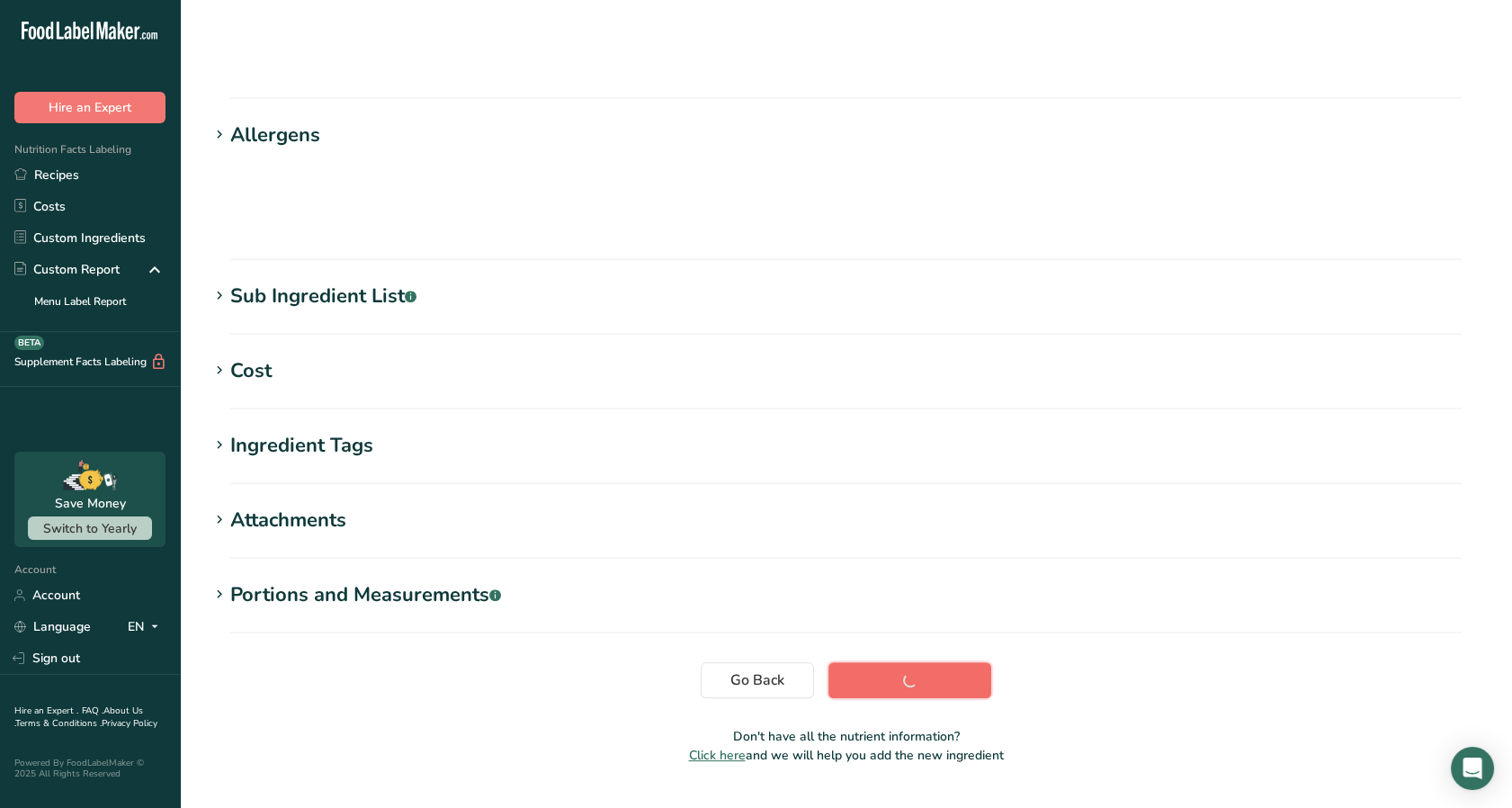 scroll, scrollTop: 144, scrollLeft: 0, axis: vertical 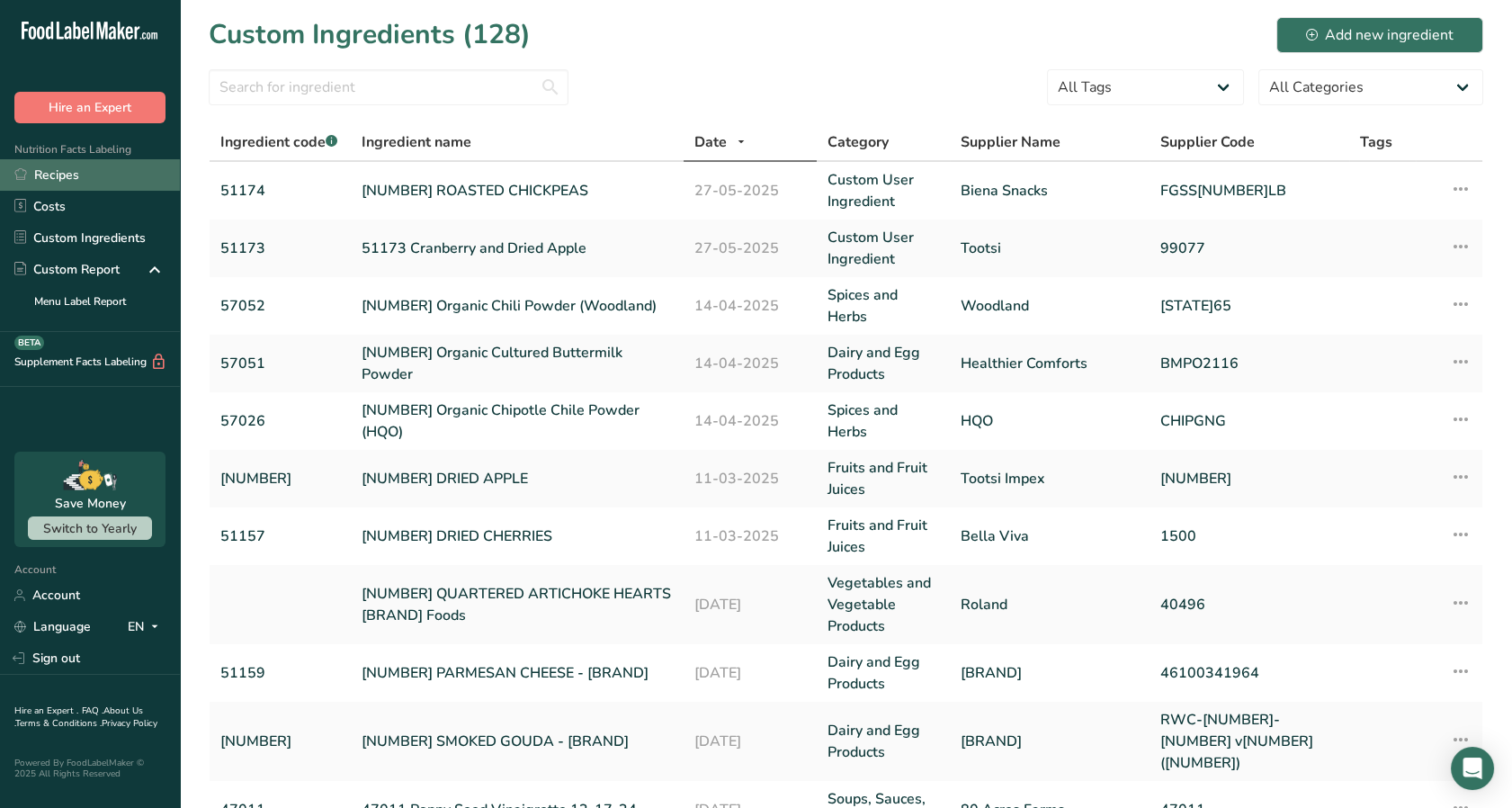 click on "Recipes" at bounding box center [90, 175] 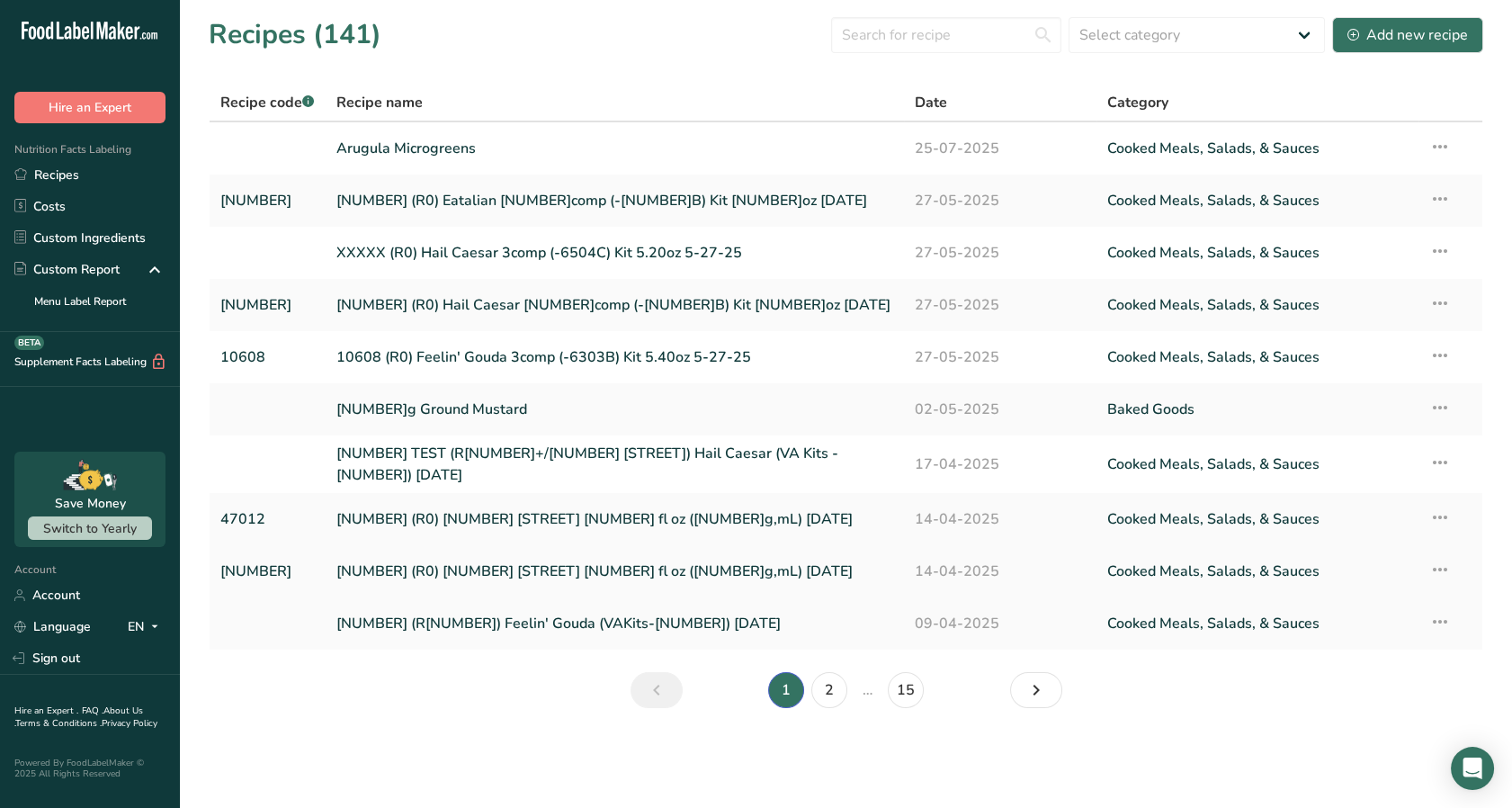 click on "[NUMBER] (R0) [NUMBER] [STREET] [NUMBER] fl oz ([NUMBER]g,mL) [DATE]" at bounding box center [614, 571] 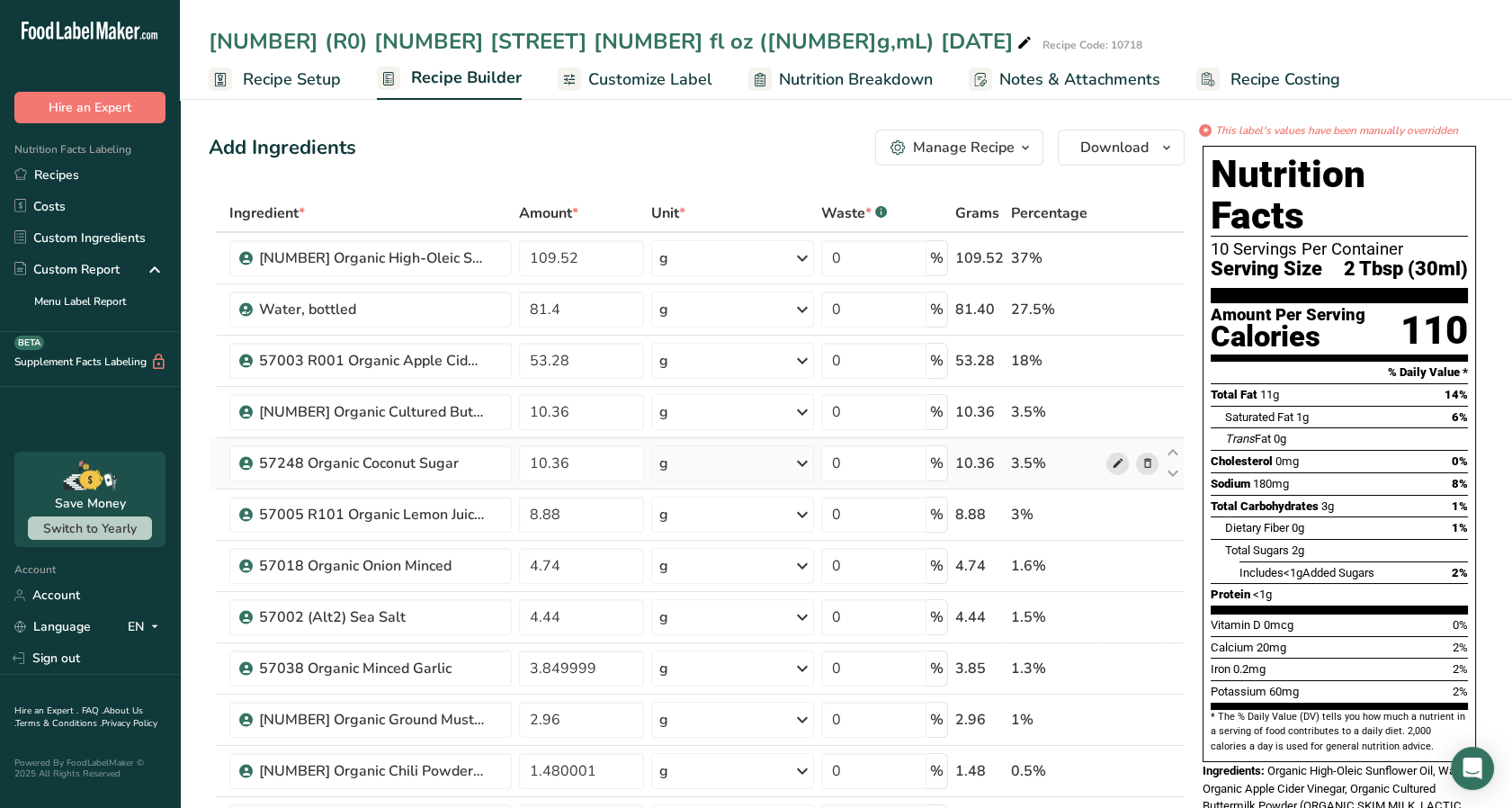 click at bounding box center [1117, 463] 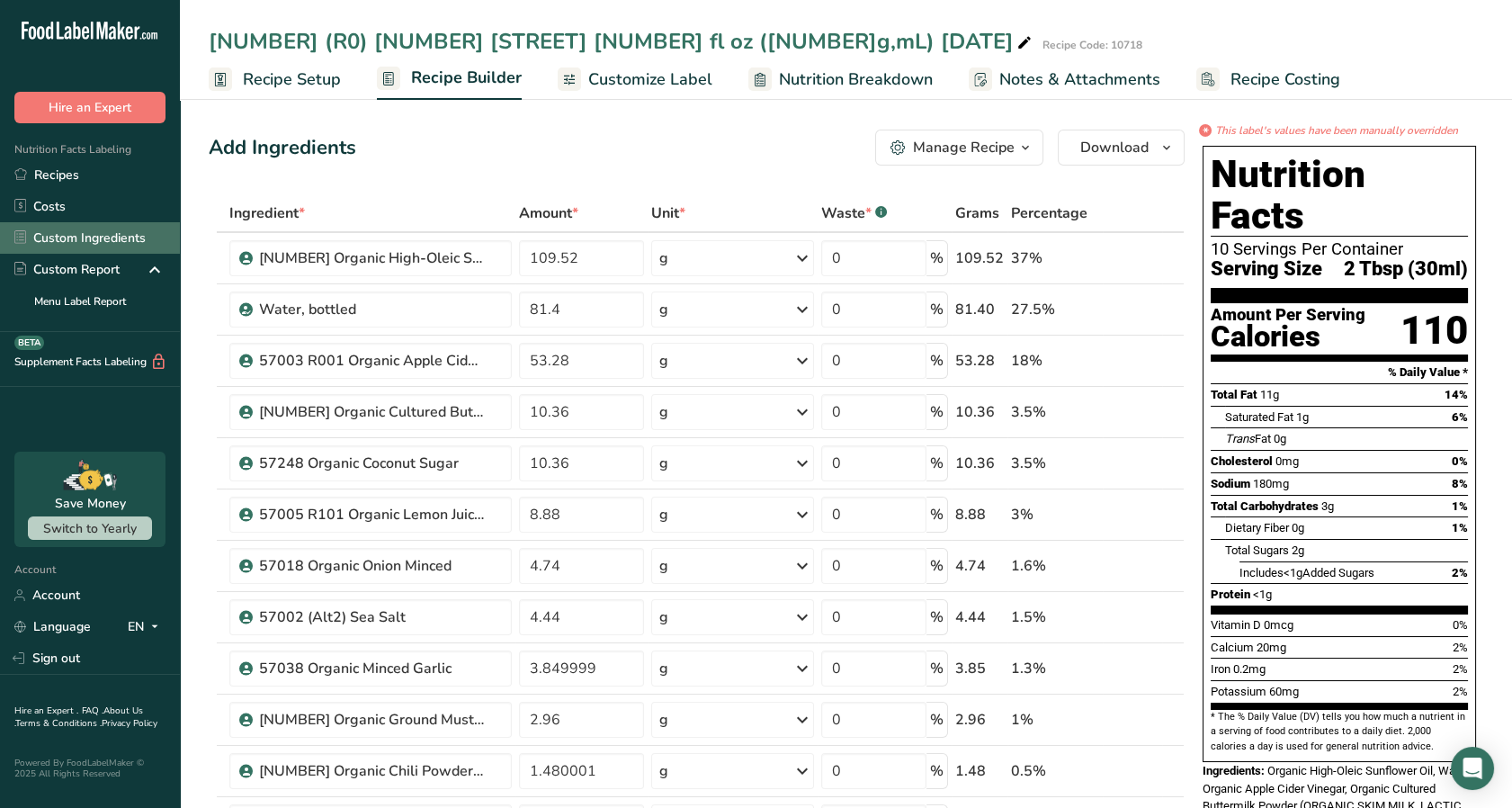 click on "Custom Ingredients" at bounding box center [90, 238] 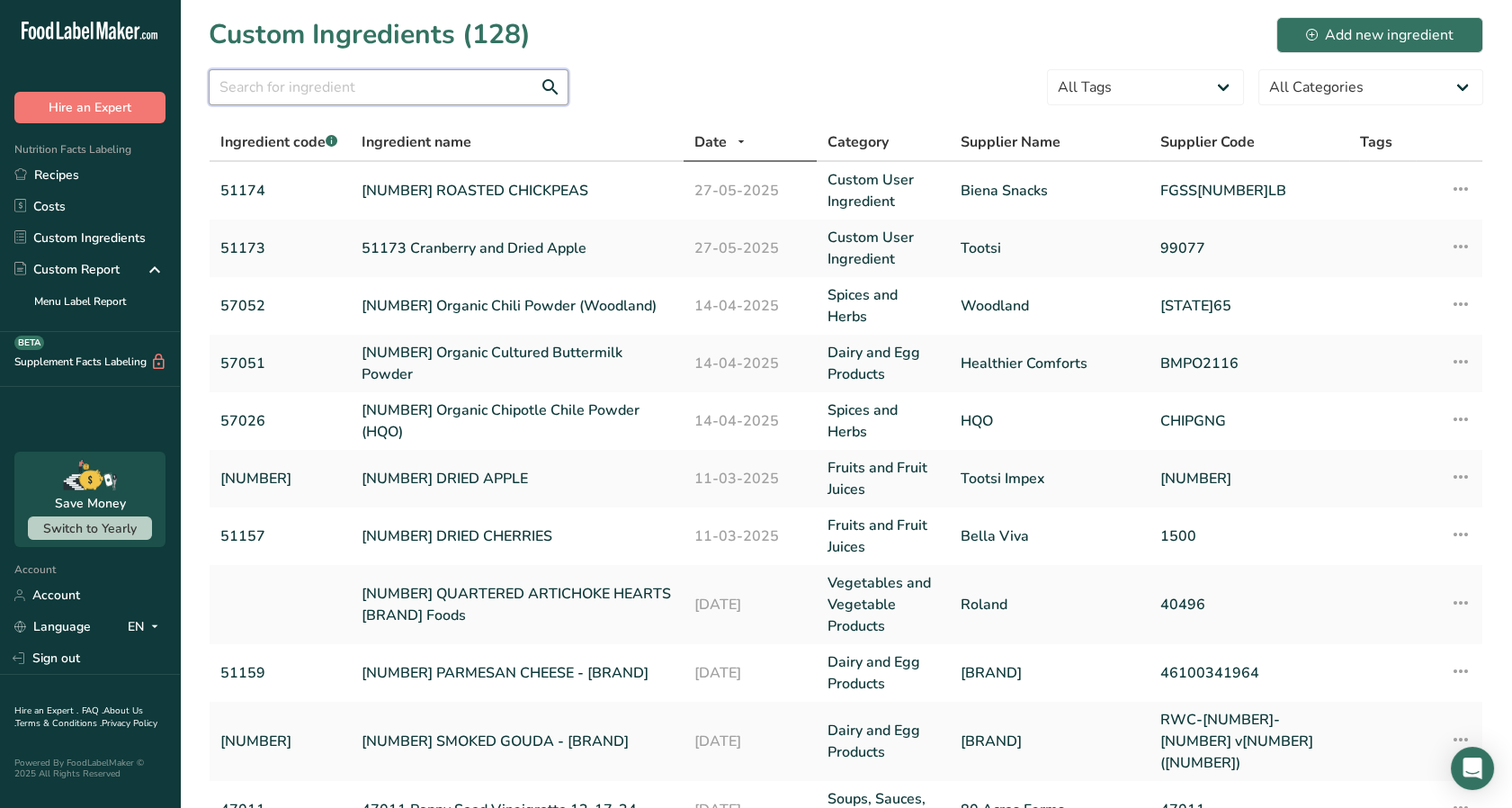 click at bounding box center [389, 87] 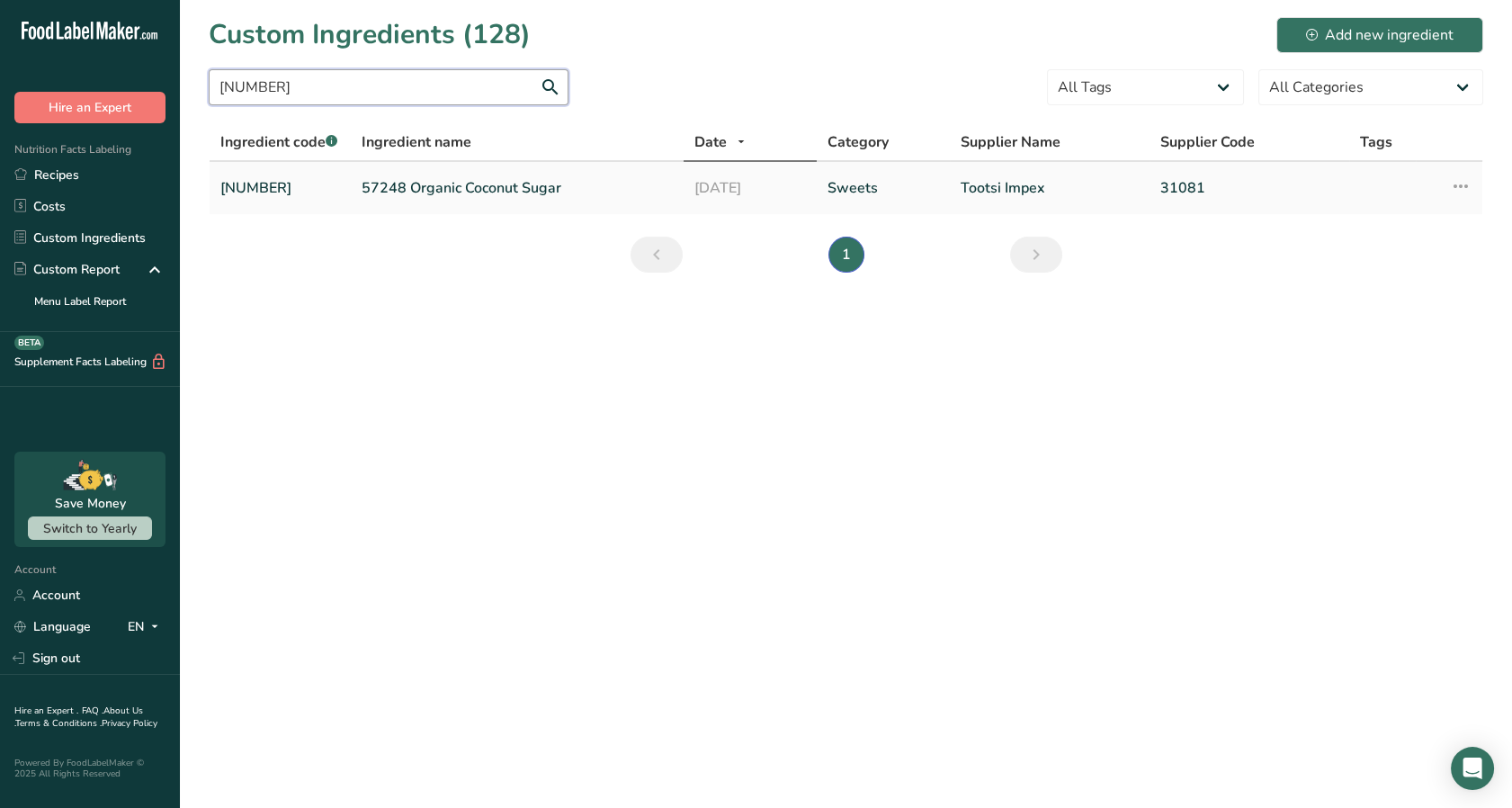 type on "[NUMBER]" 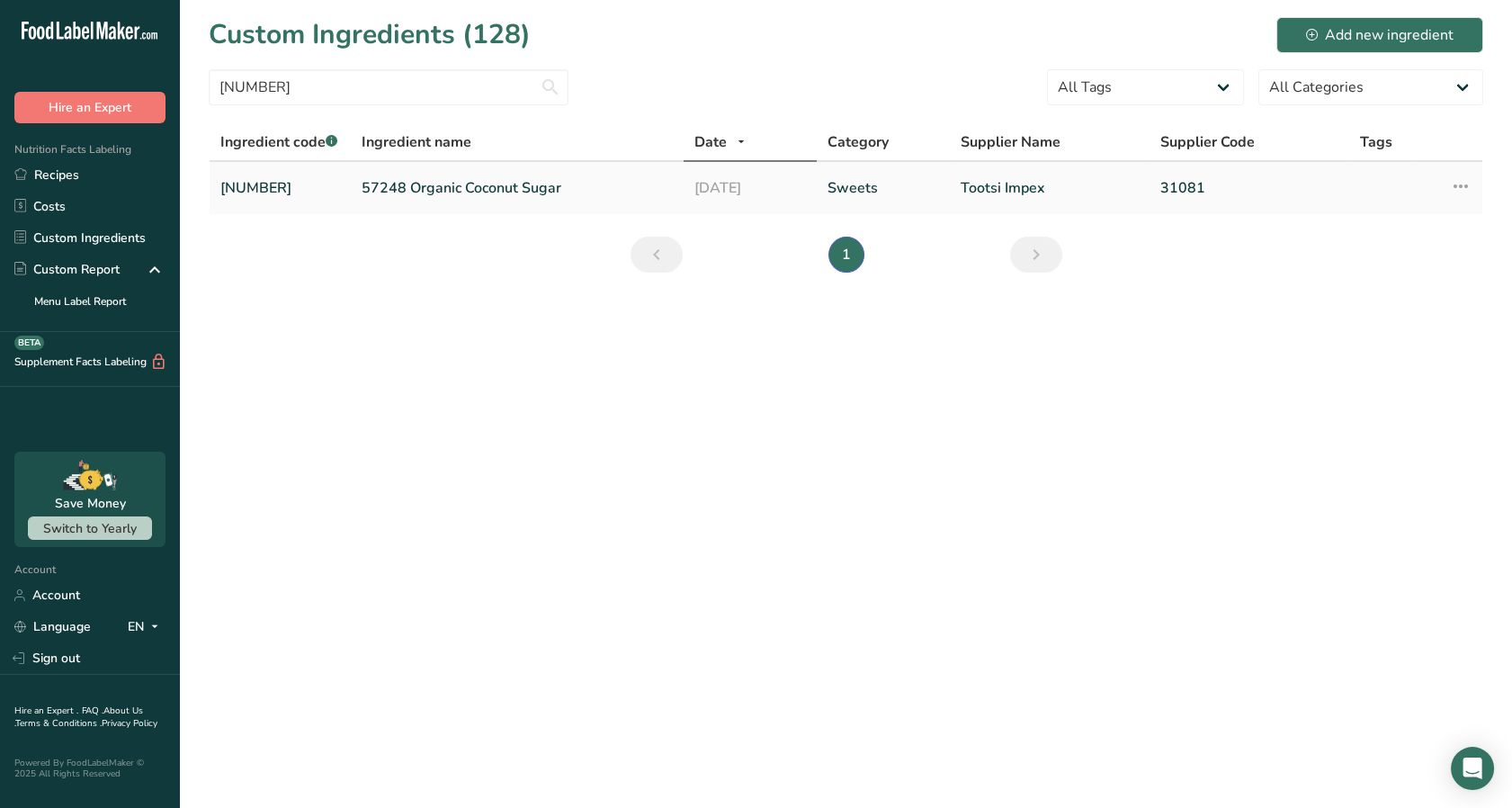 click on "57248 Organic Coconut Sugar" at bounding box center (517, 188) 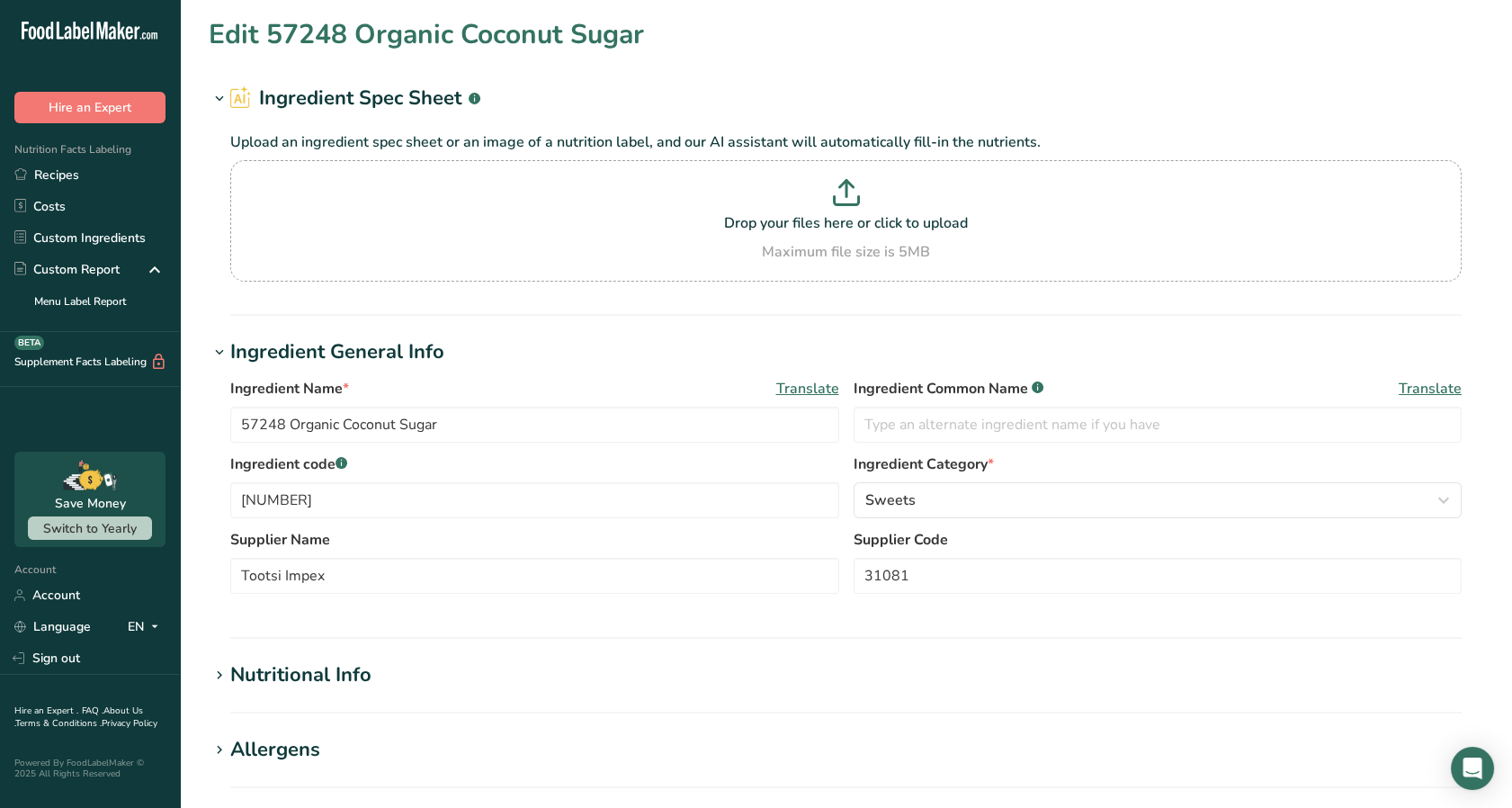 type 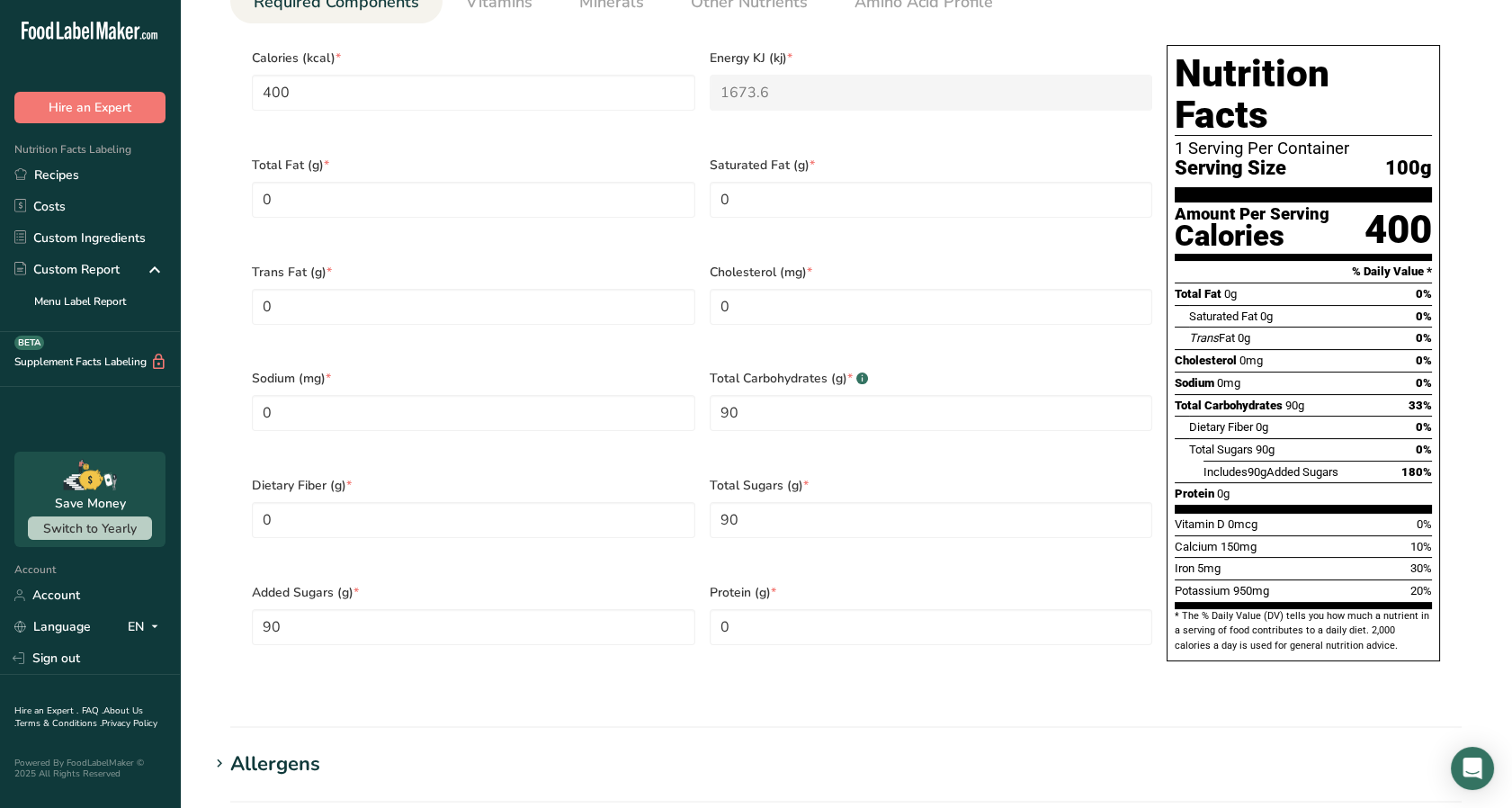 scroll, scrollTop: 813, scrollLeft: 0, axis: vertical 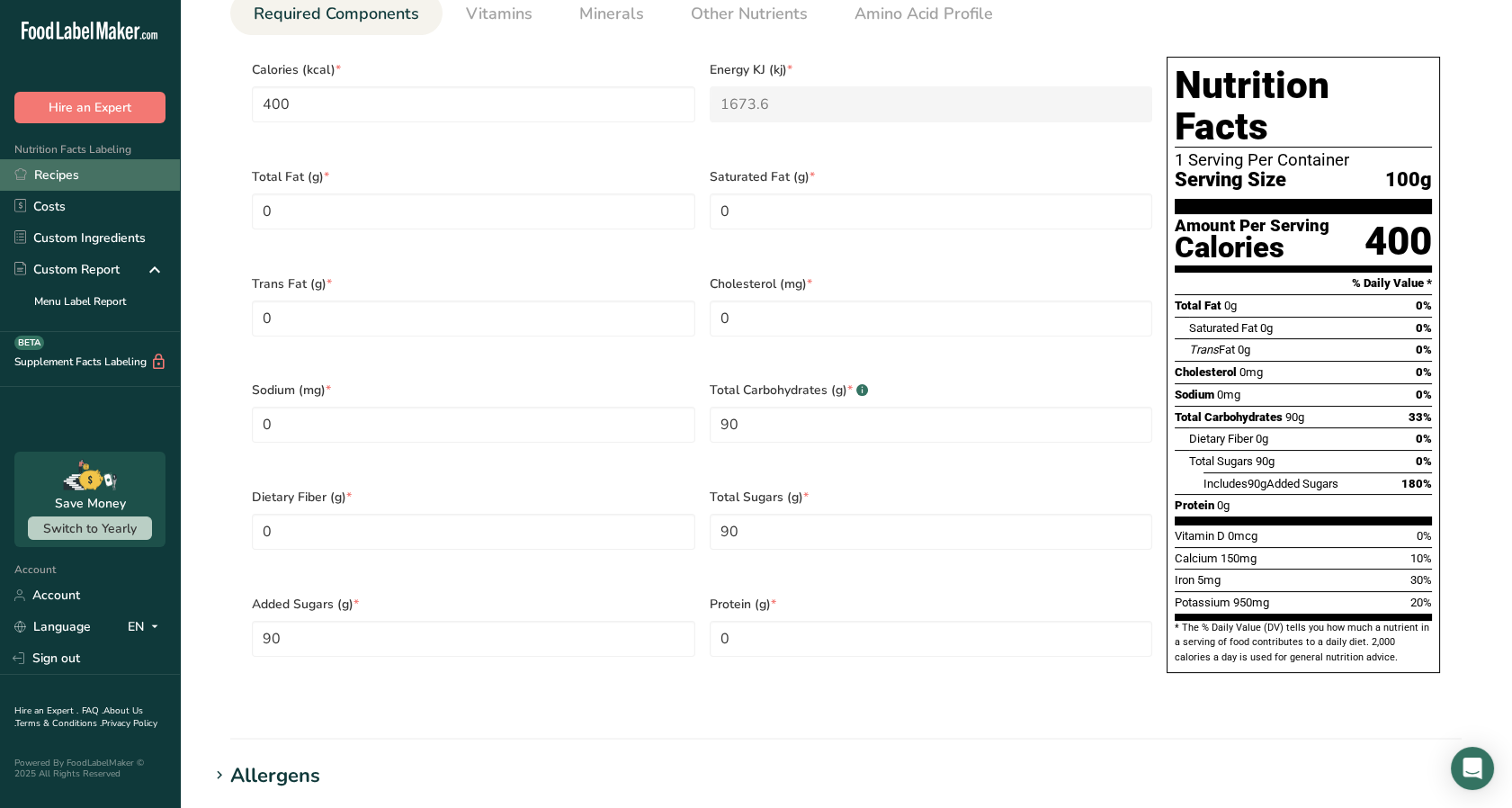 click on "Recipes" at bounding box center (90, 175) 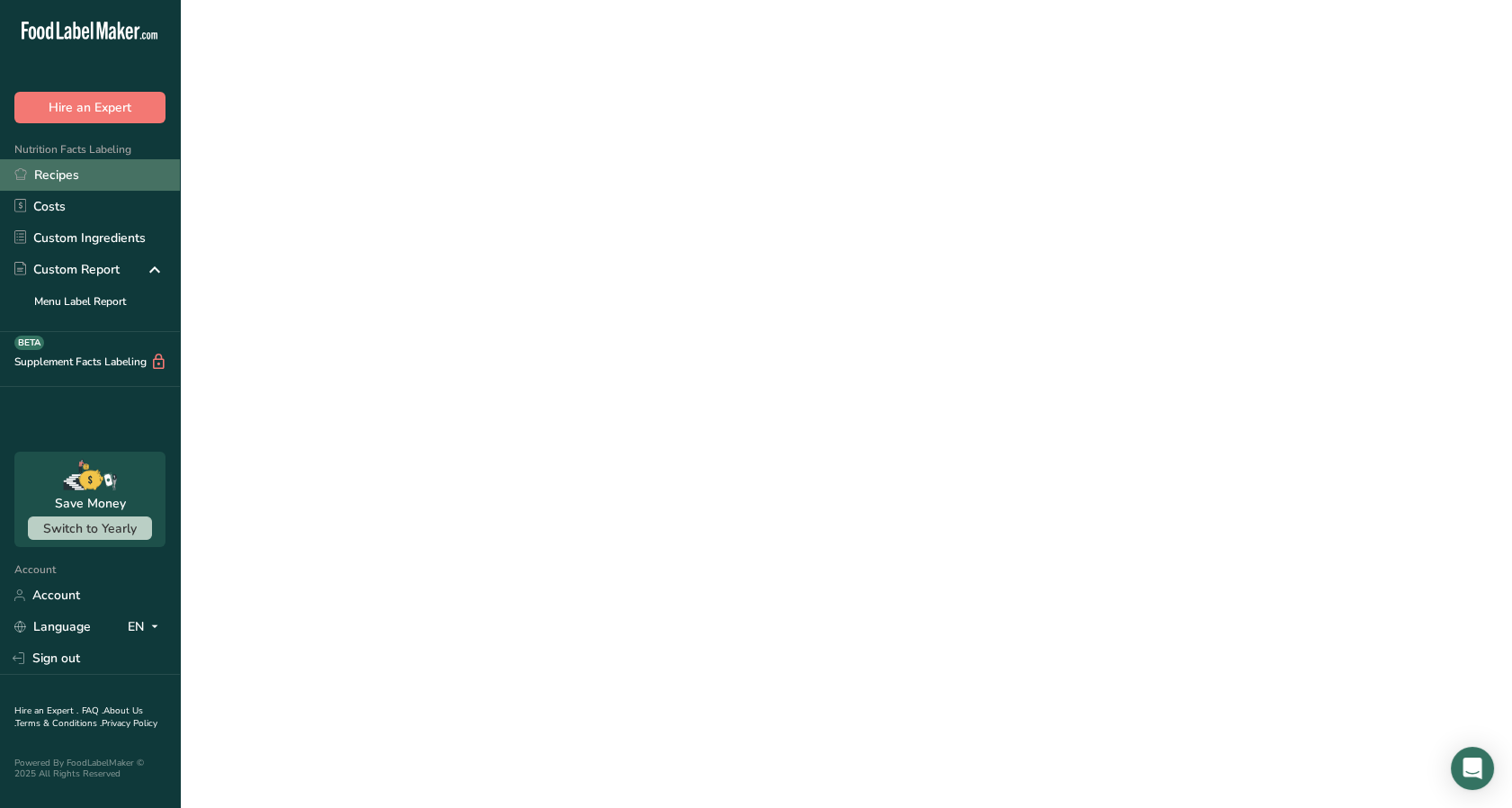 scroll, scrollTop: 0, scrollLeft: 0, axis: both 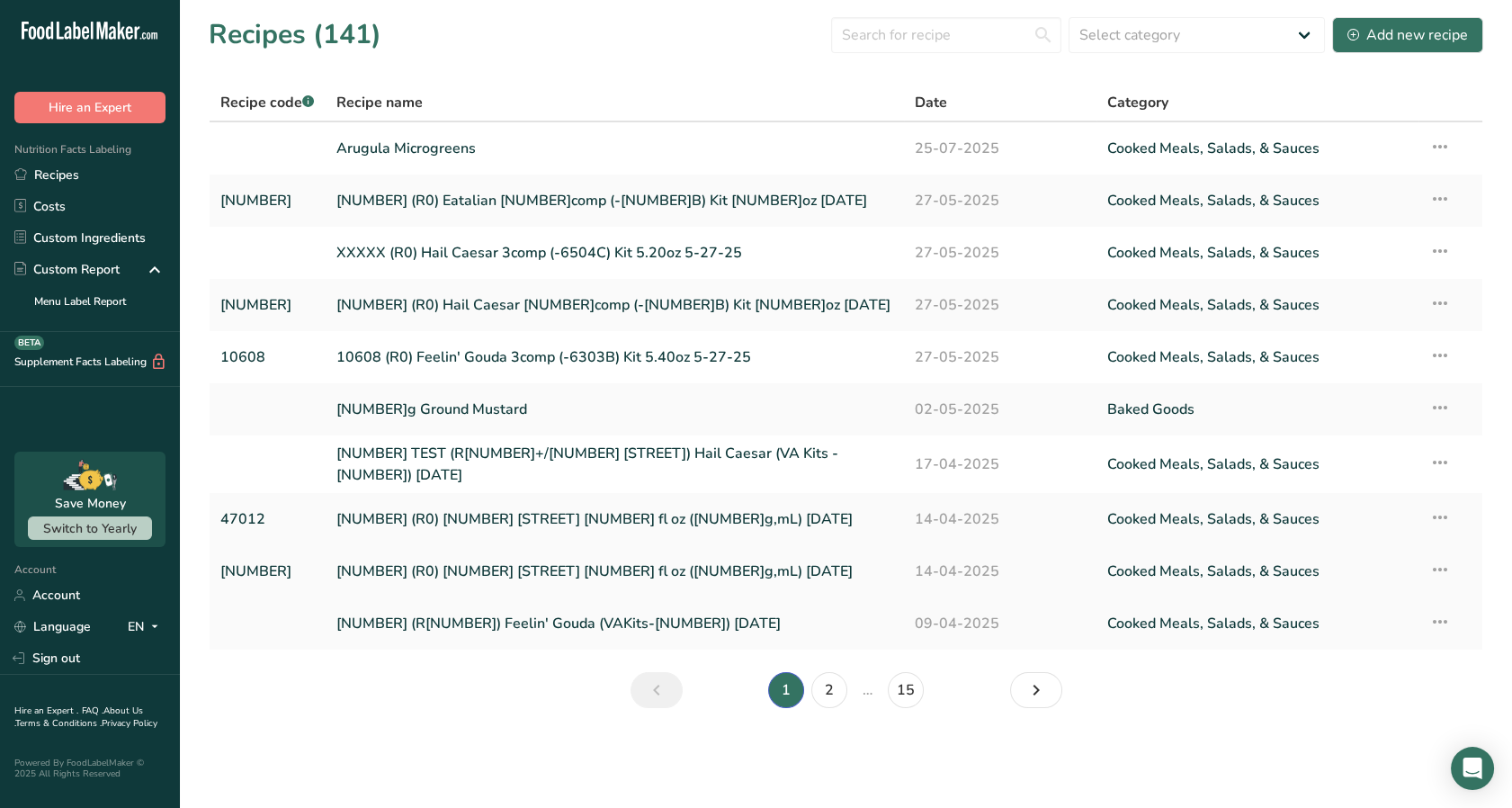 click on "[NUMBER] (R0) [NUMBER] [STREET] [NUMBER] fl oz ([NUMBER]g,mL) [DATE]" at bounding box center [614, 571] 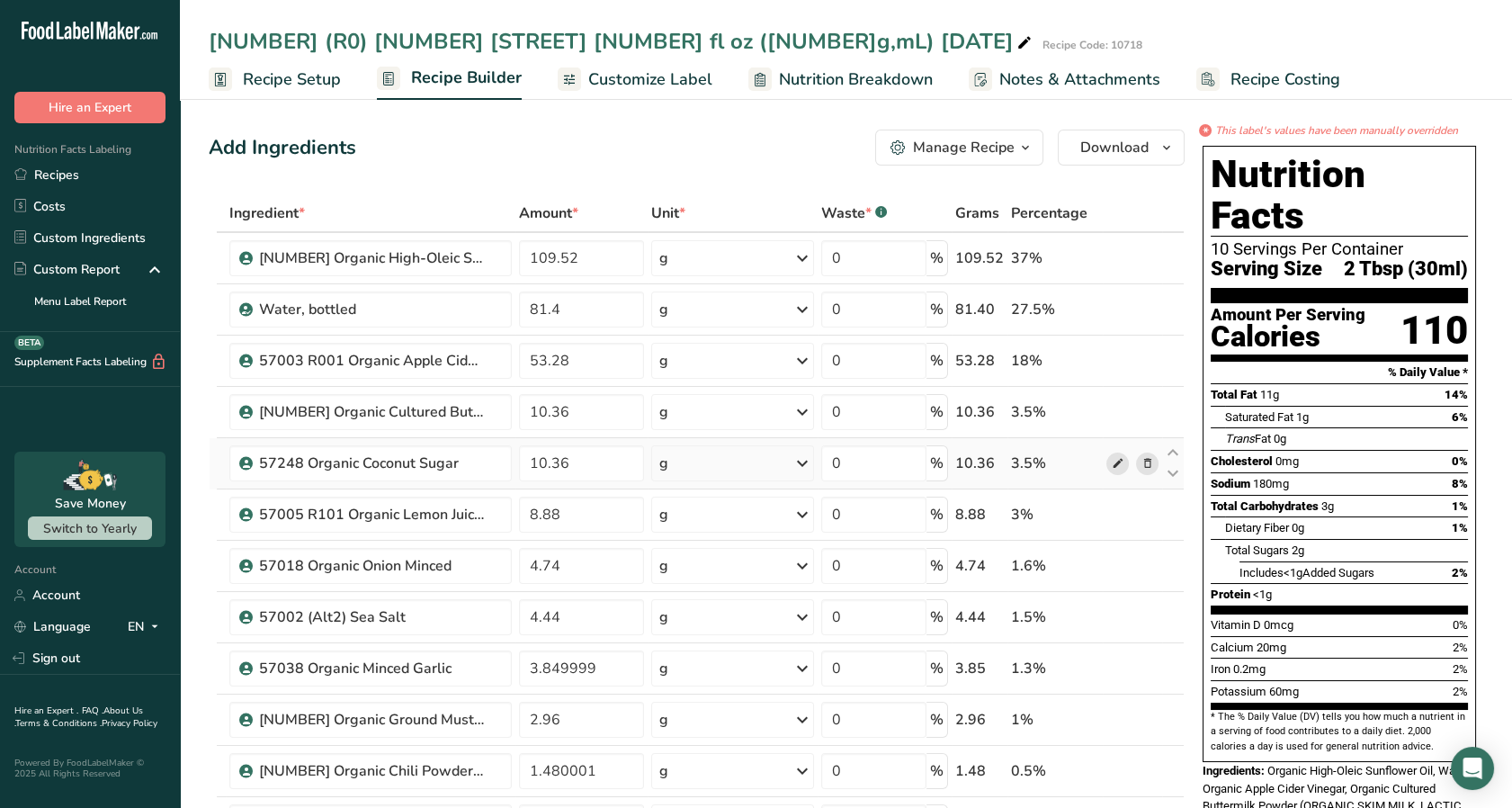 click at bounding box center (1117, 463) 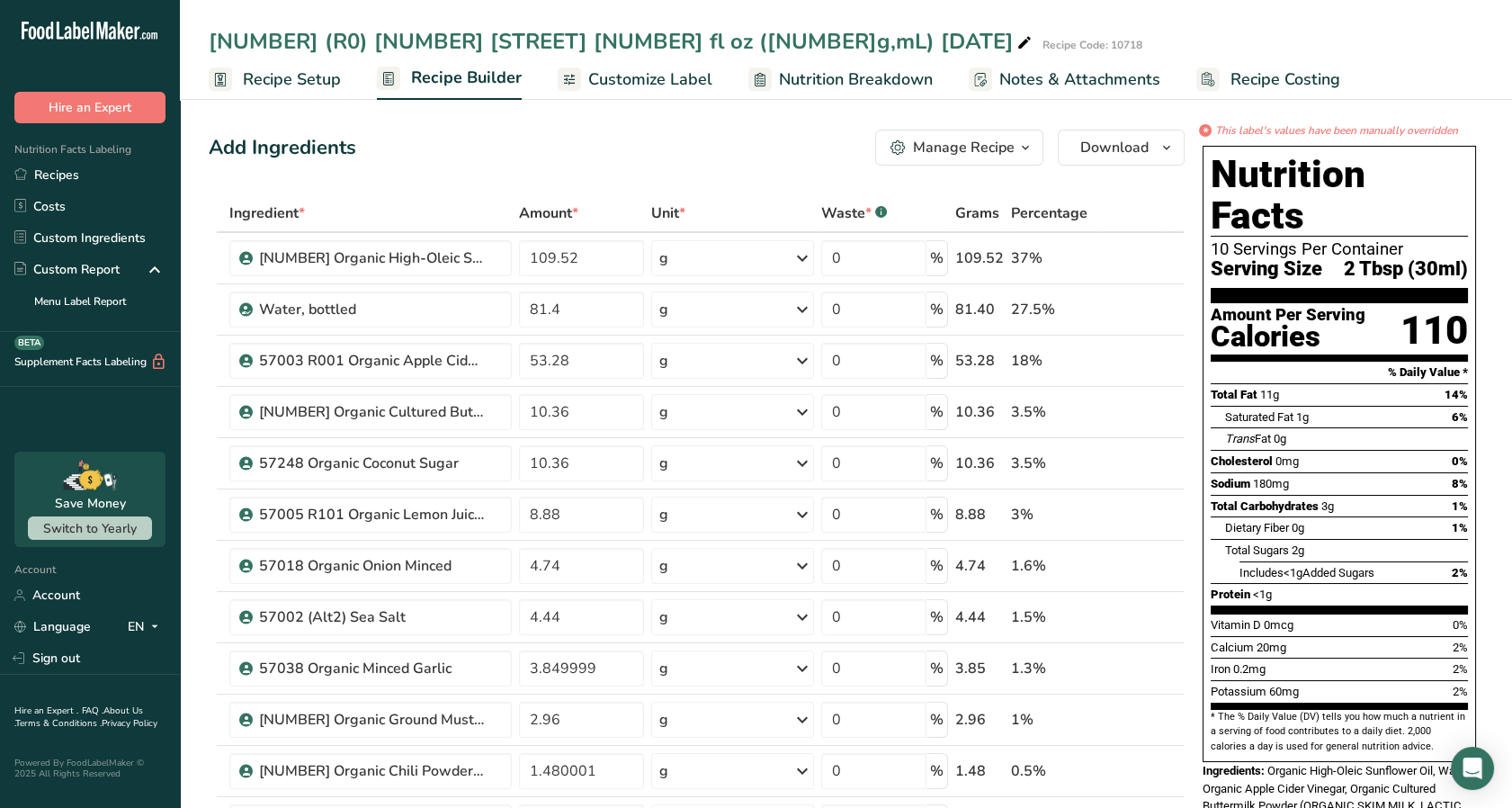 click on "Nutrition Breakdown" at bounding box center (855, 79) 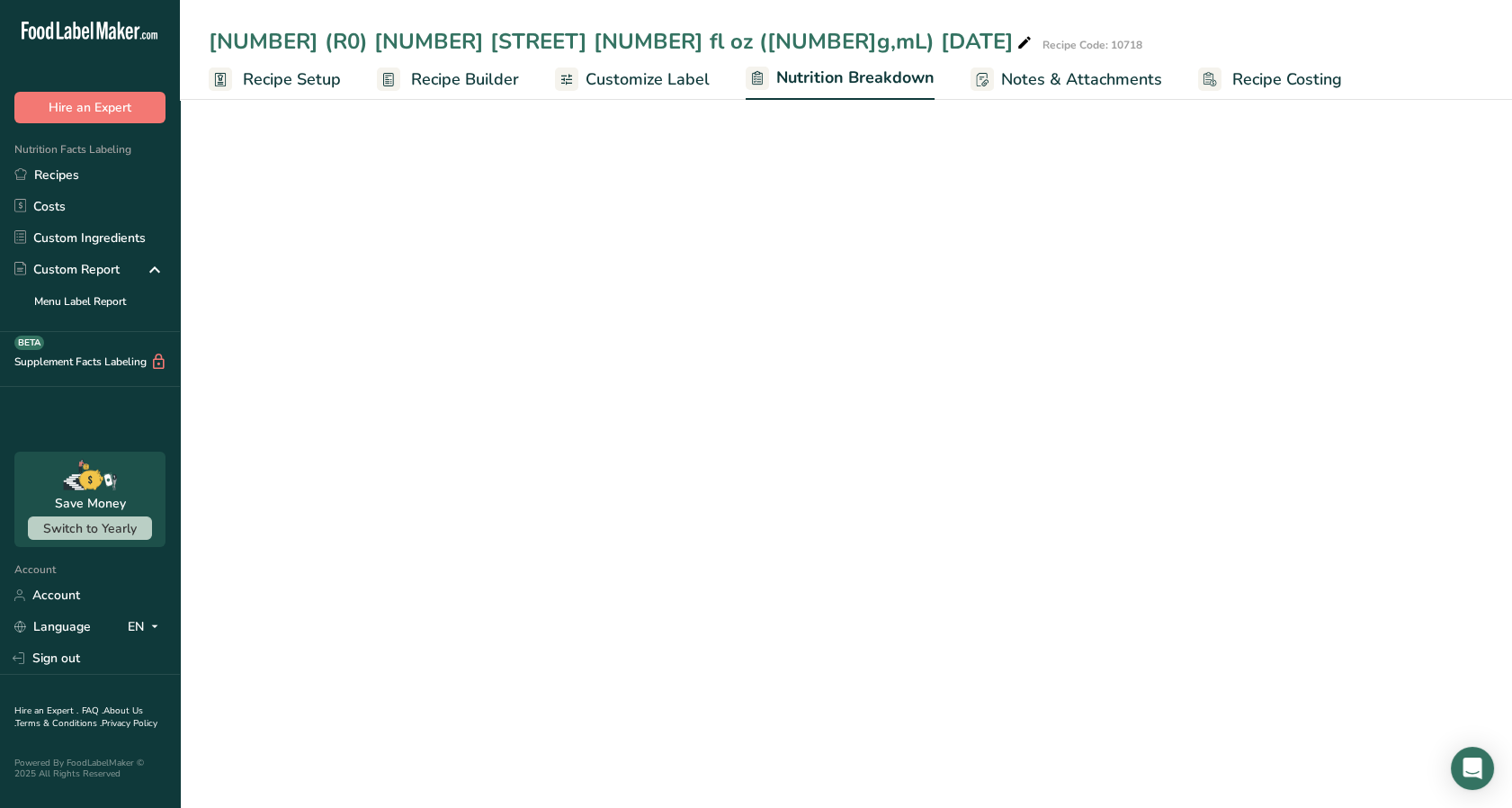 select on "Calories" 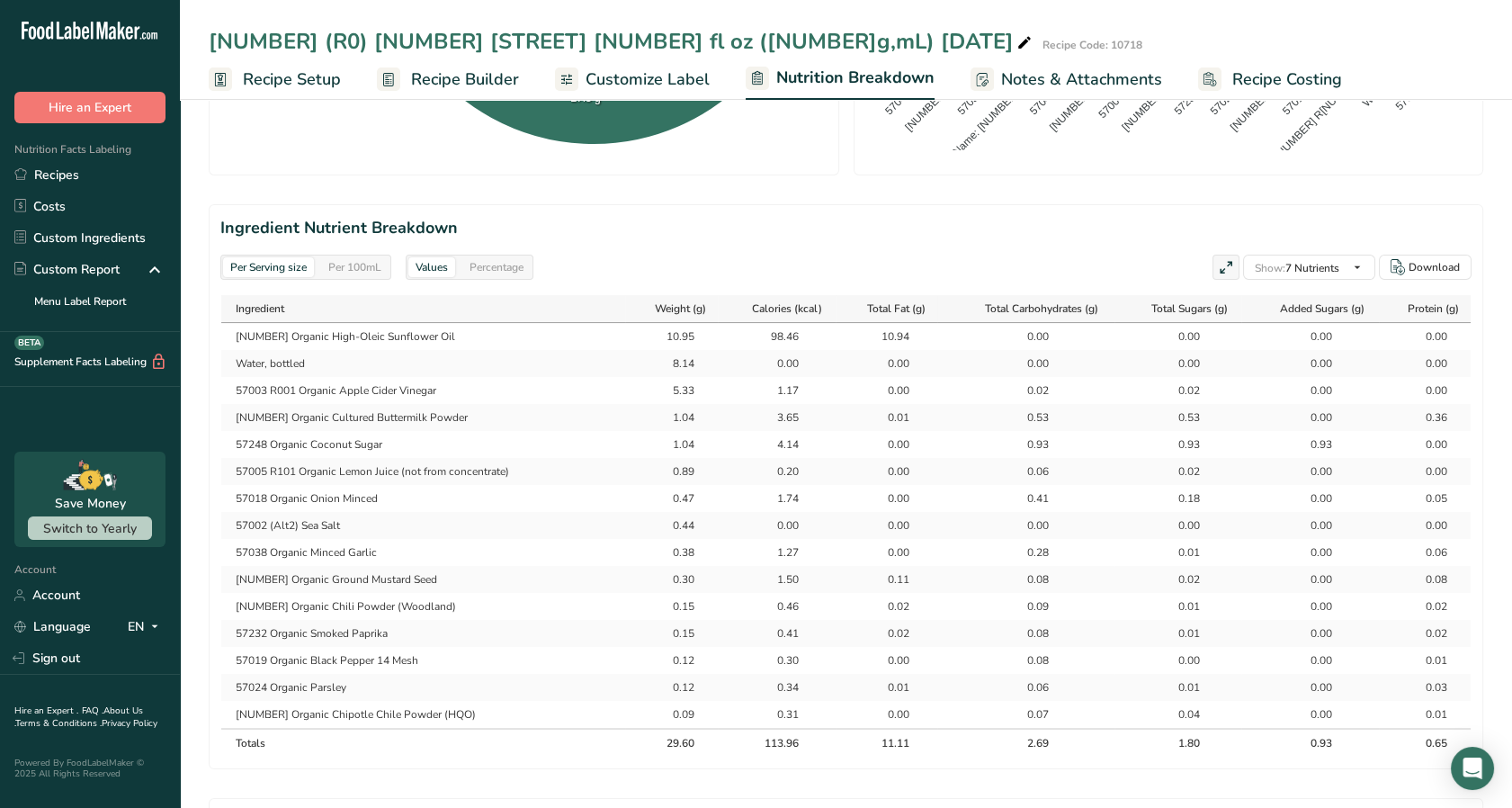 scroll, scrollTop: 721, scrollLeft: 0, axis: vertical 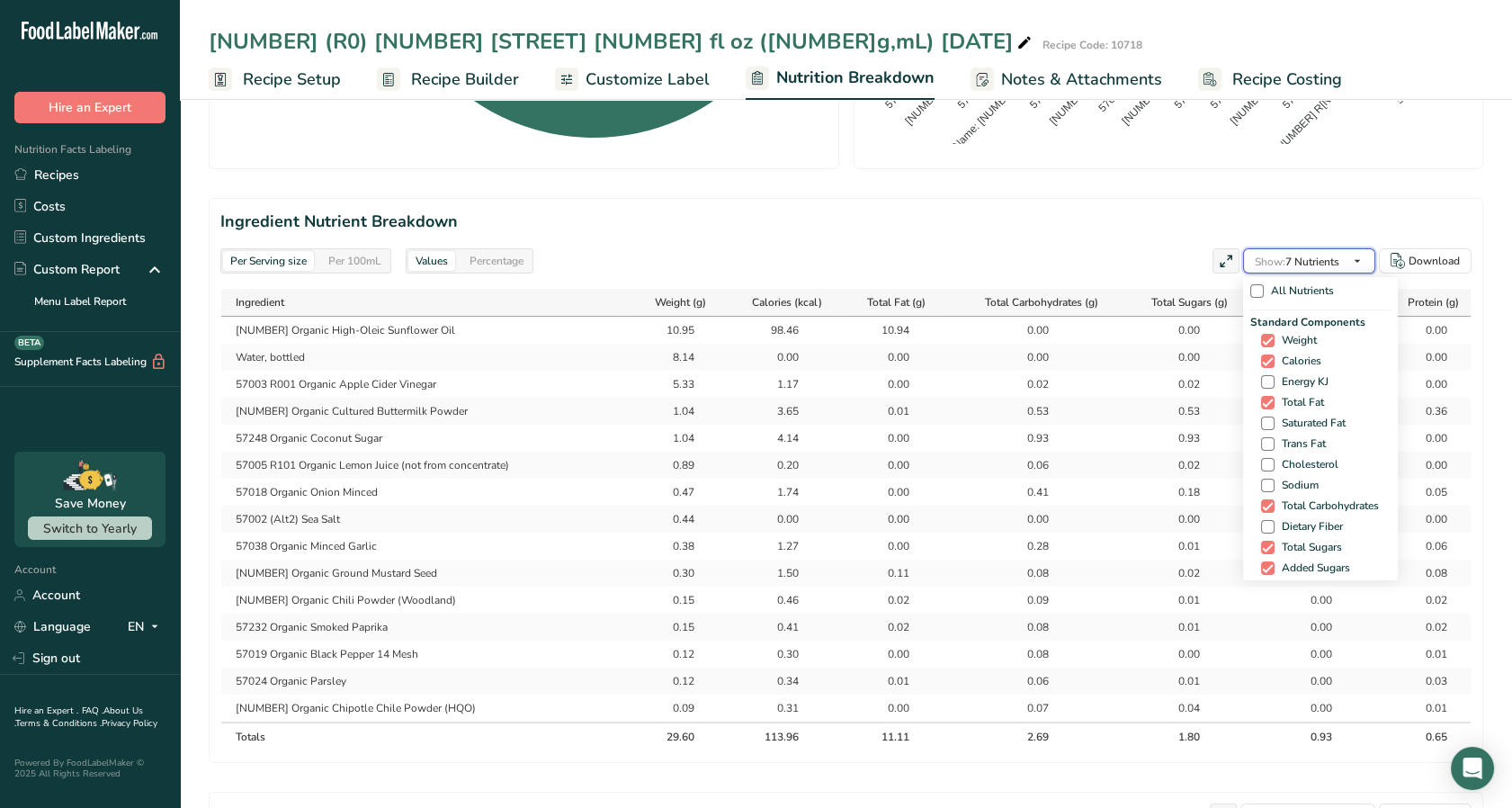 click at bounding box center [1357, 261] 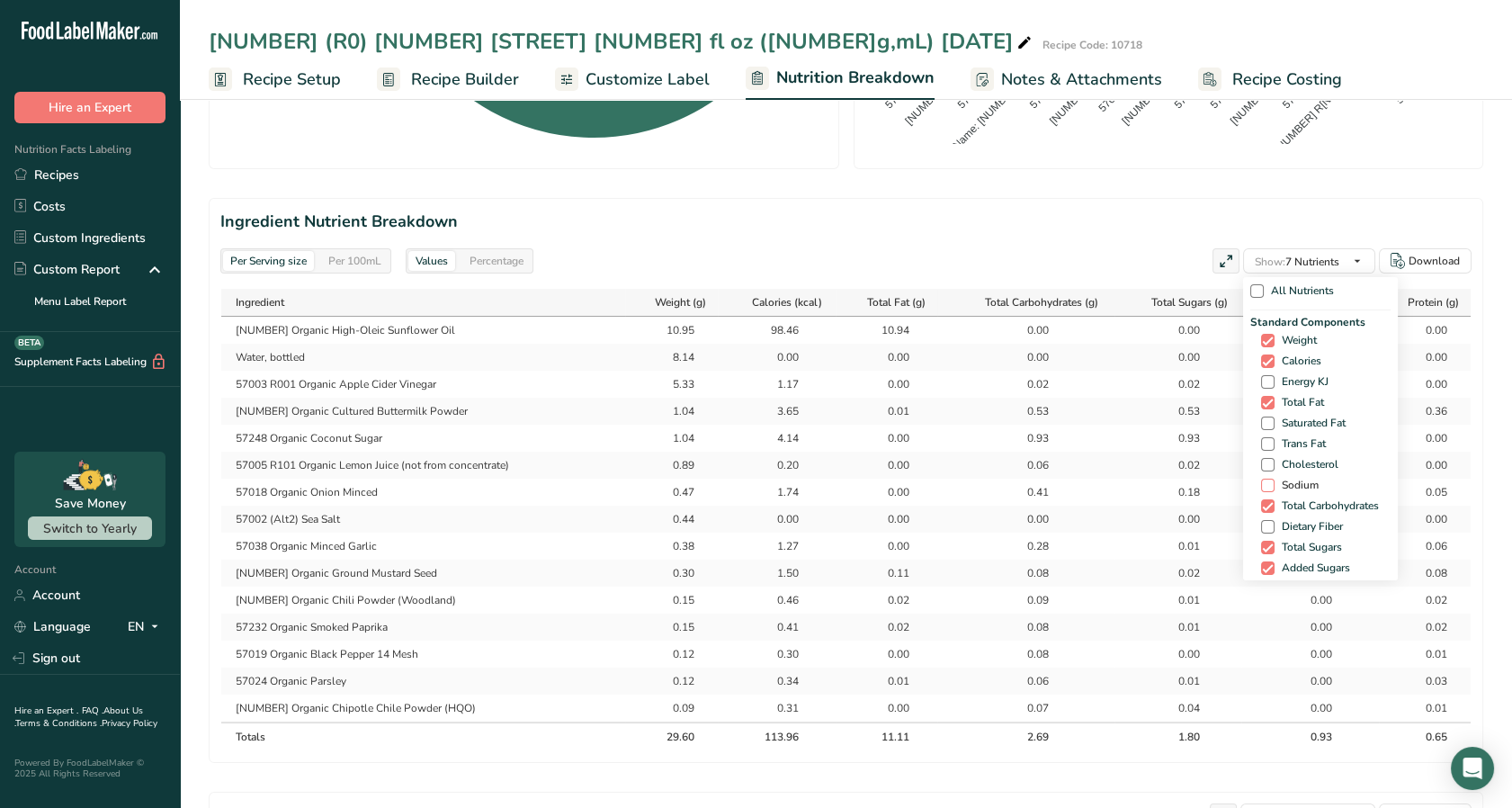 click at bounding box center (1267, 485) 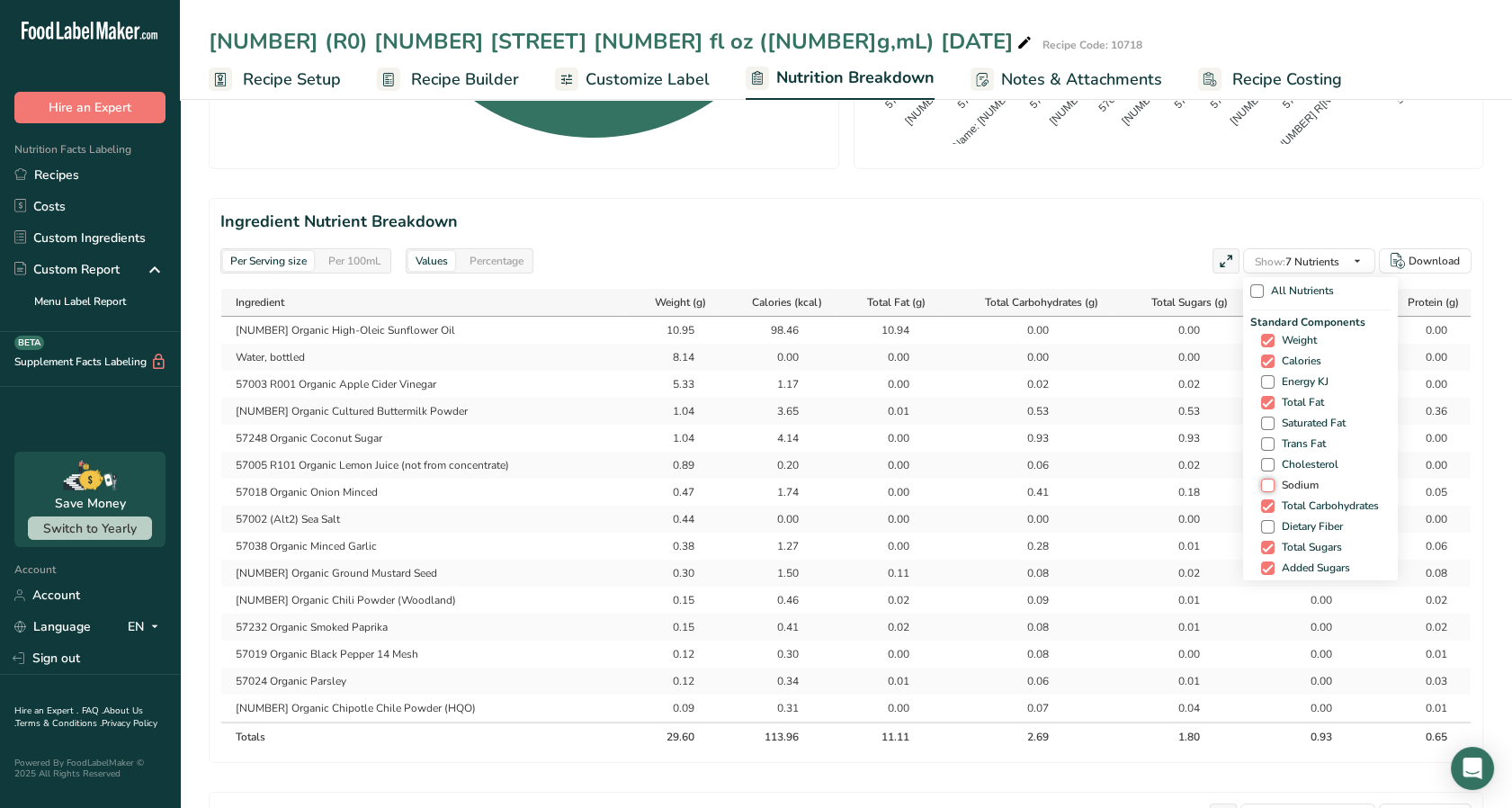 click on "Sodium" at bounding box center (1266, 485) 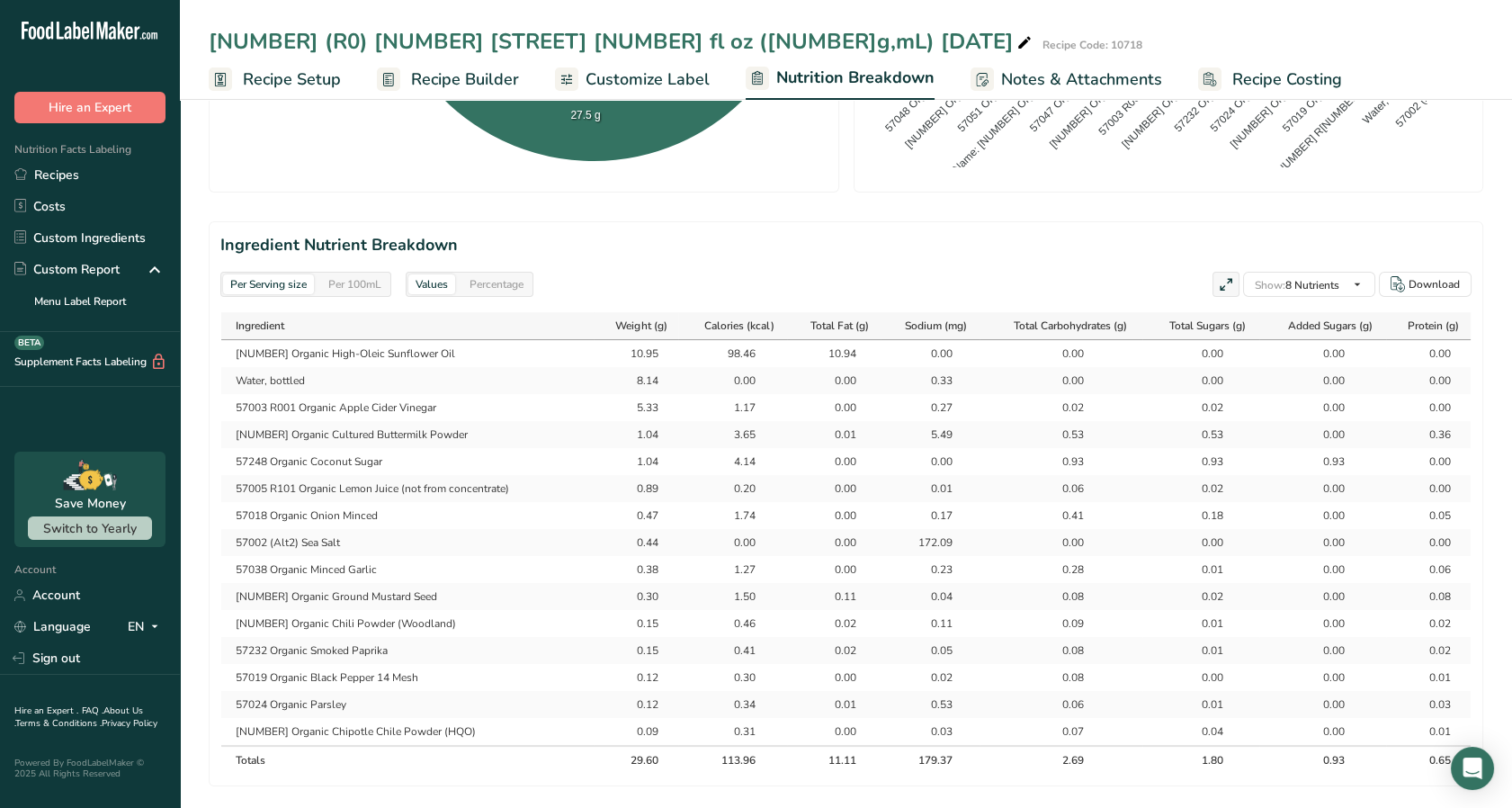 scroll, scrollTop: 693, scrollLeft: 0, axis: vertical 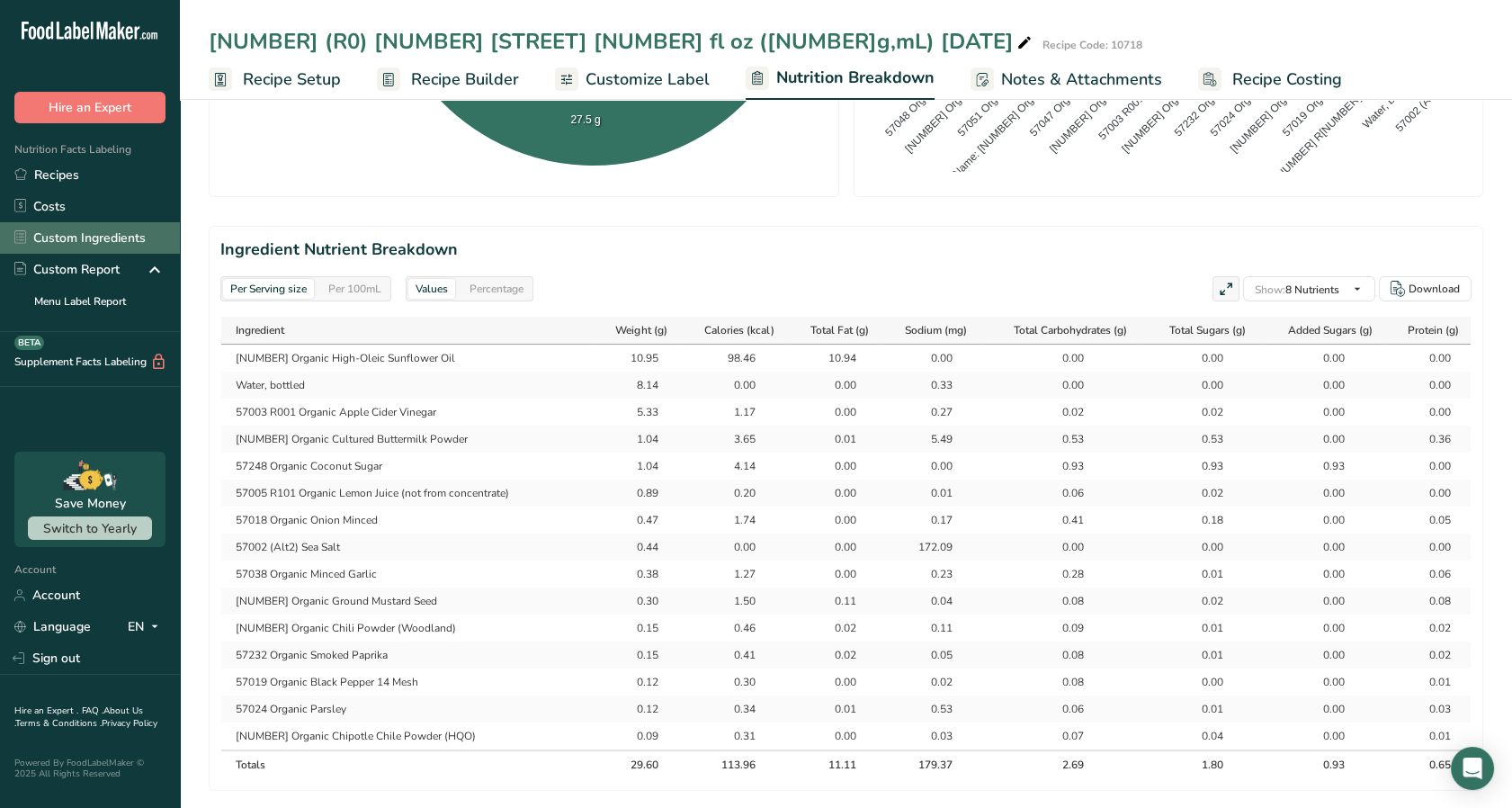 click on "Custom Ingredients" at bounding box center (90, 238) 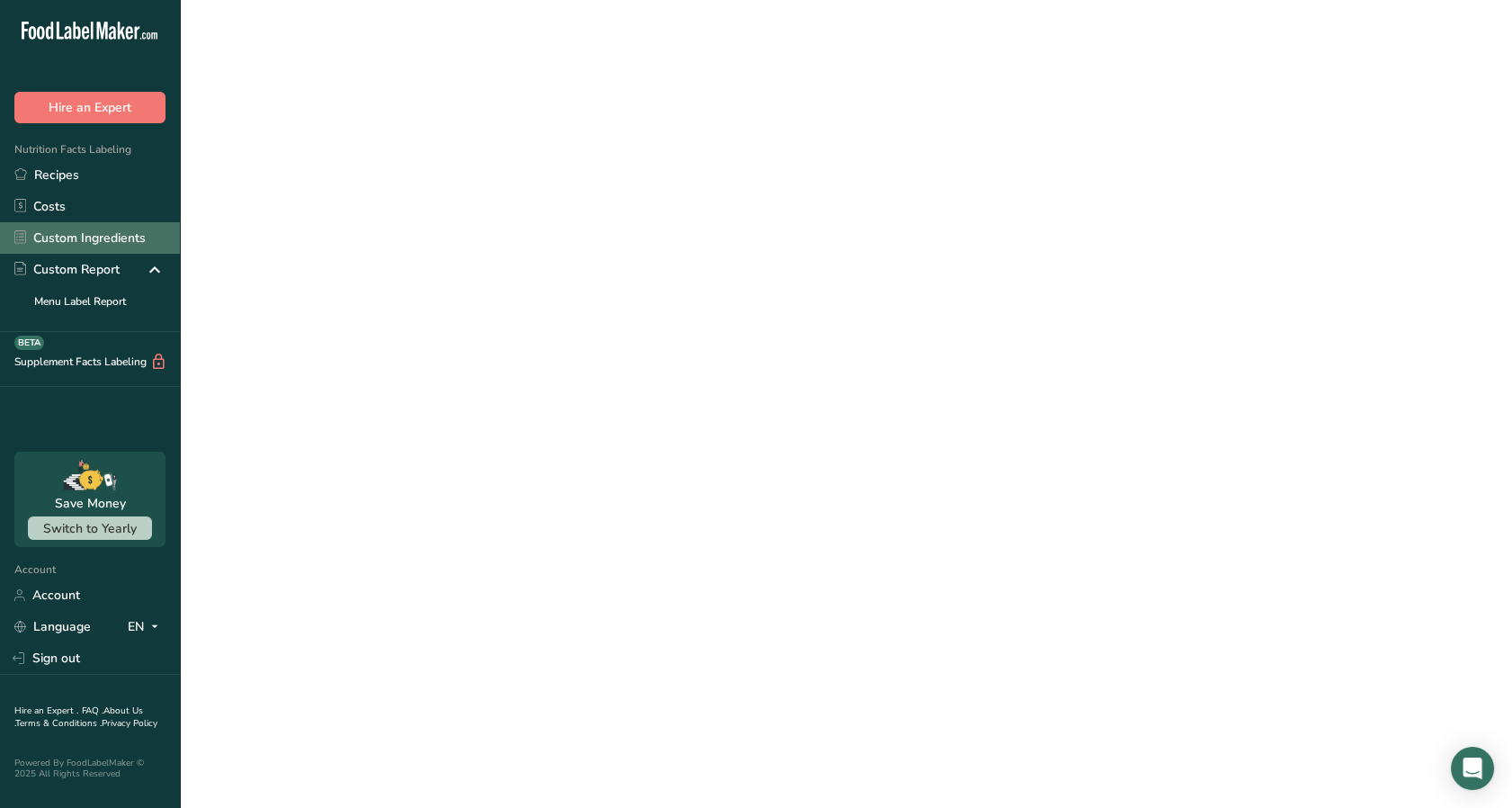 scroll, scrollTop: 0, scrollLeft: 0, axis: both 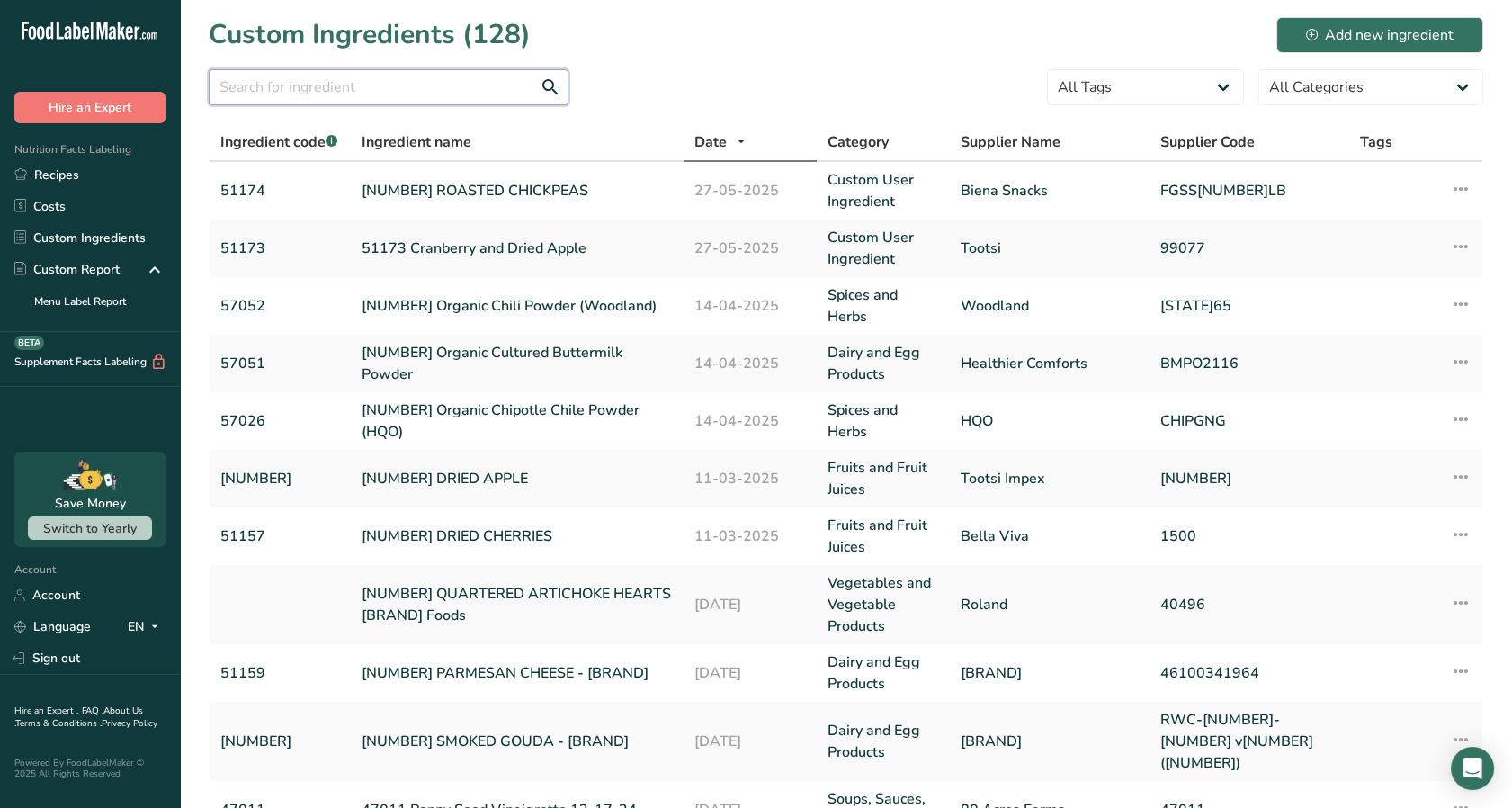 click at bounding box center (389, 87) 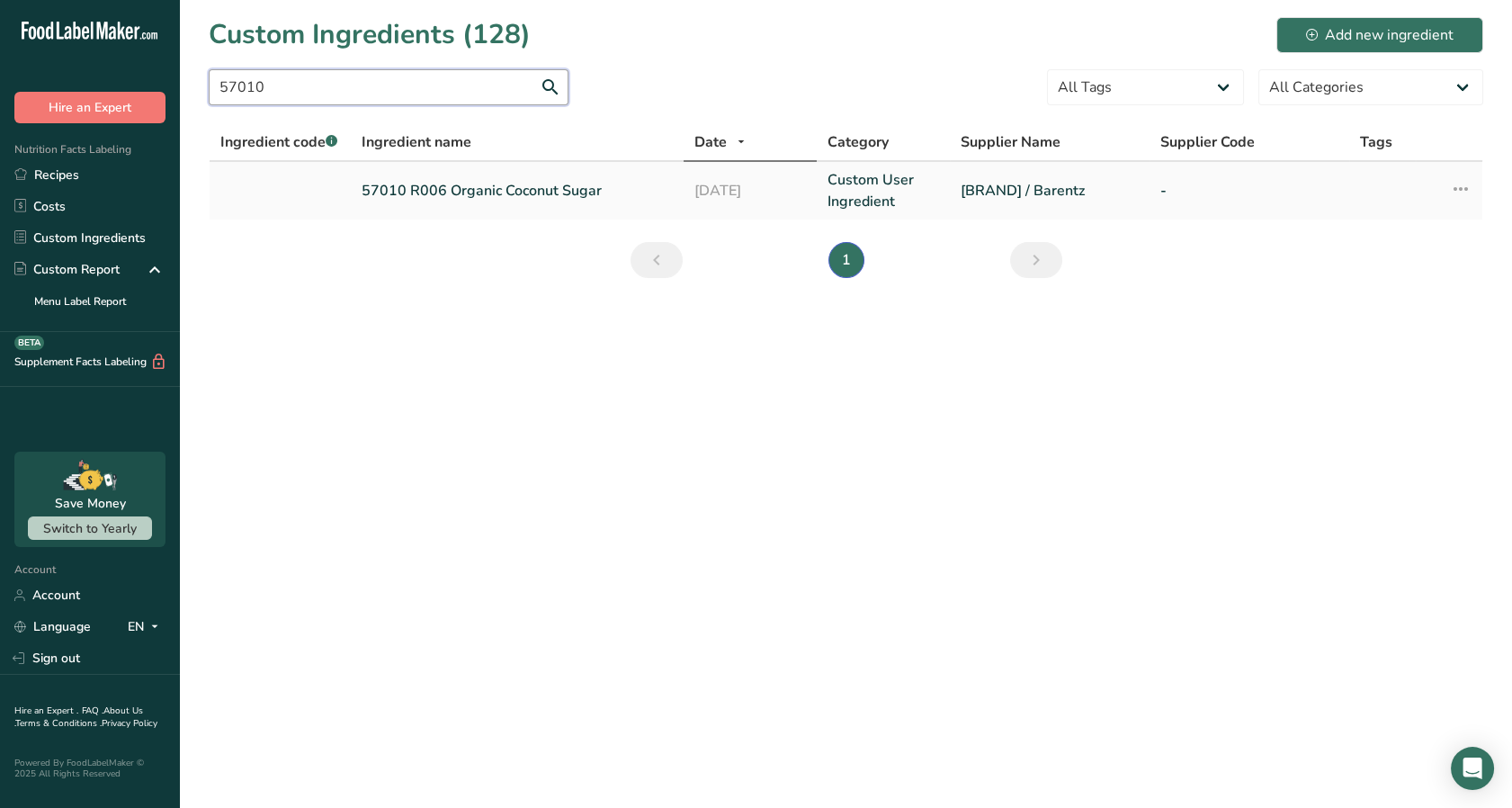 type on "57010" 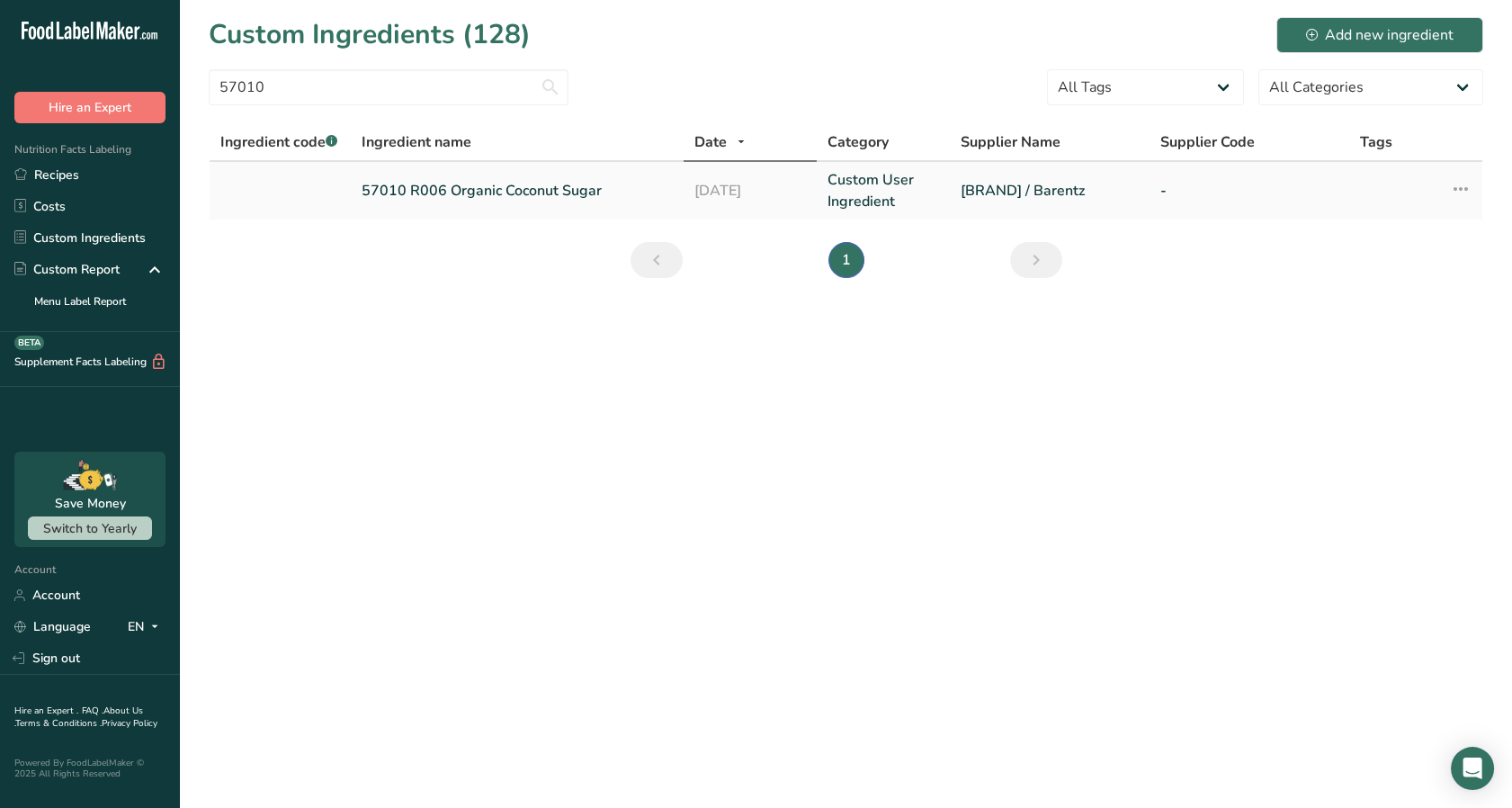 click on "57010 R006 Organic Coconut Sugar" at bounding box center [517, 191] 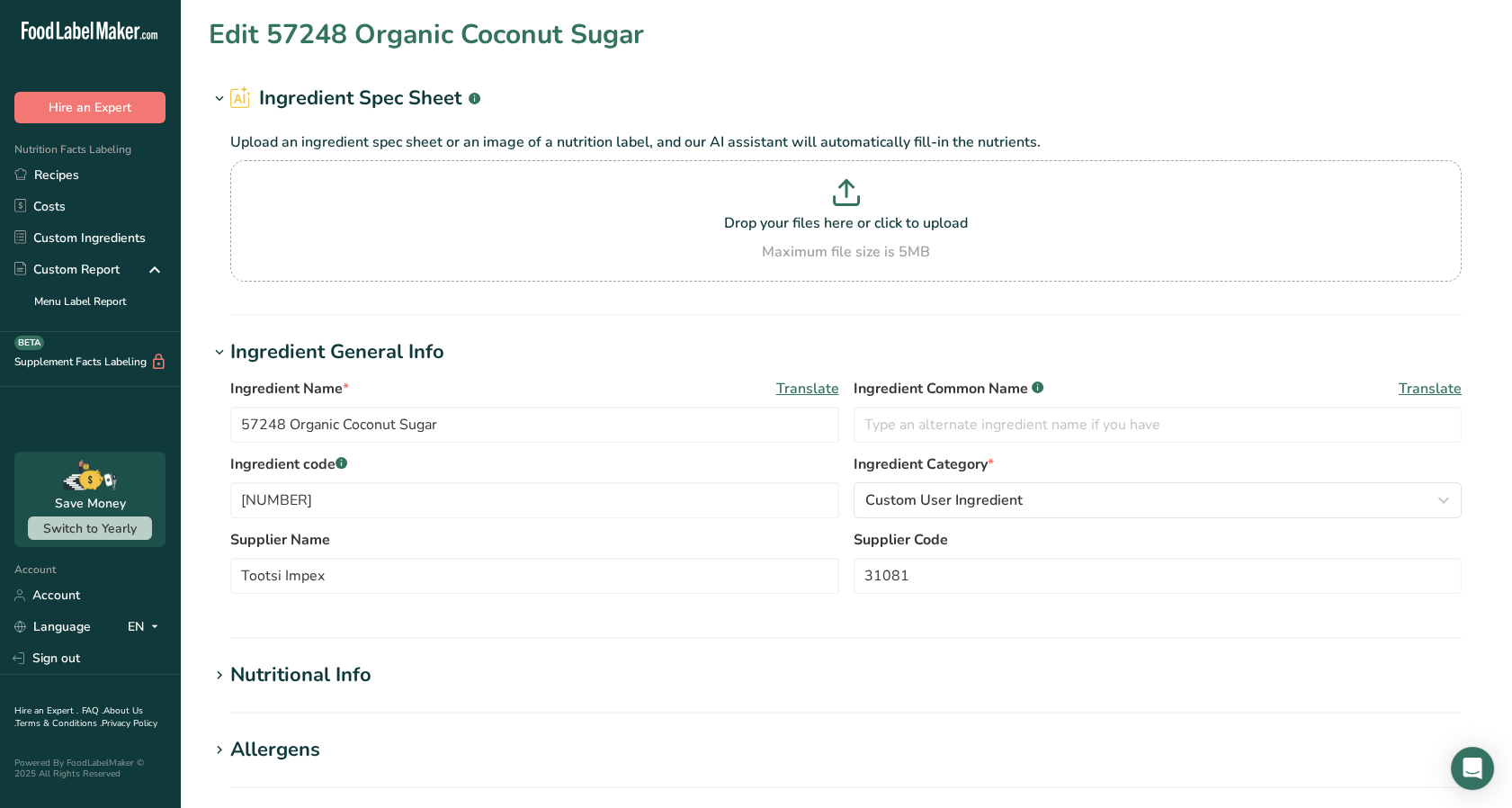 type on "57010 R006 Organic Coconut Sugar" 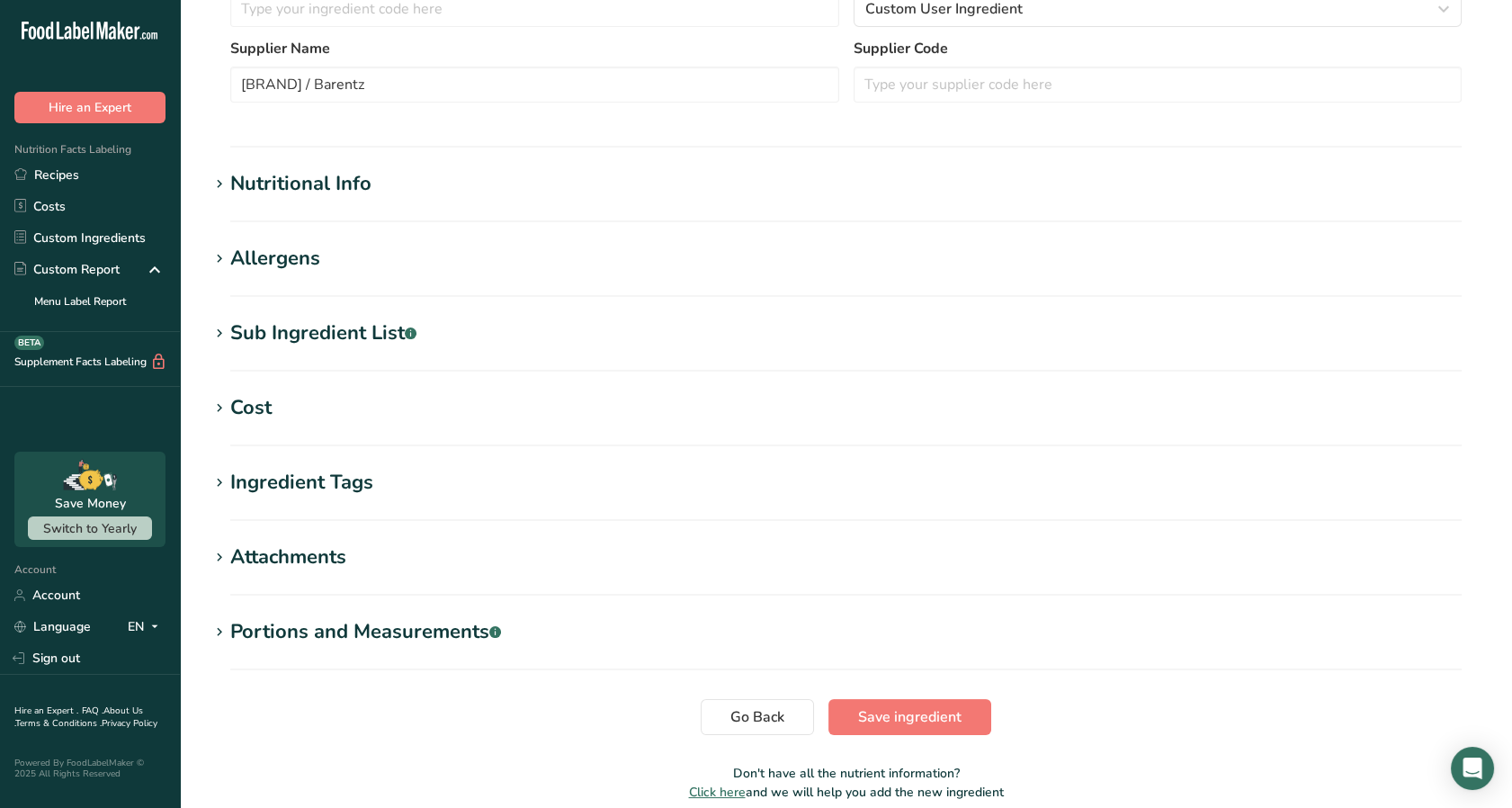 scroll, scrollTop: 489, scrollLeft: 0, axis: vertical 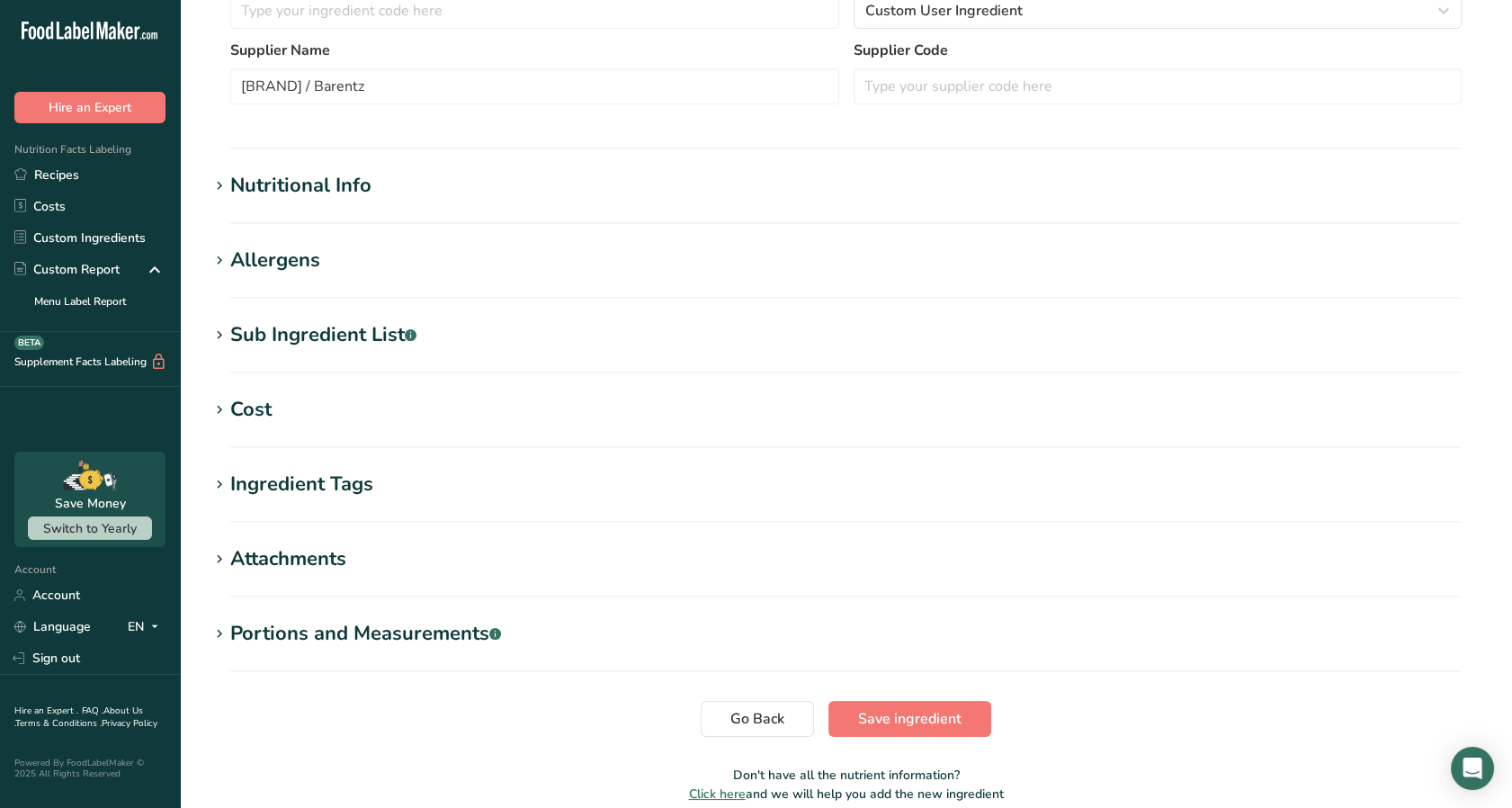 click on "Nutritional Info" at bounding box center (300, 185) 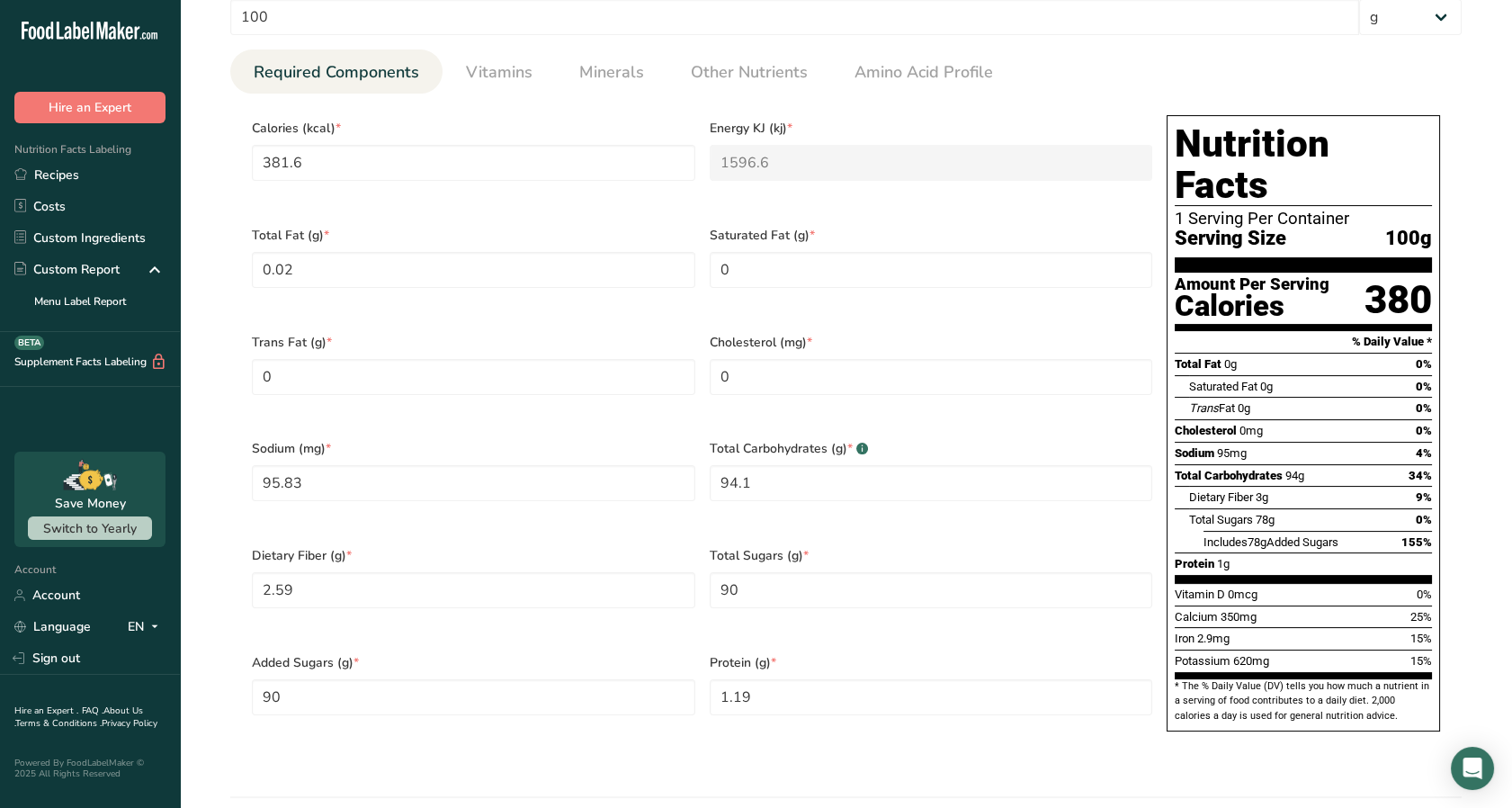 scroll, scrollTop: 772, scrollLeft: 0, axis: vertical 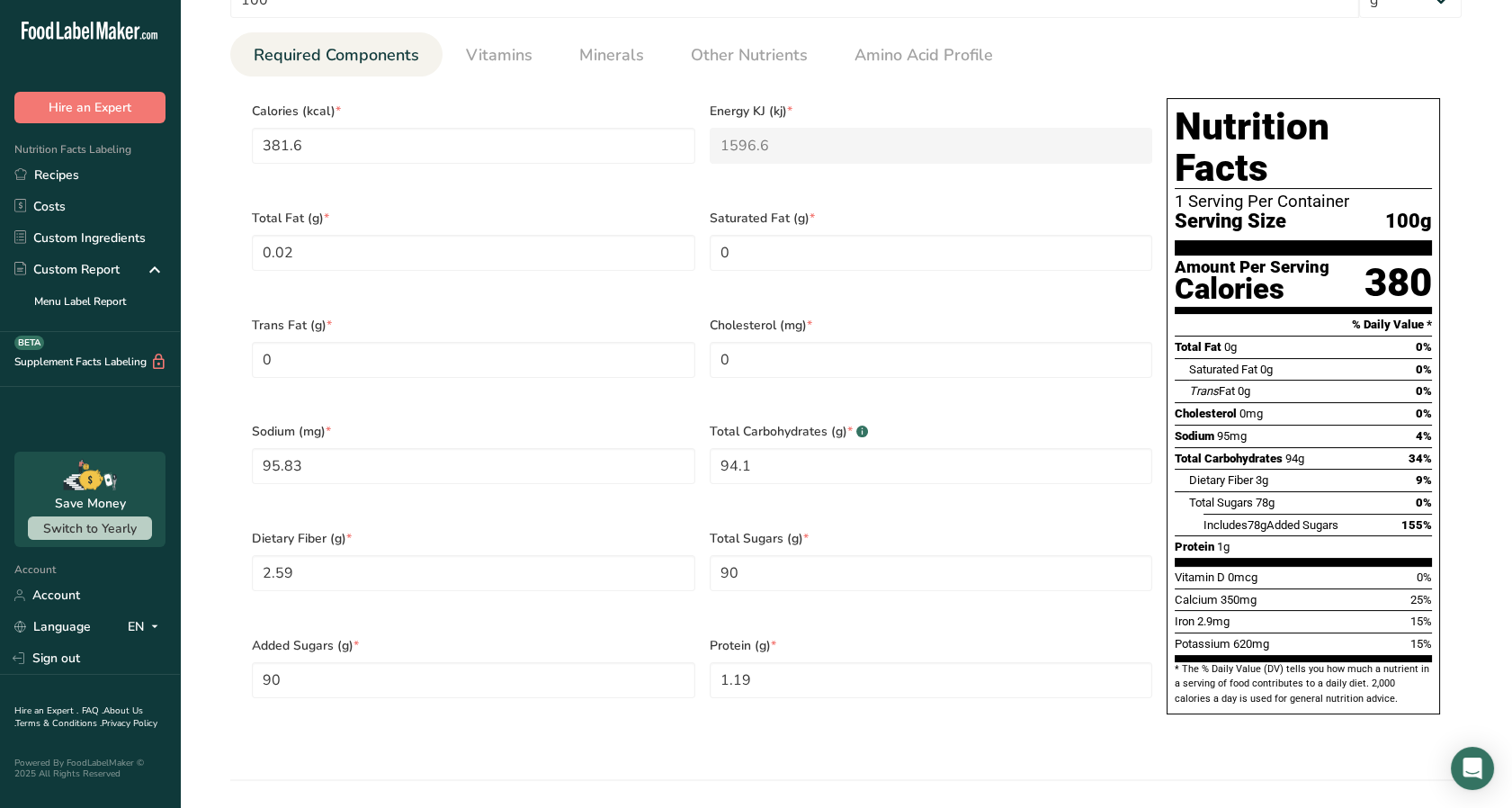 click on "Total Fat
(g) *" at bounding box center (473, 218) 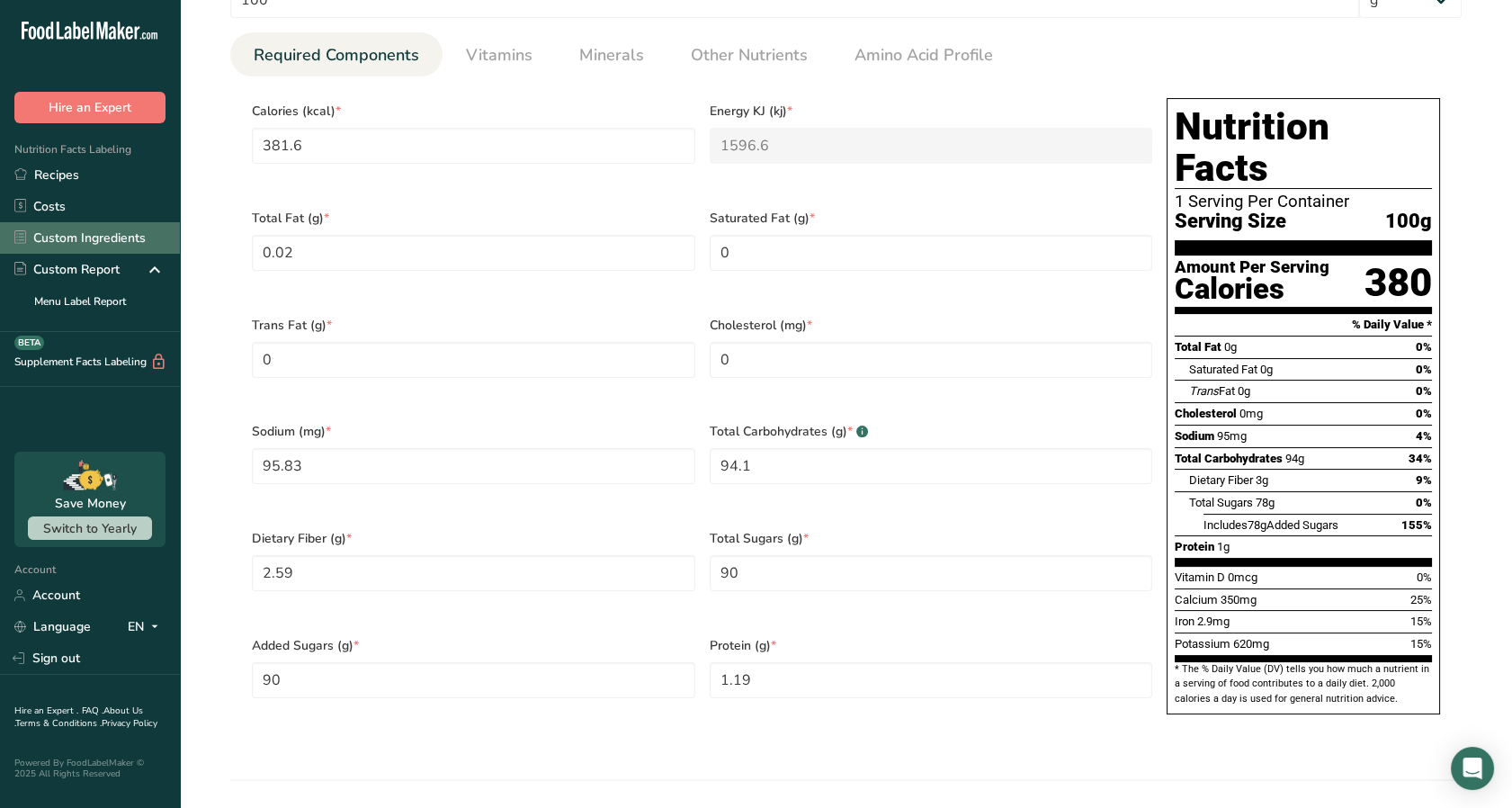 click on "Custom Ingredients" at bounding box center (90, 238) 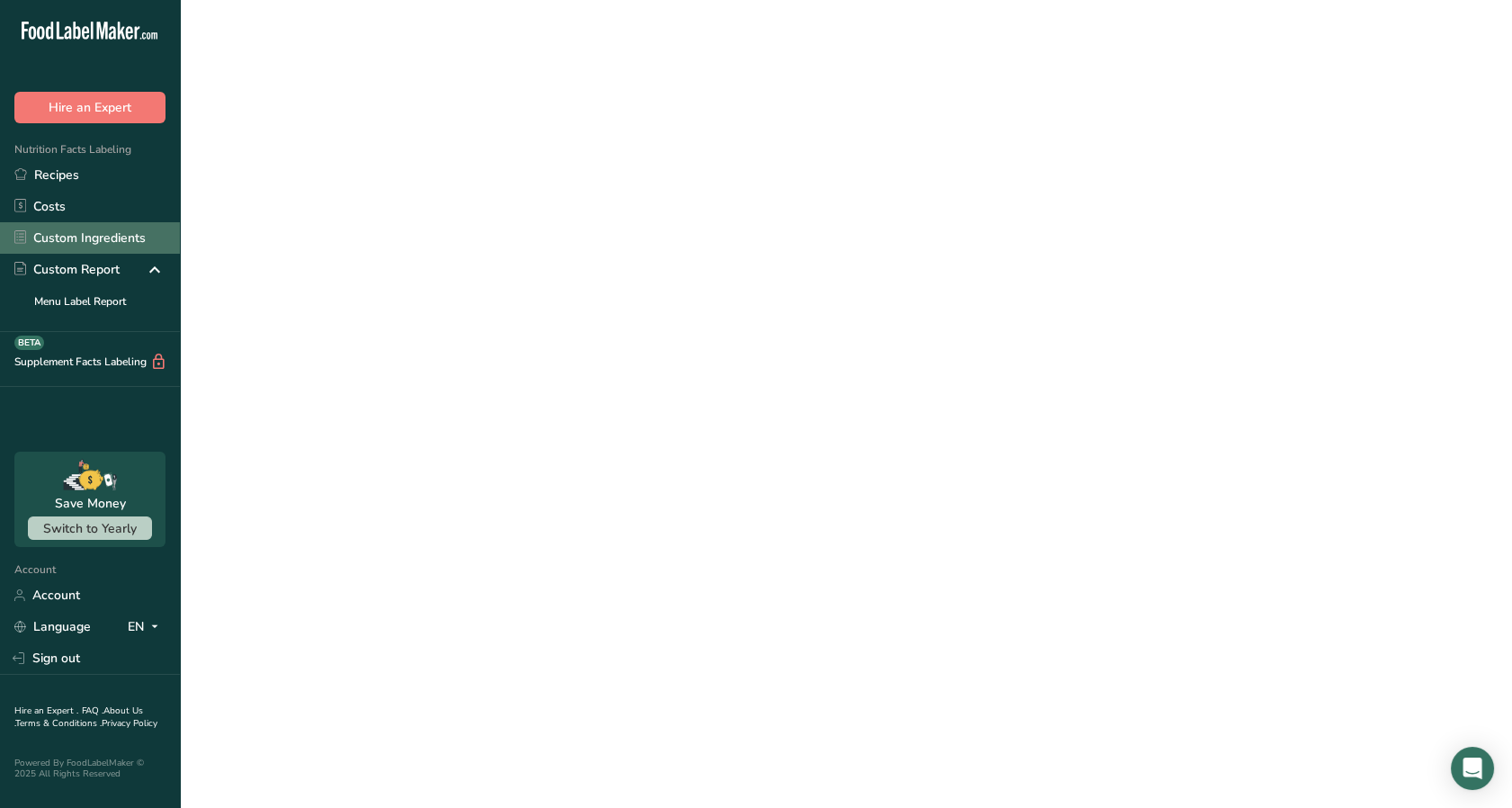 scroll, scrollTop: 0, scrollLeft: 0, axis: both 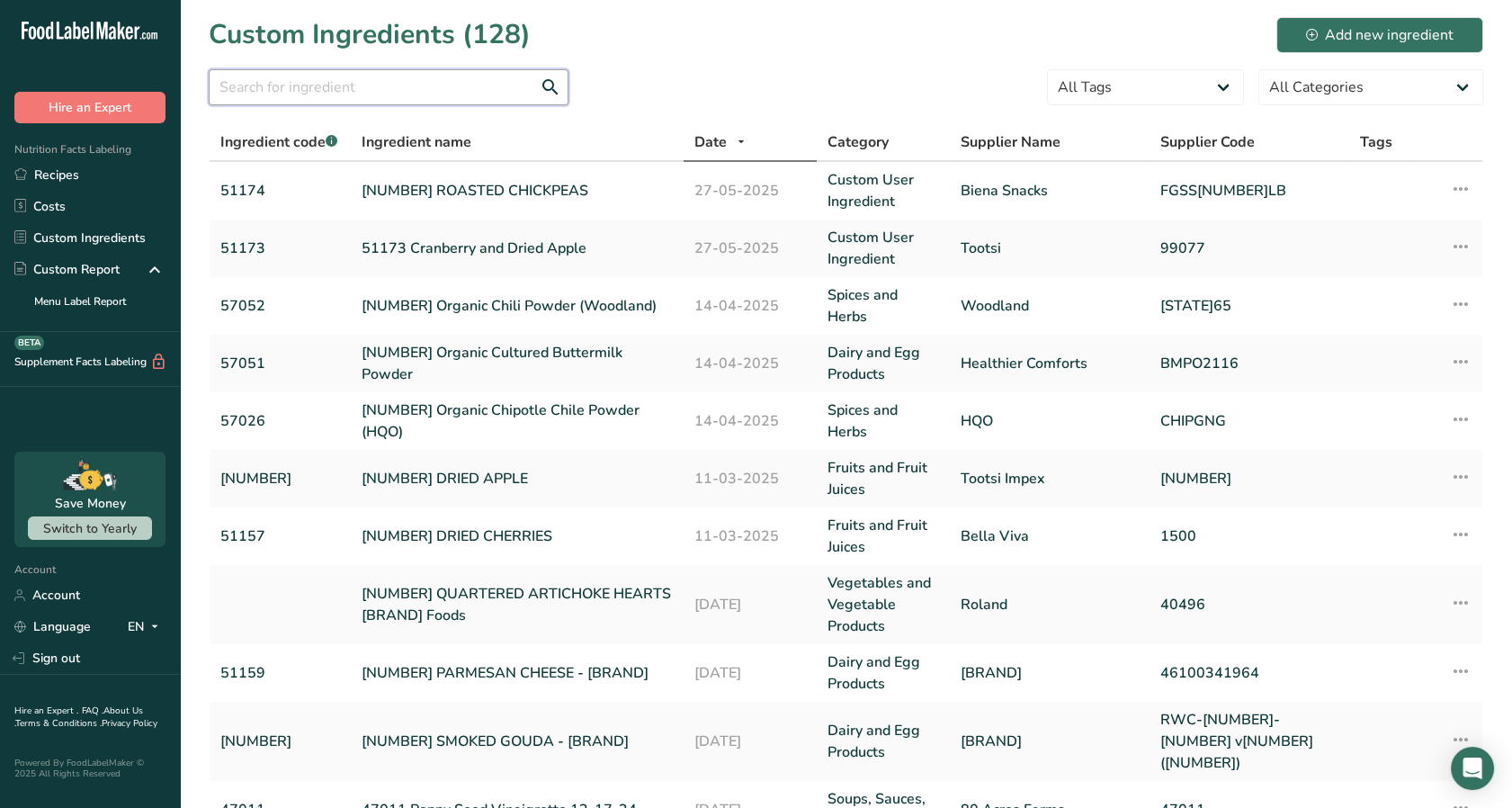 click at bounding box center [389, 87] 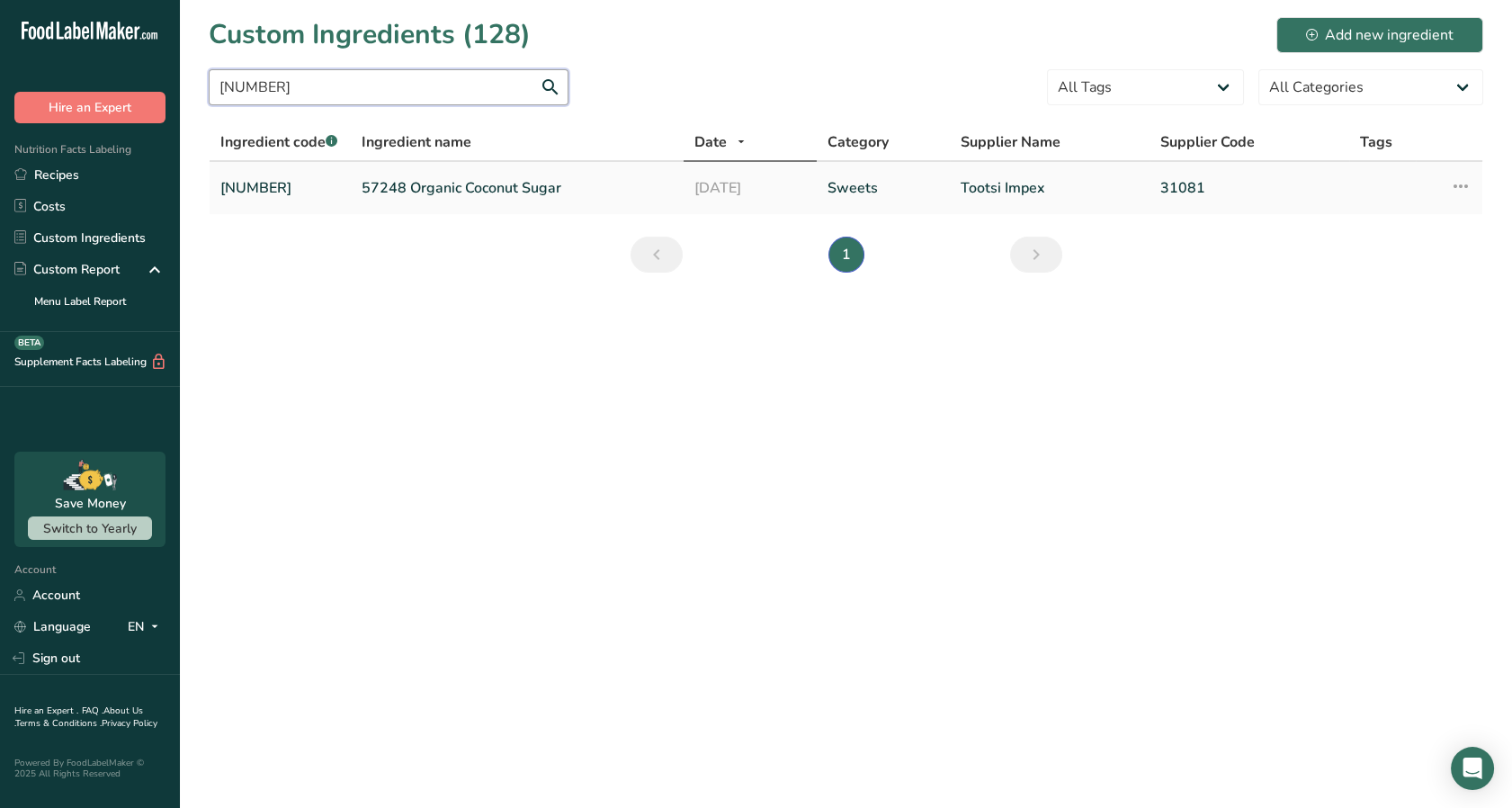 type on "[NUMBER]" 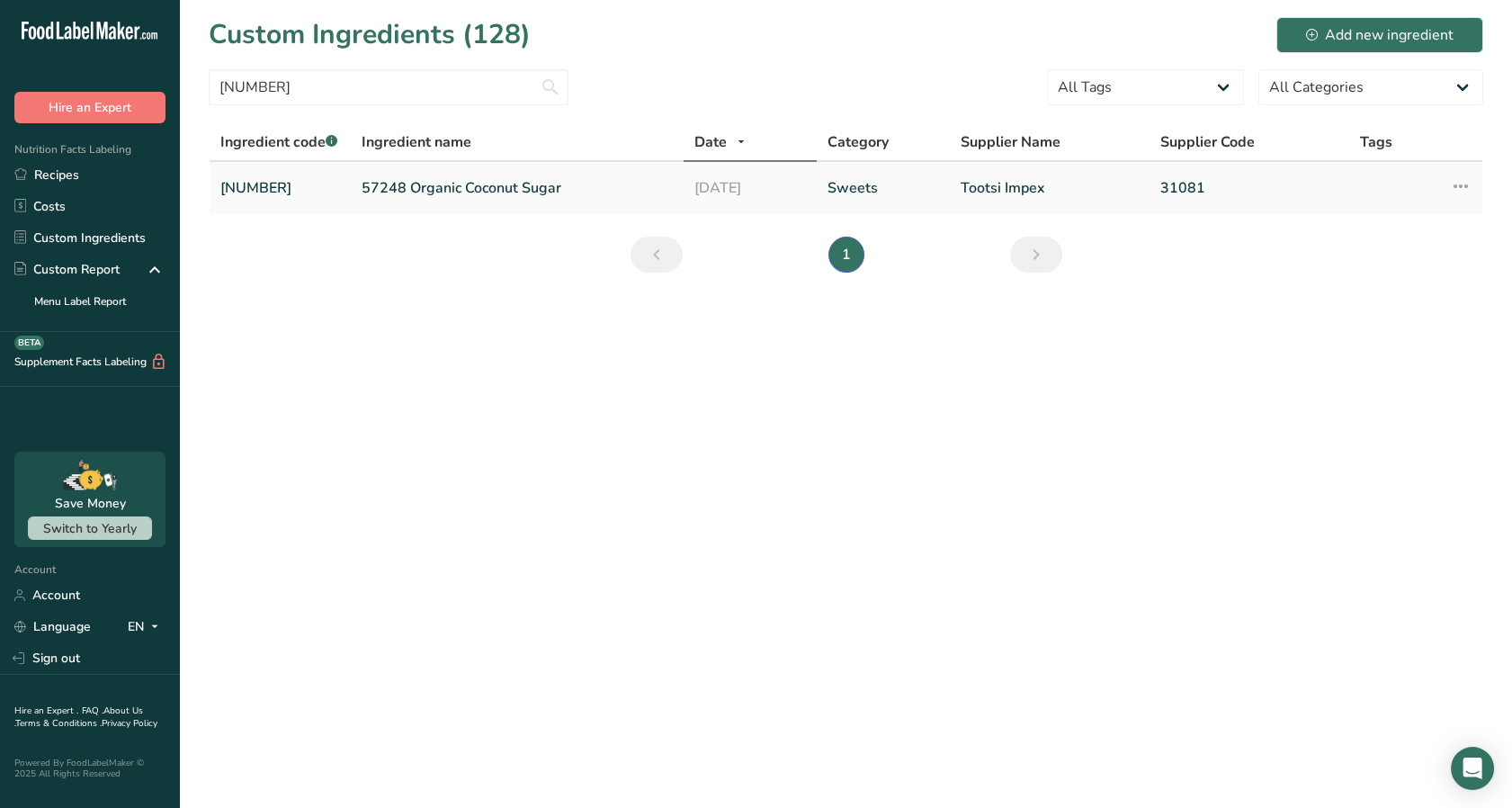 click on "57248 Organic Coconut Sugar" at bounding box center (517, 188) 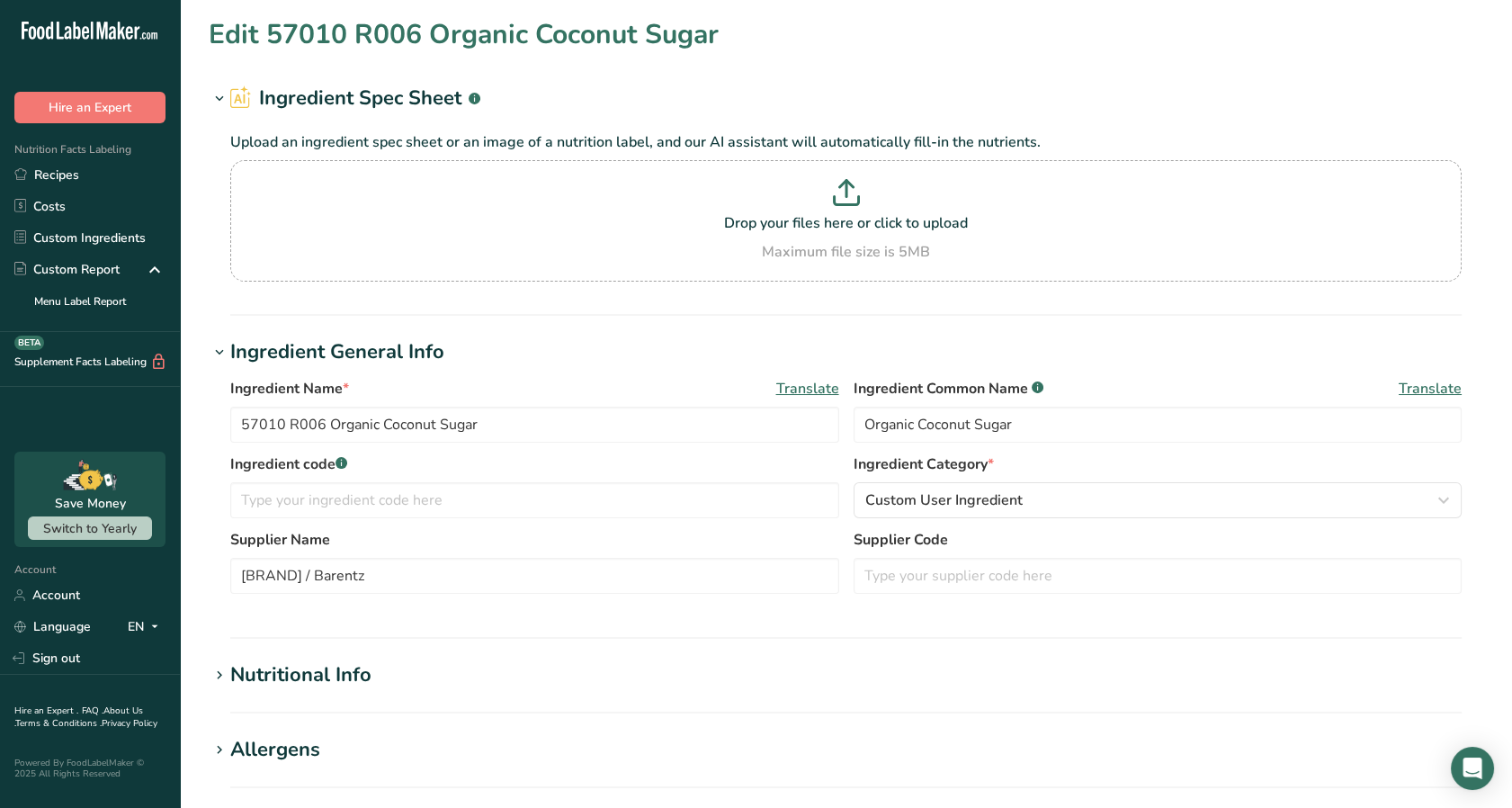 type on "57248 Organic Coconut Sugar" 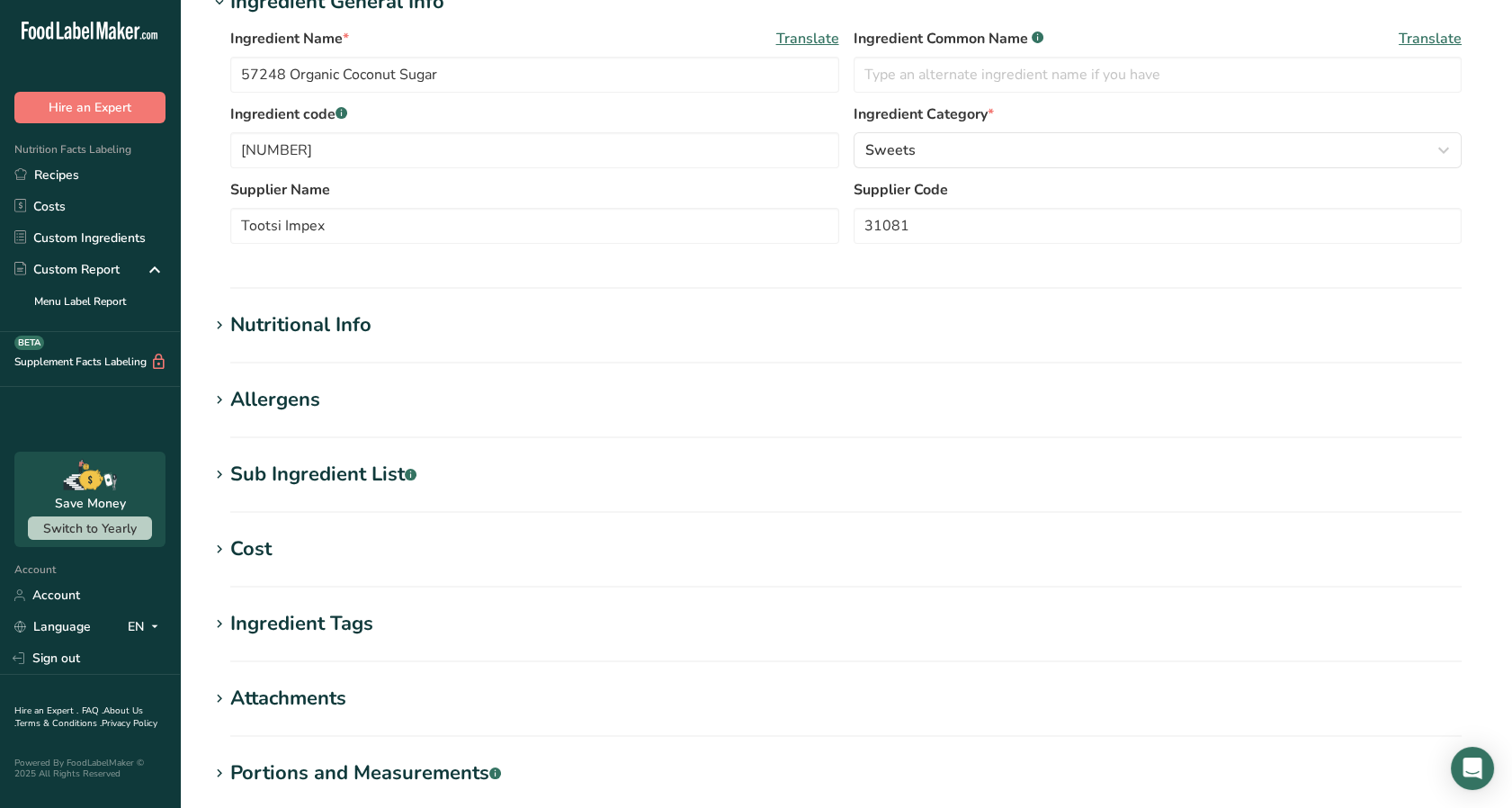 scroll, scrollTop: 373, scrollLeft: 0, axis: vertical 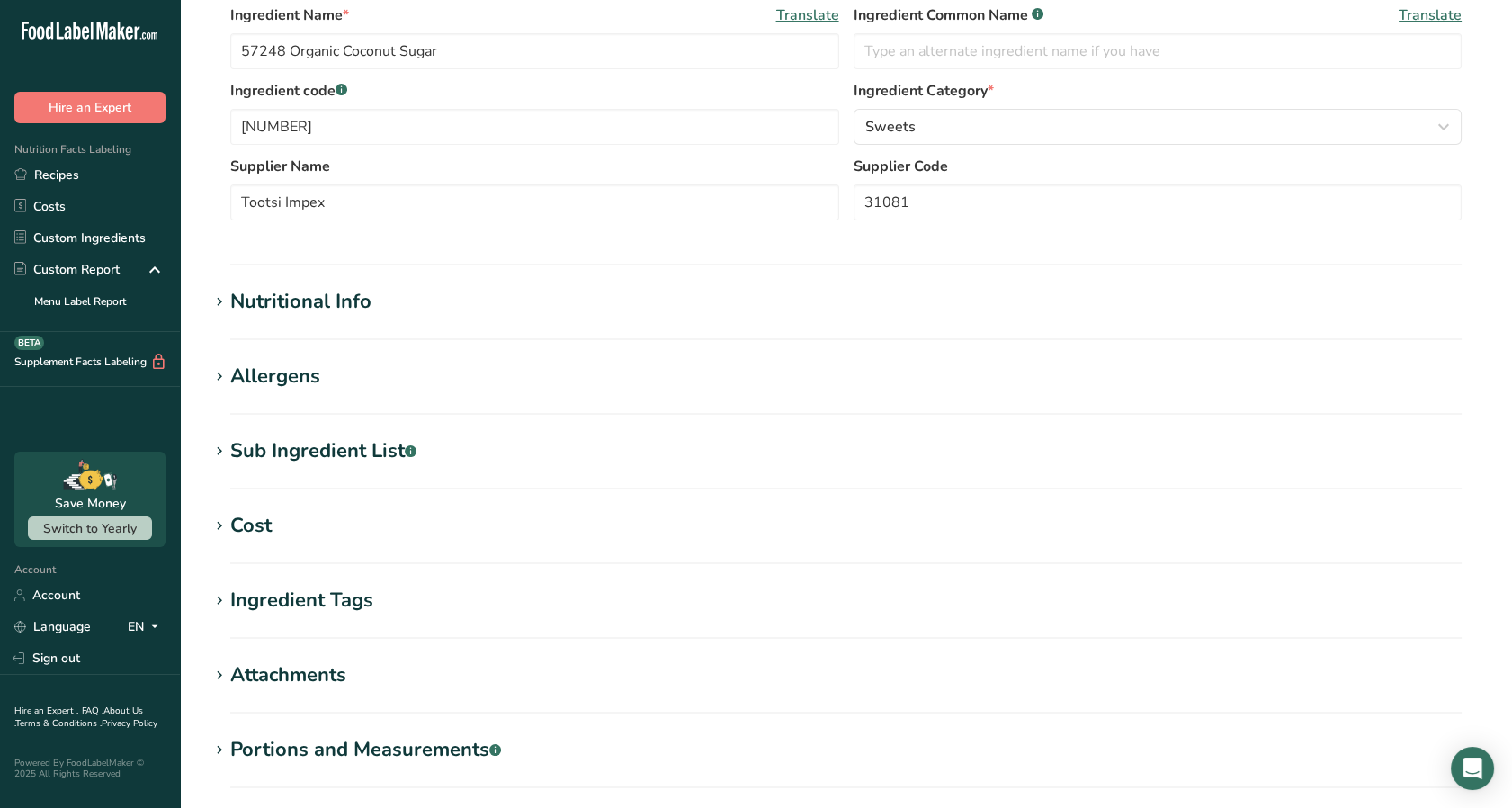 click on "Nutritional Info" at bounding box center (300, 301) 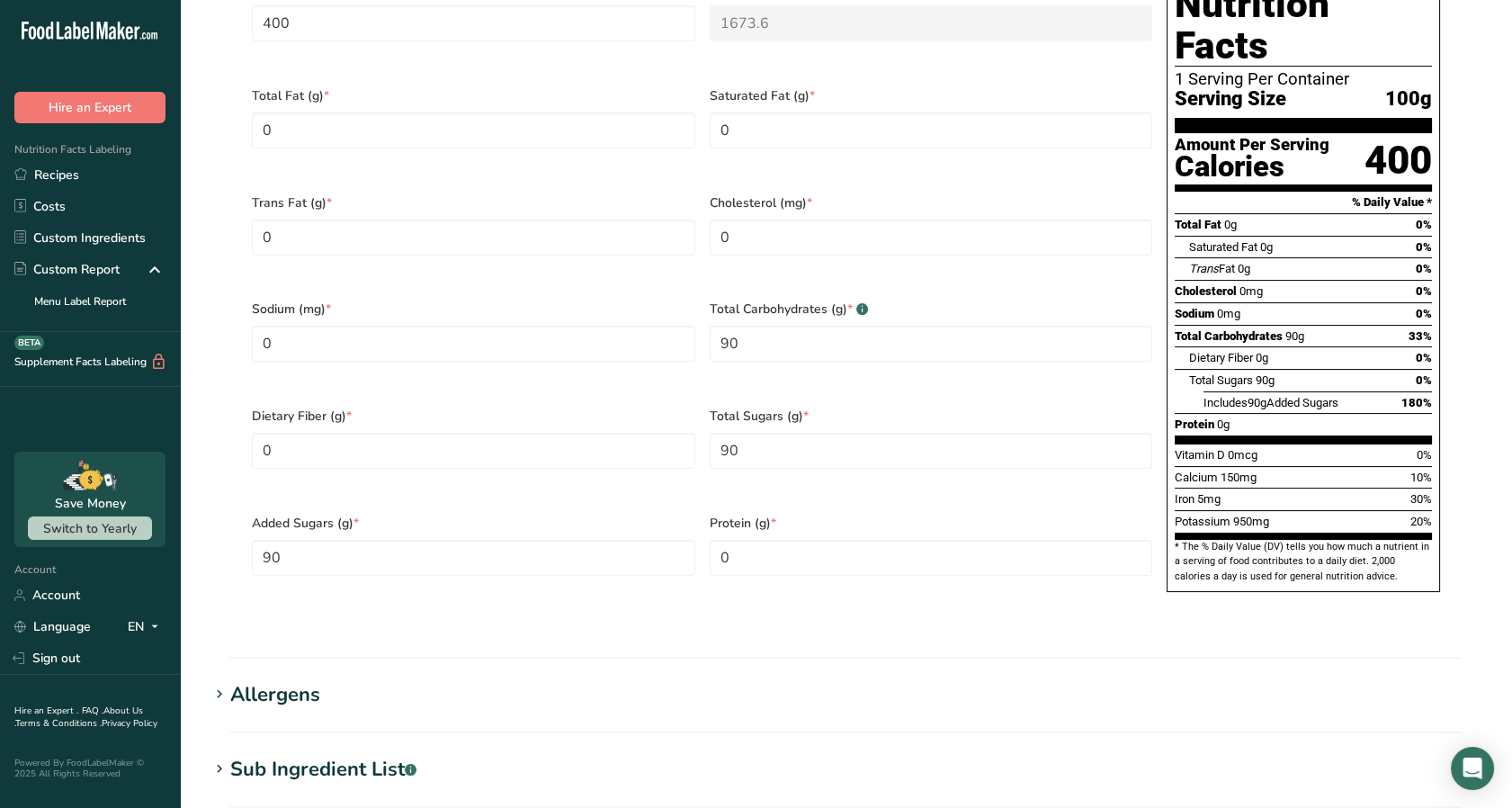 scroll, scrollTop: 878, scrollLeft: 0, axis: vertical 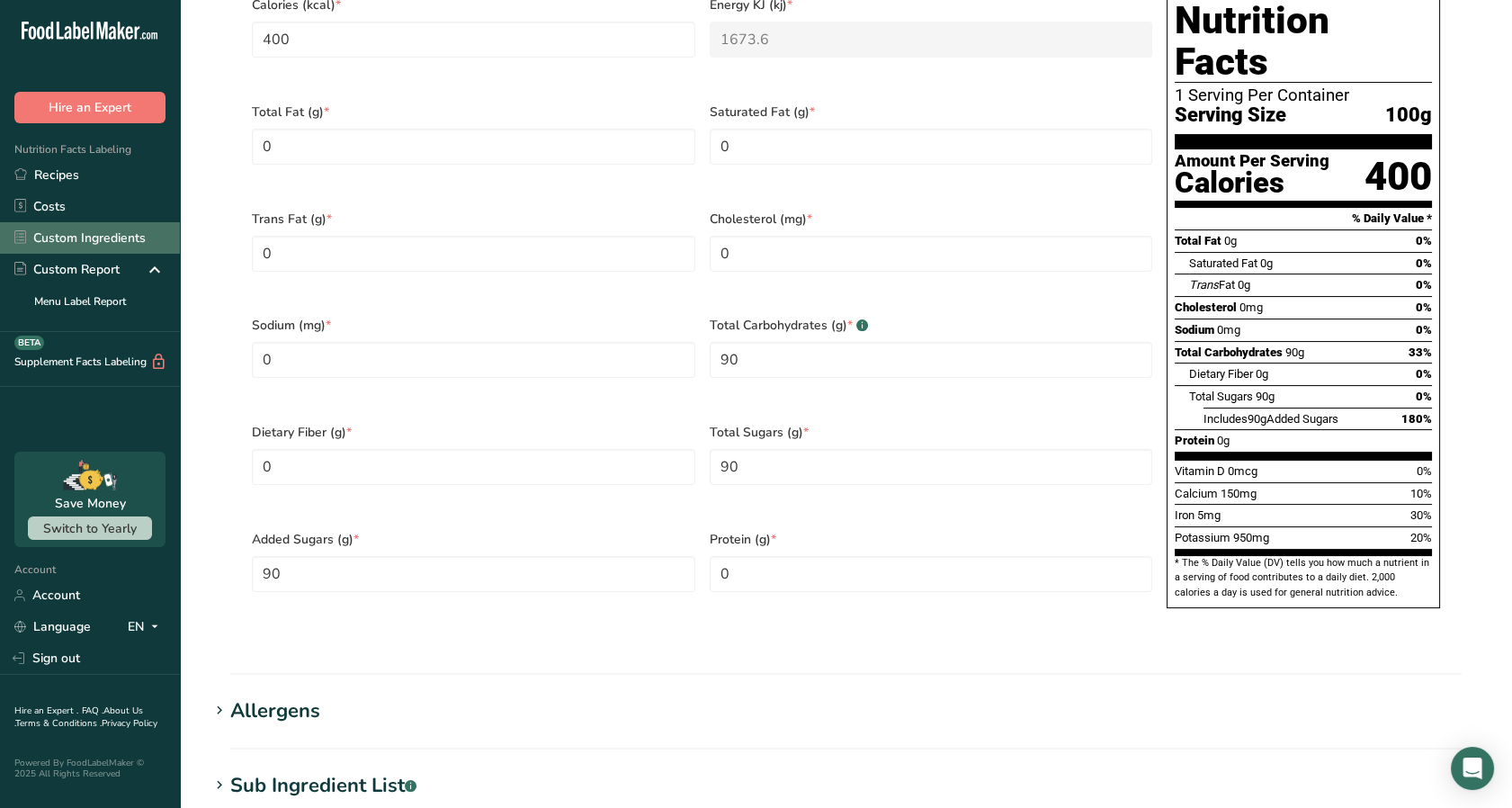 click on "Custom Ingredients" at bounding box center (90, 238) 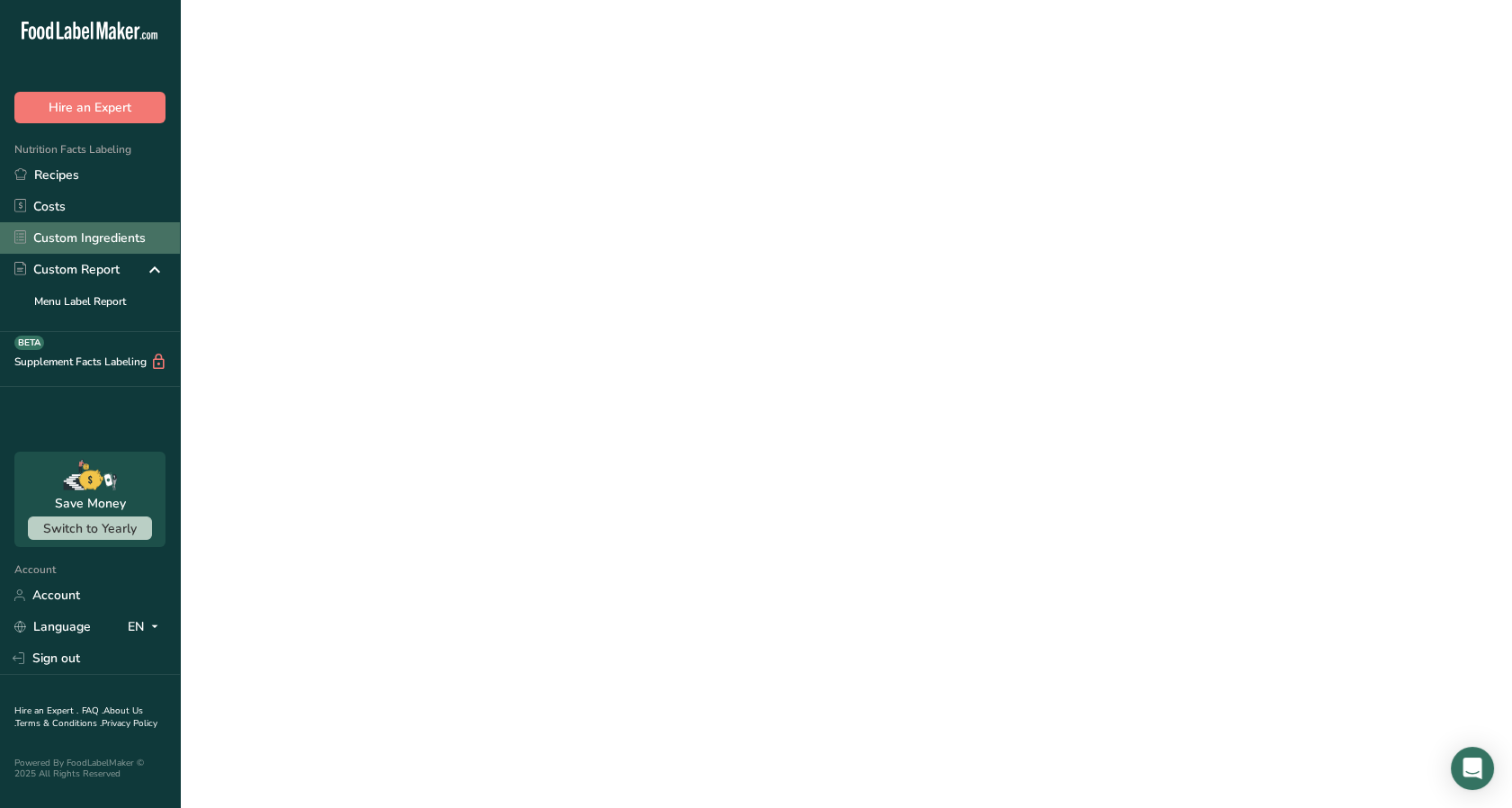 scroll, scrollTop: 0, scrollLeft: 0, axis: both 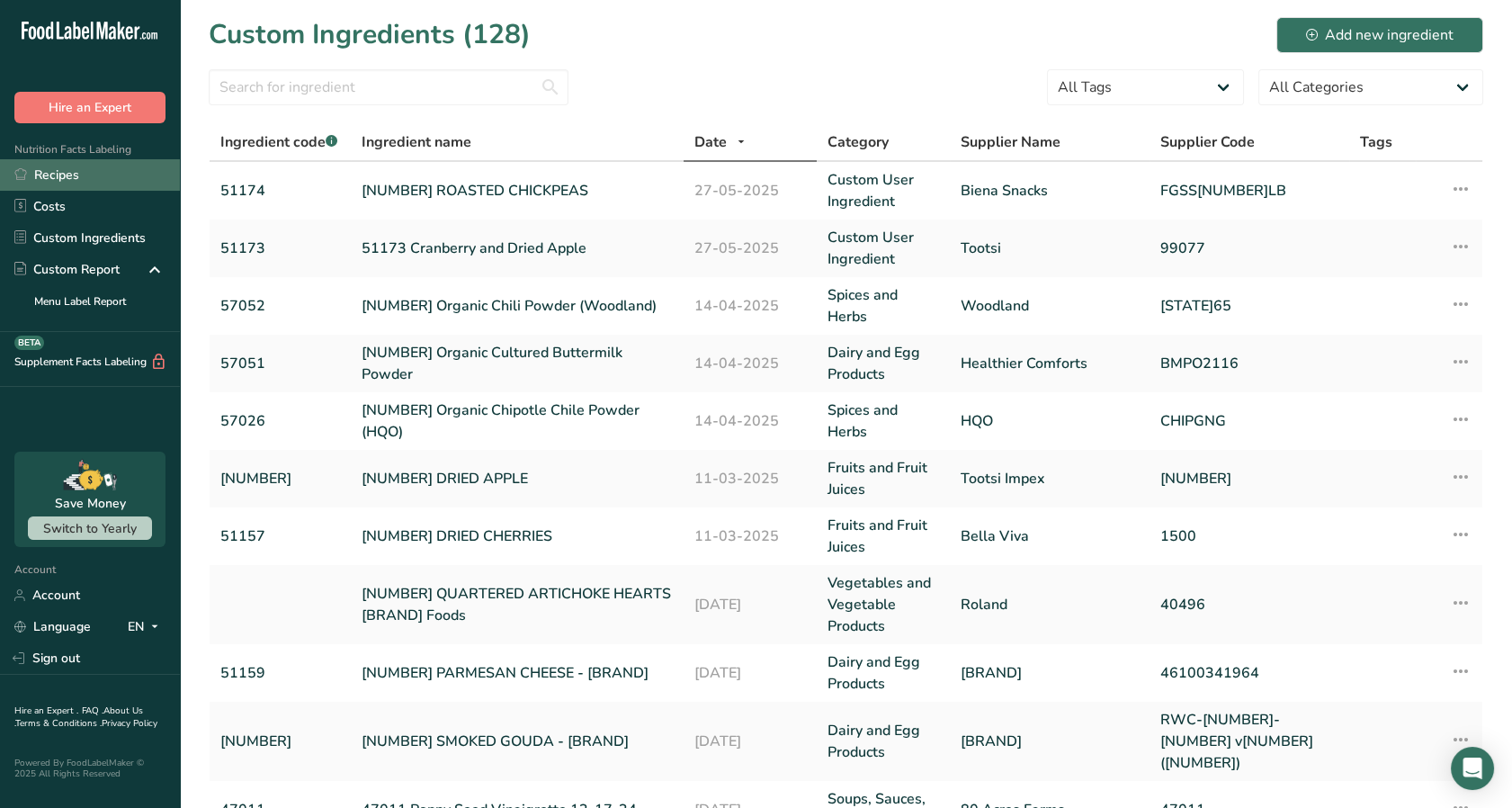 click on "Recipes" at bounding box center [90, 175] 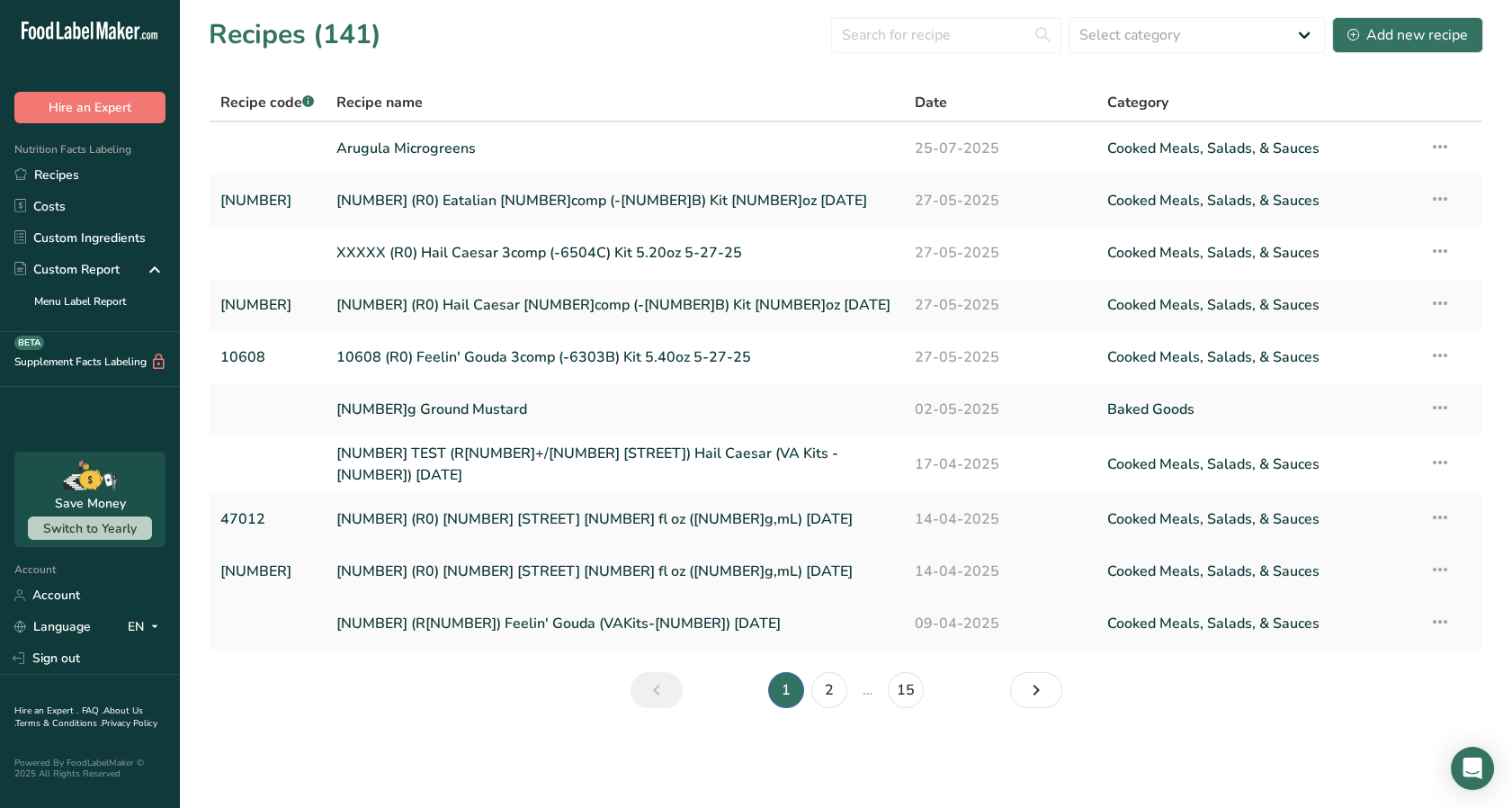 click on "[NUMBER] (R0) [NUMBER] [STREET] [NUMBER] fl oz ([NUMBER]g,mL) [DATE]" at bounding box center [614, 571] 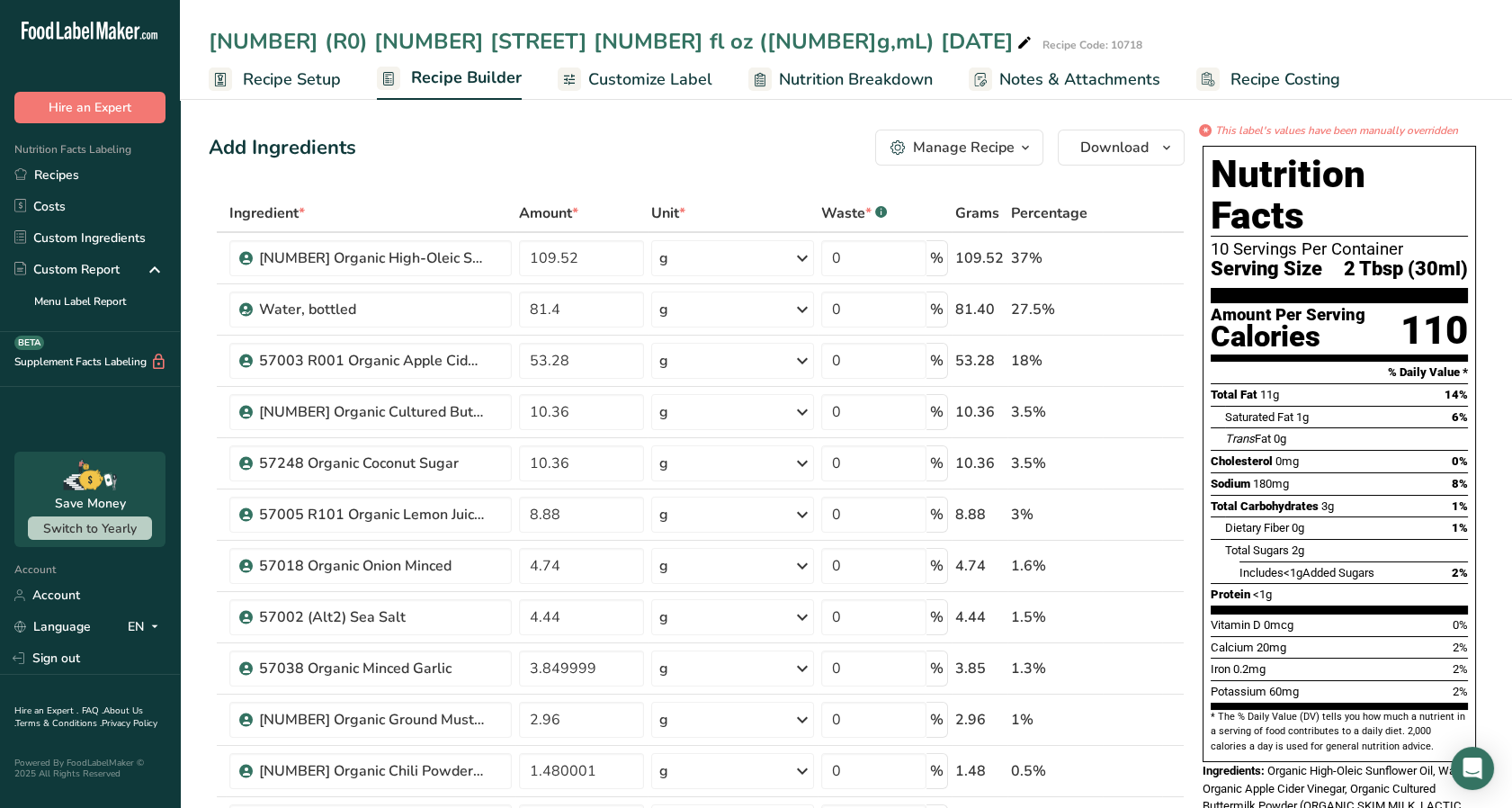 click at bounding box center (1025, 148) 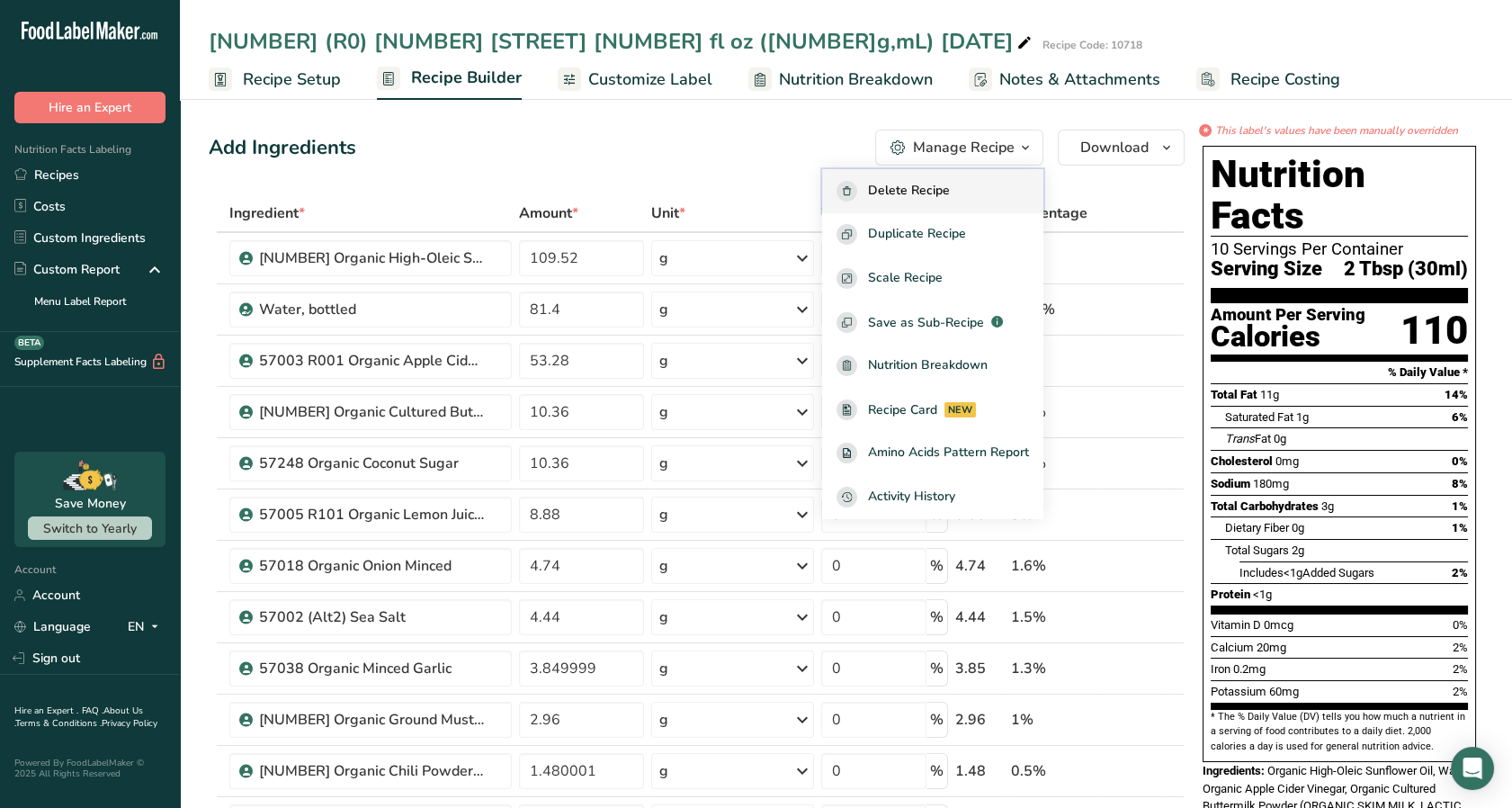 click on "Delete Recipe" at bounding box center [908, 191] 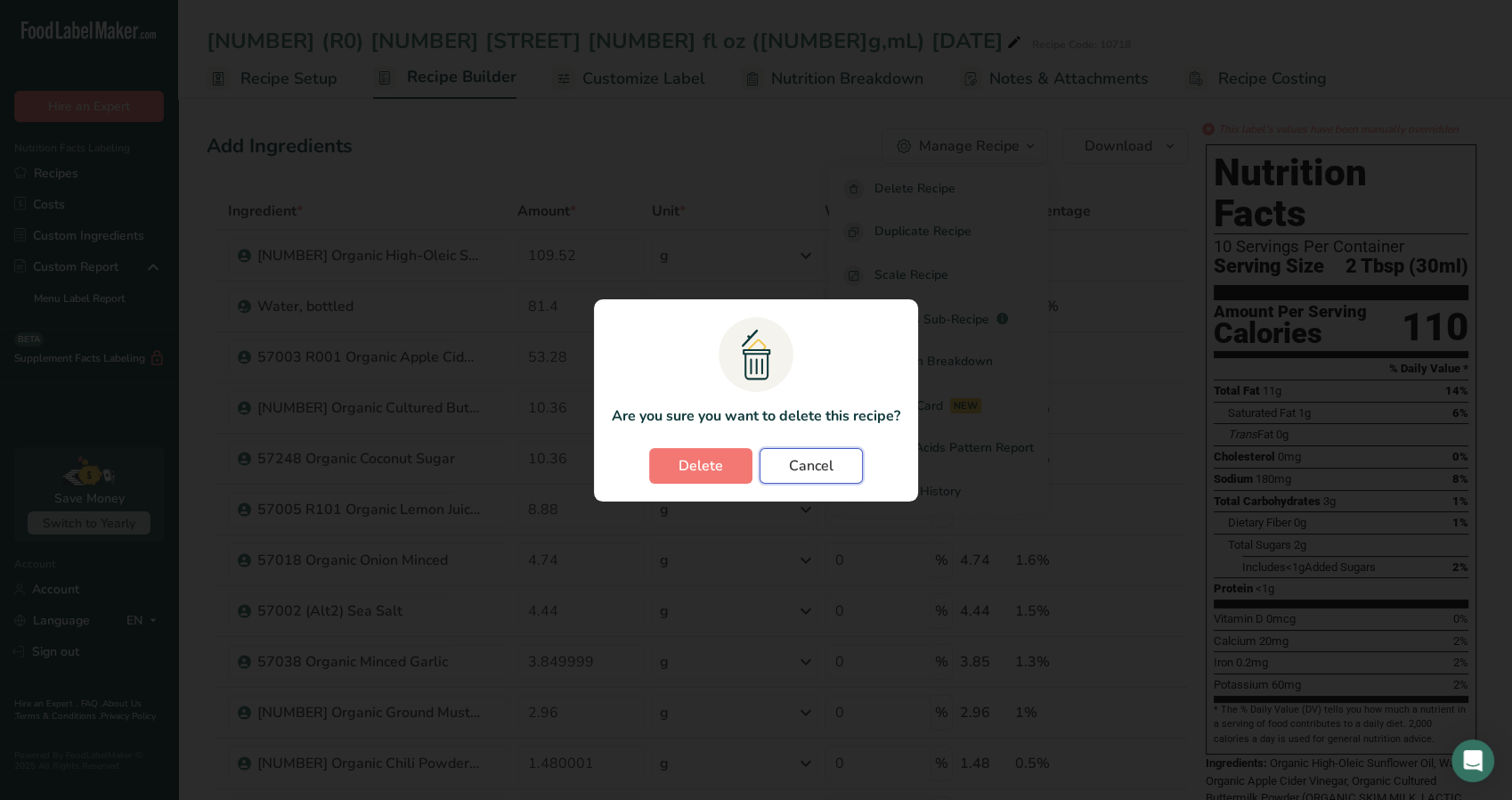 click on "Cancel" at bounding box center (811, 466) 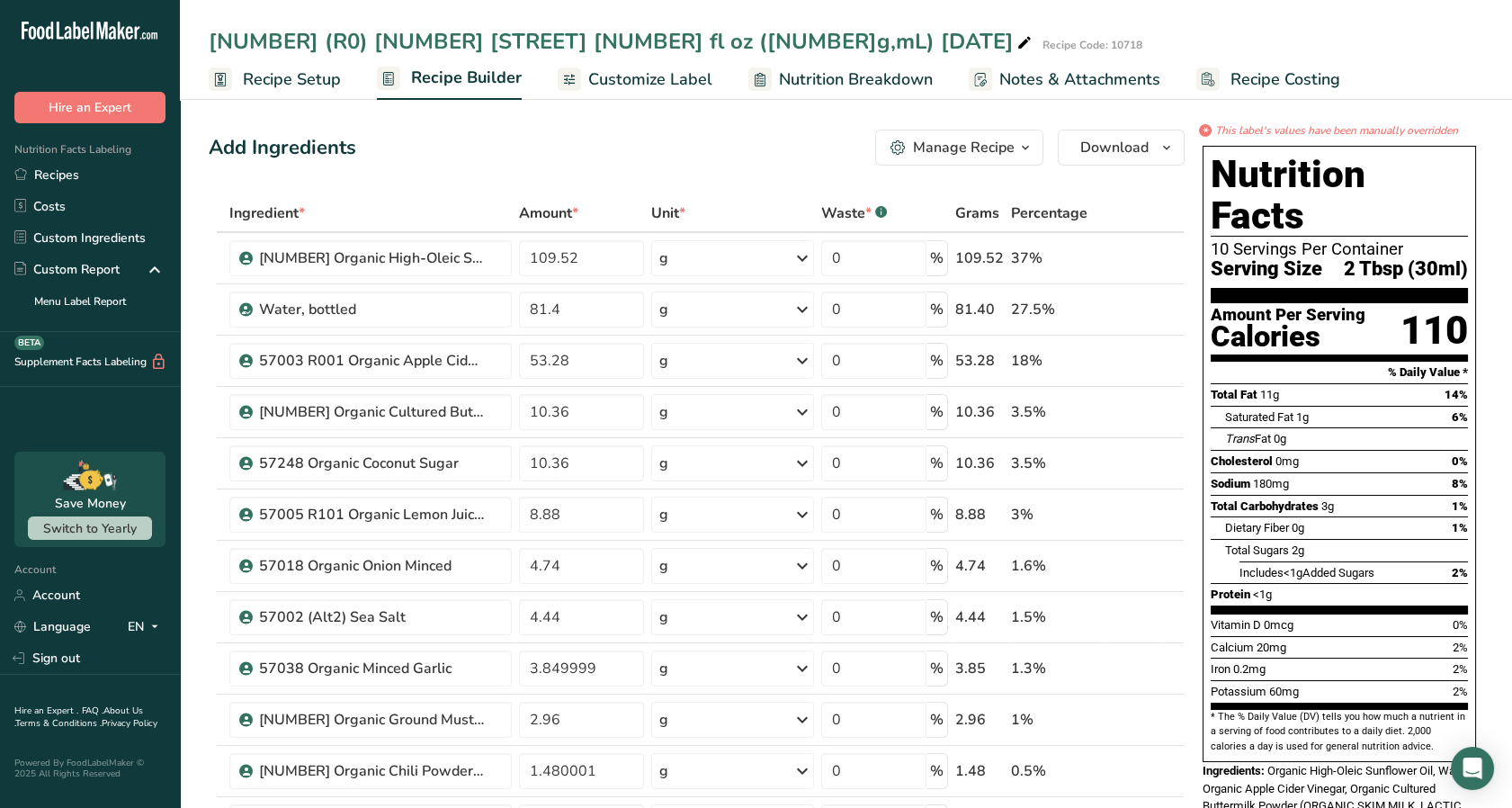 click at bounding box center (1025, 148) 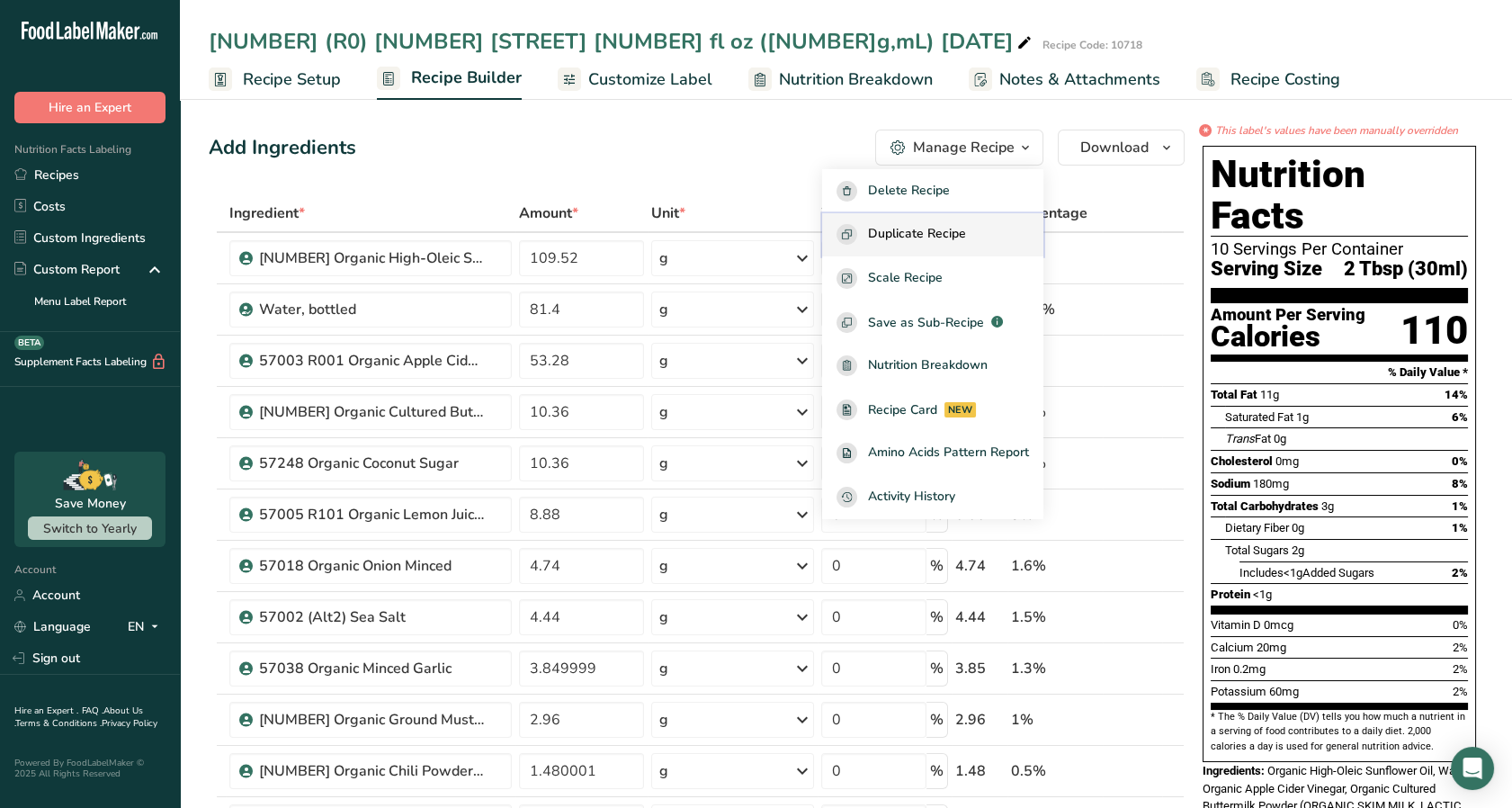click on "Duplicate Recipe" at bounding box center [917, 234] 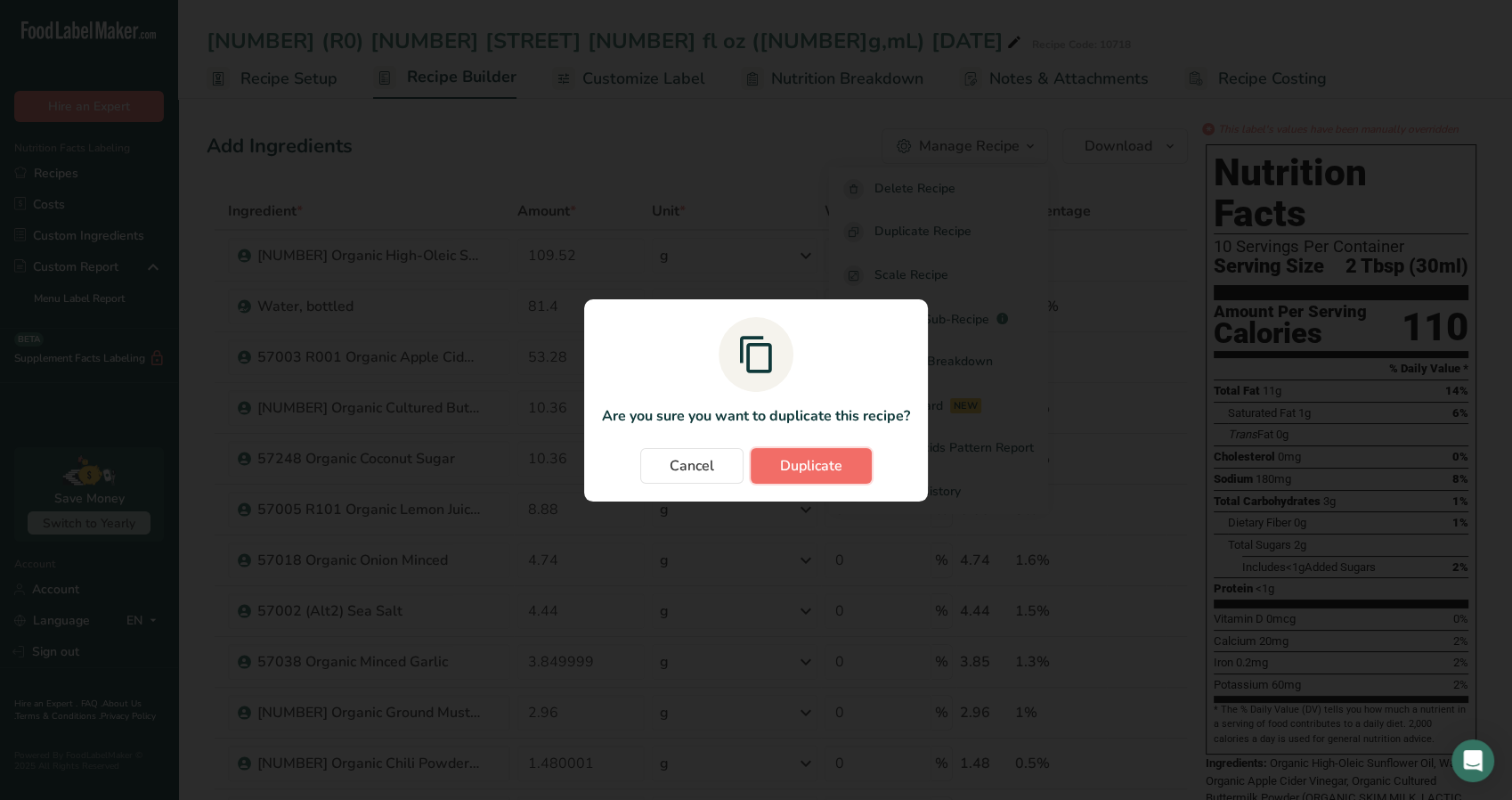 click on "Duplicate" at bounding box center [811, 466] 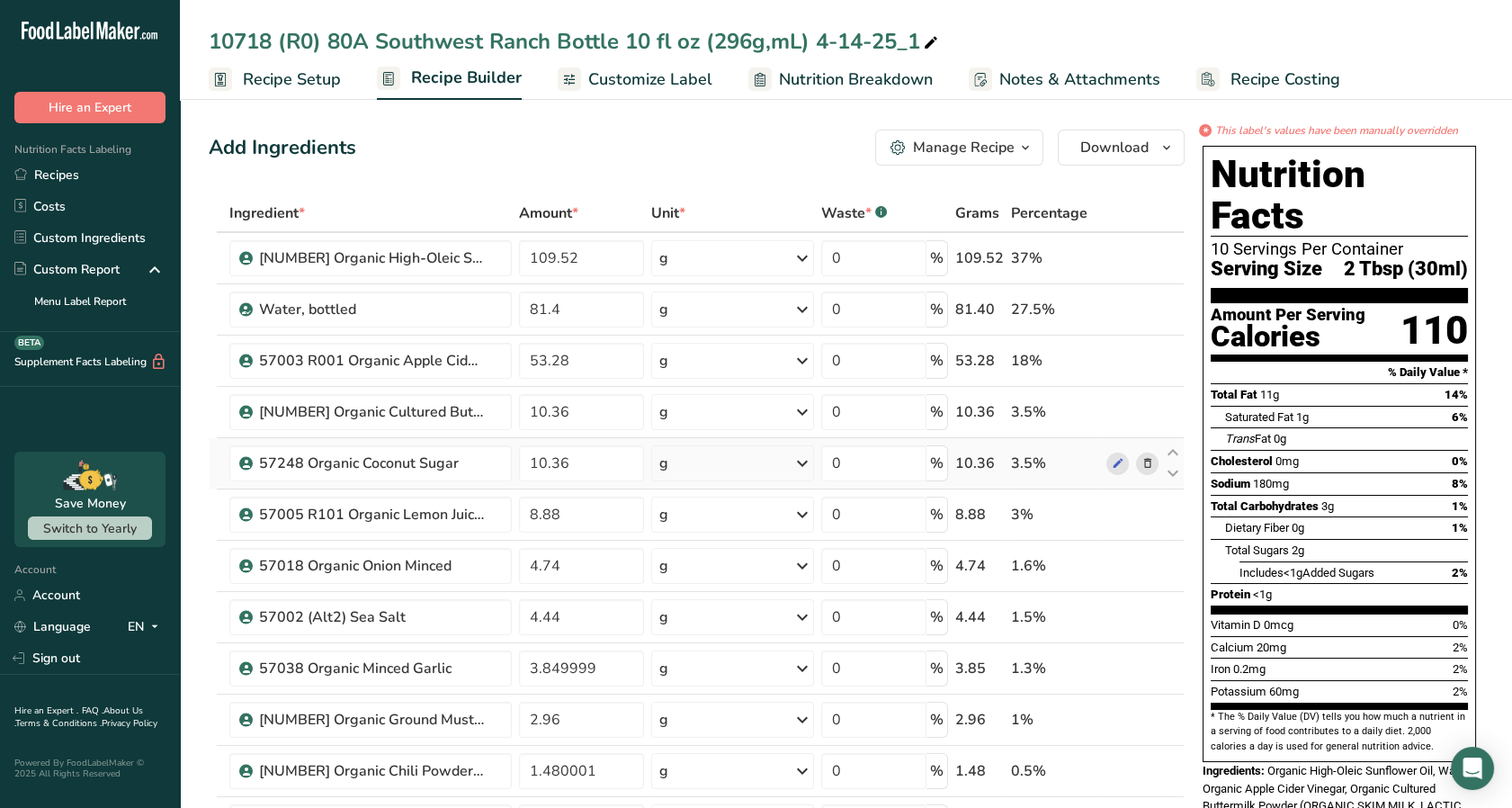 click at bounding box center [1147, 463] 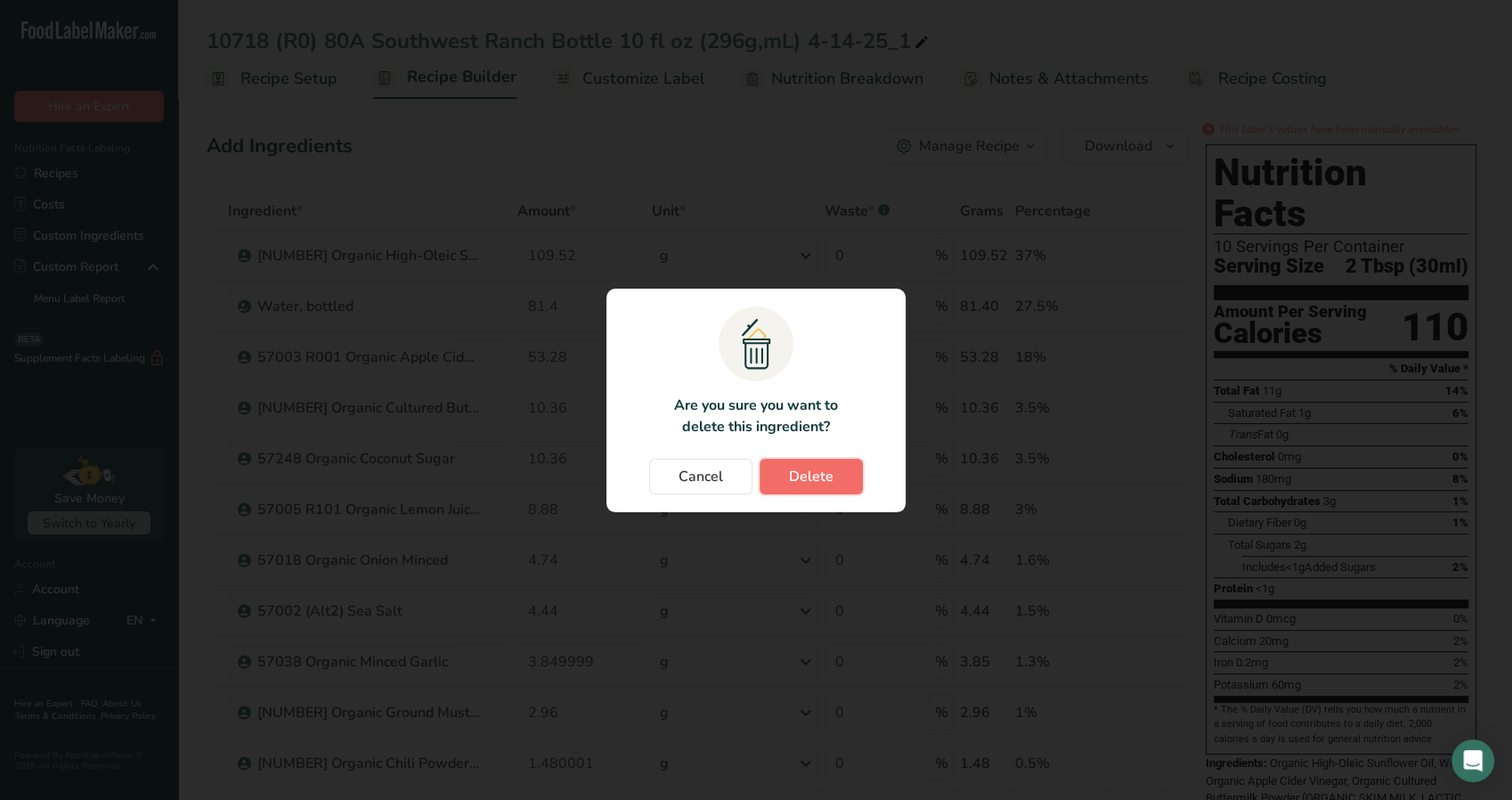 click on "Delete" at bounding box center [811, 477] 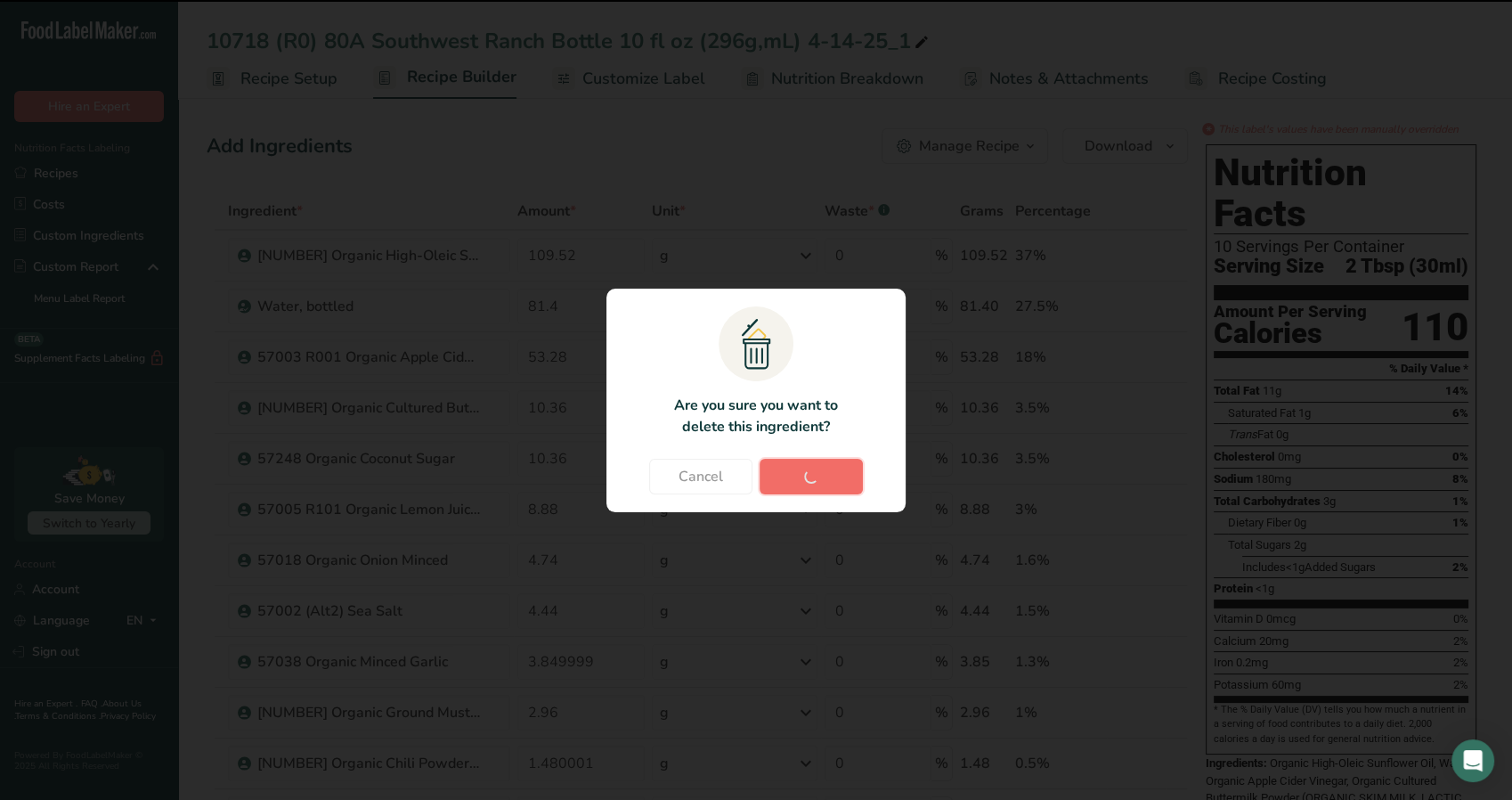 type on "8.88" 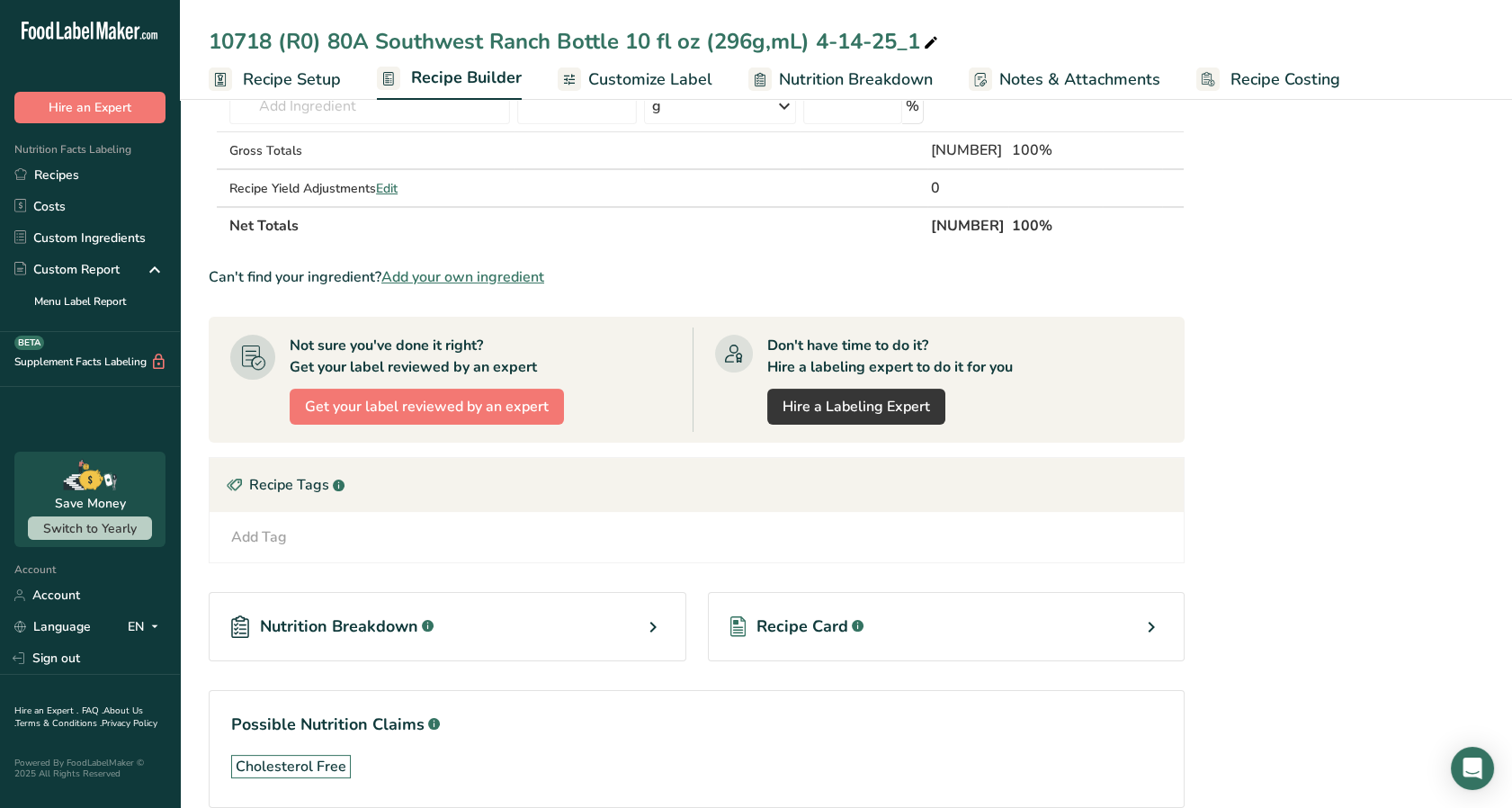 scroll, scrollTop: 866, scrollLeft: 0, axis: vertical 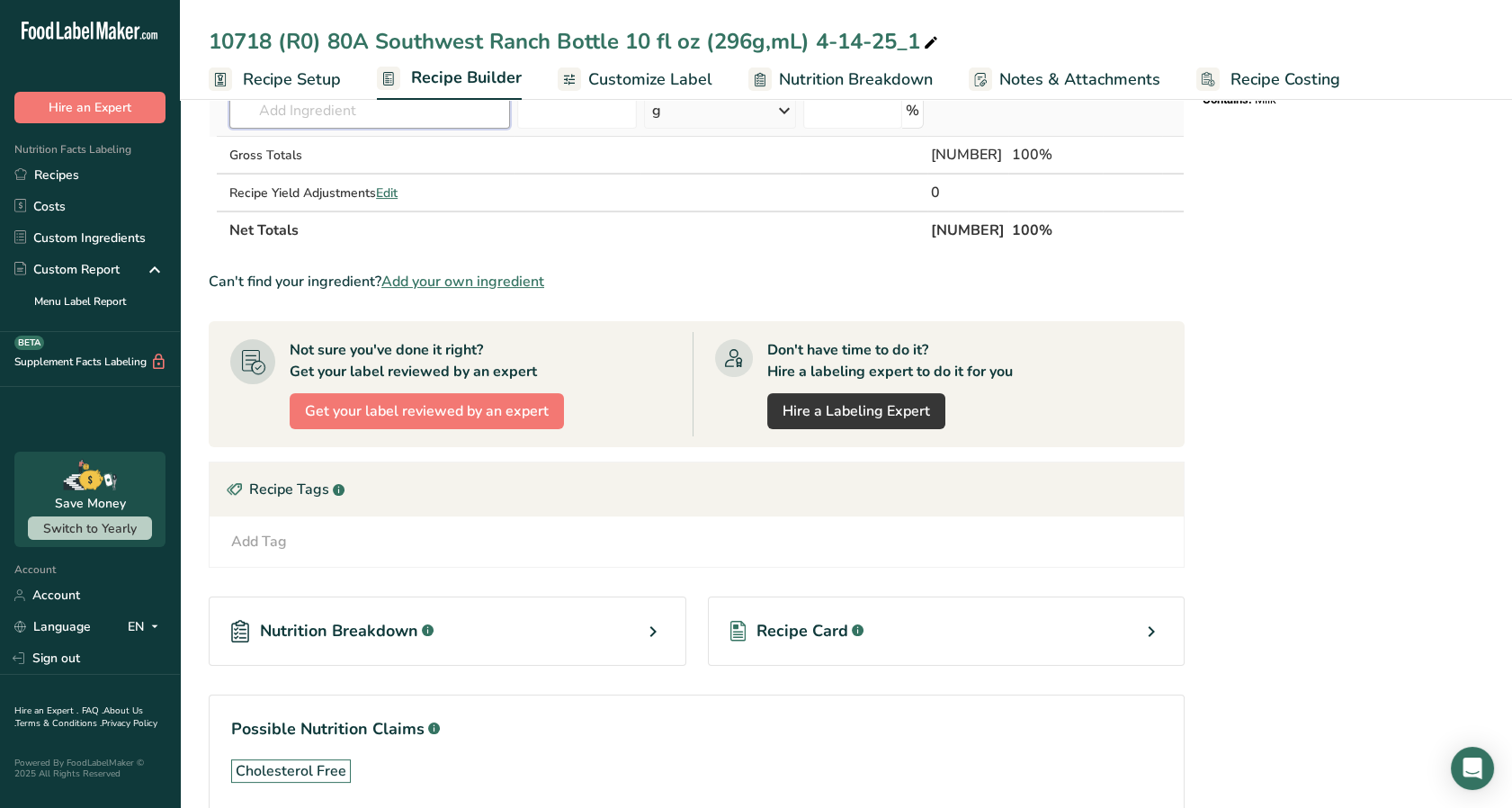 click at bounding box center [370, 111] 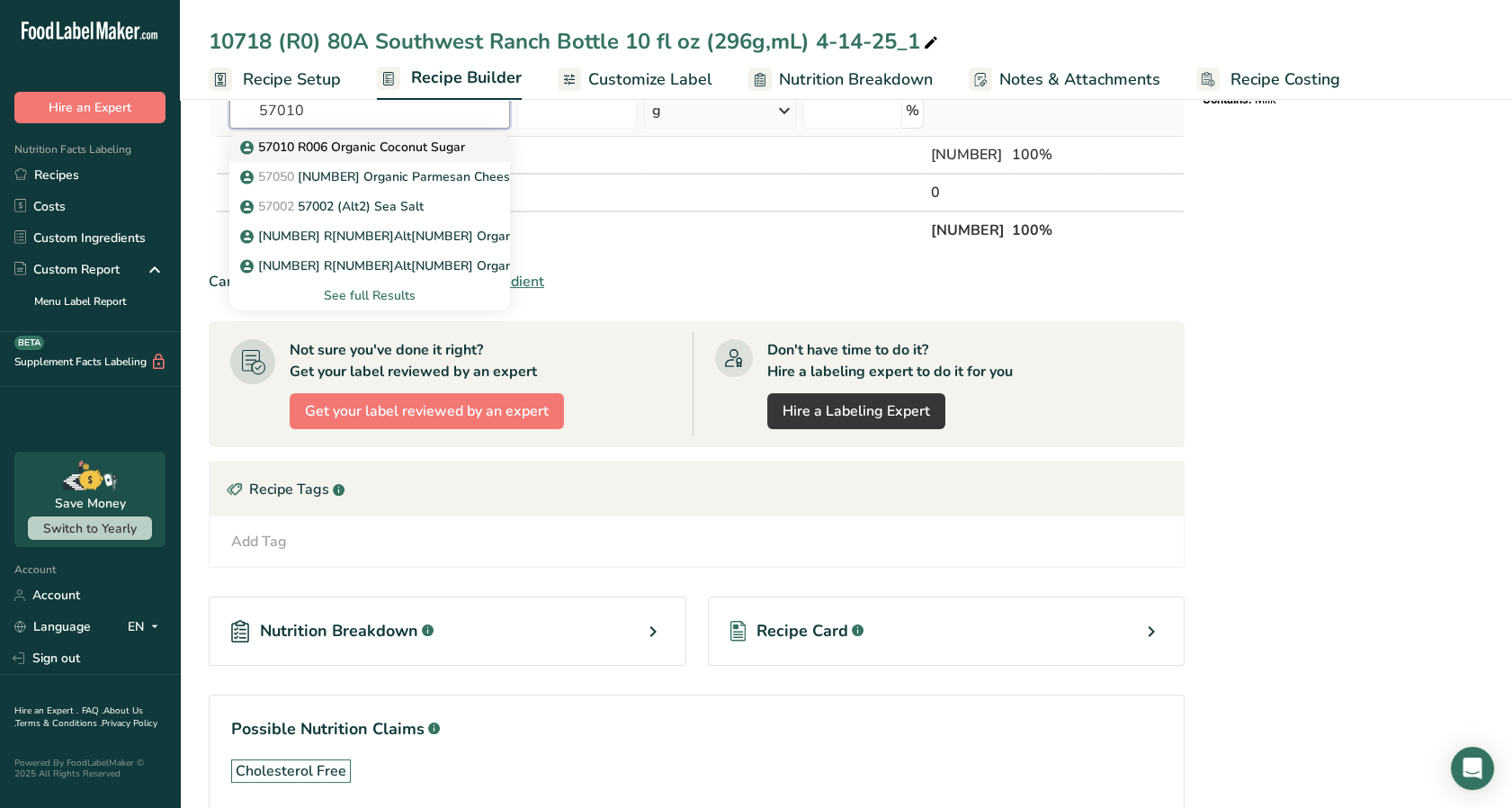 type on "57010" 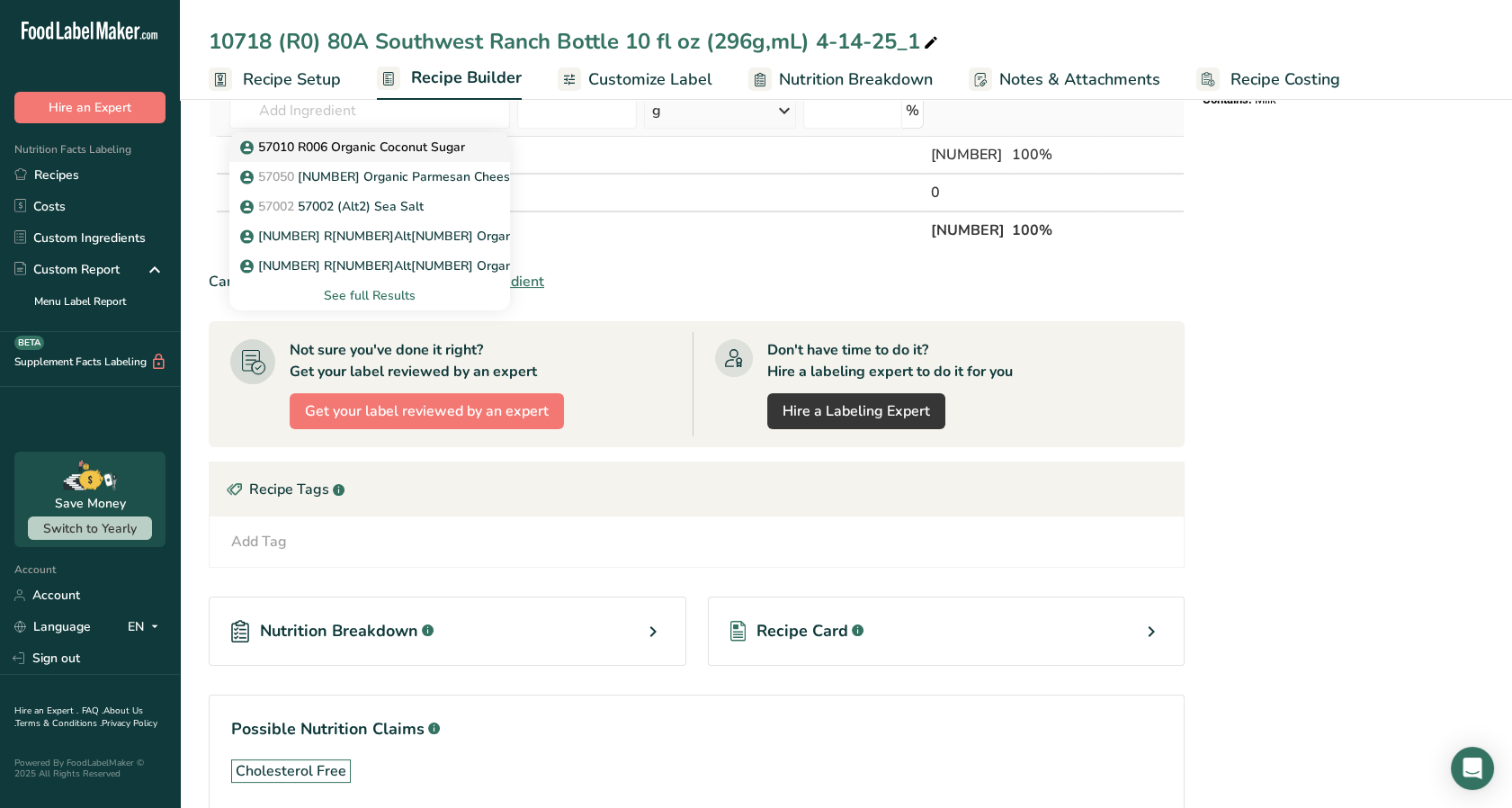click on "57010 R006 Organic Coconut Sugar" at bounding box center (354, 147) 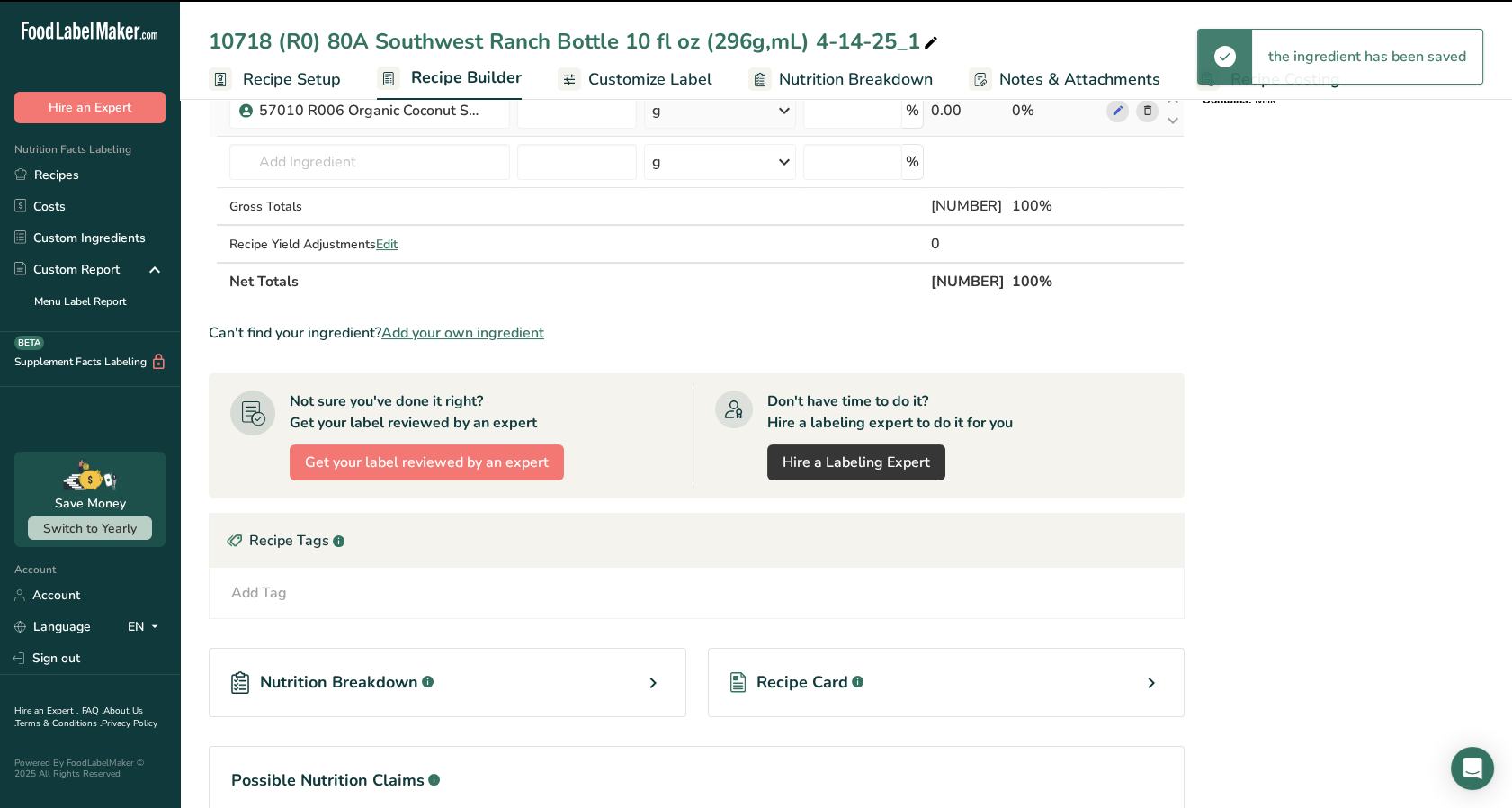 type on "0" 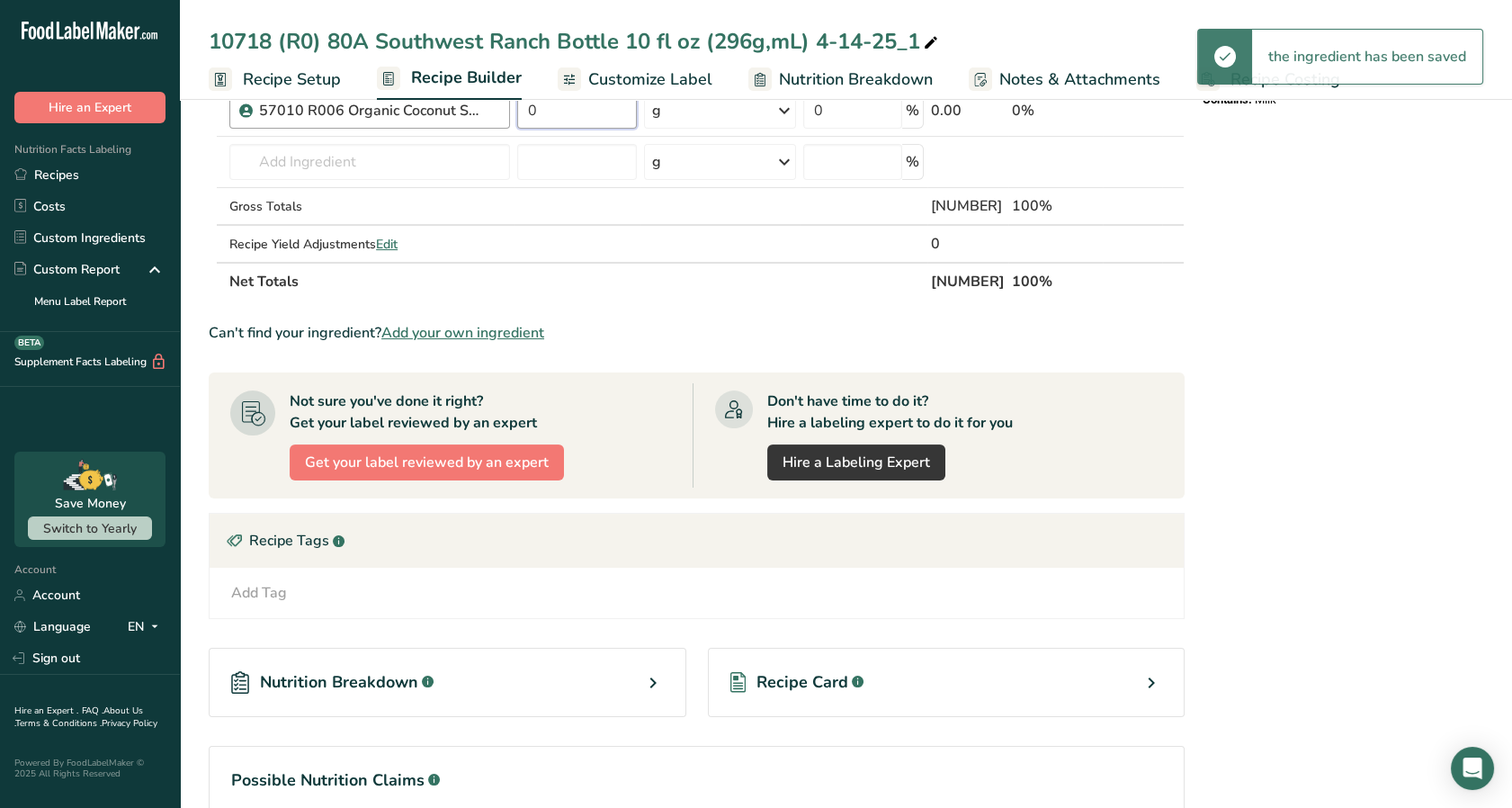drag, startPoint x: 581, startPoint y: 115, endPoint x: 432, endPoint y: 108, distance: 149.16434 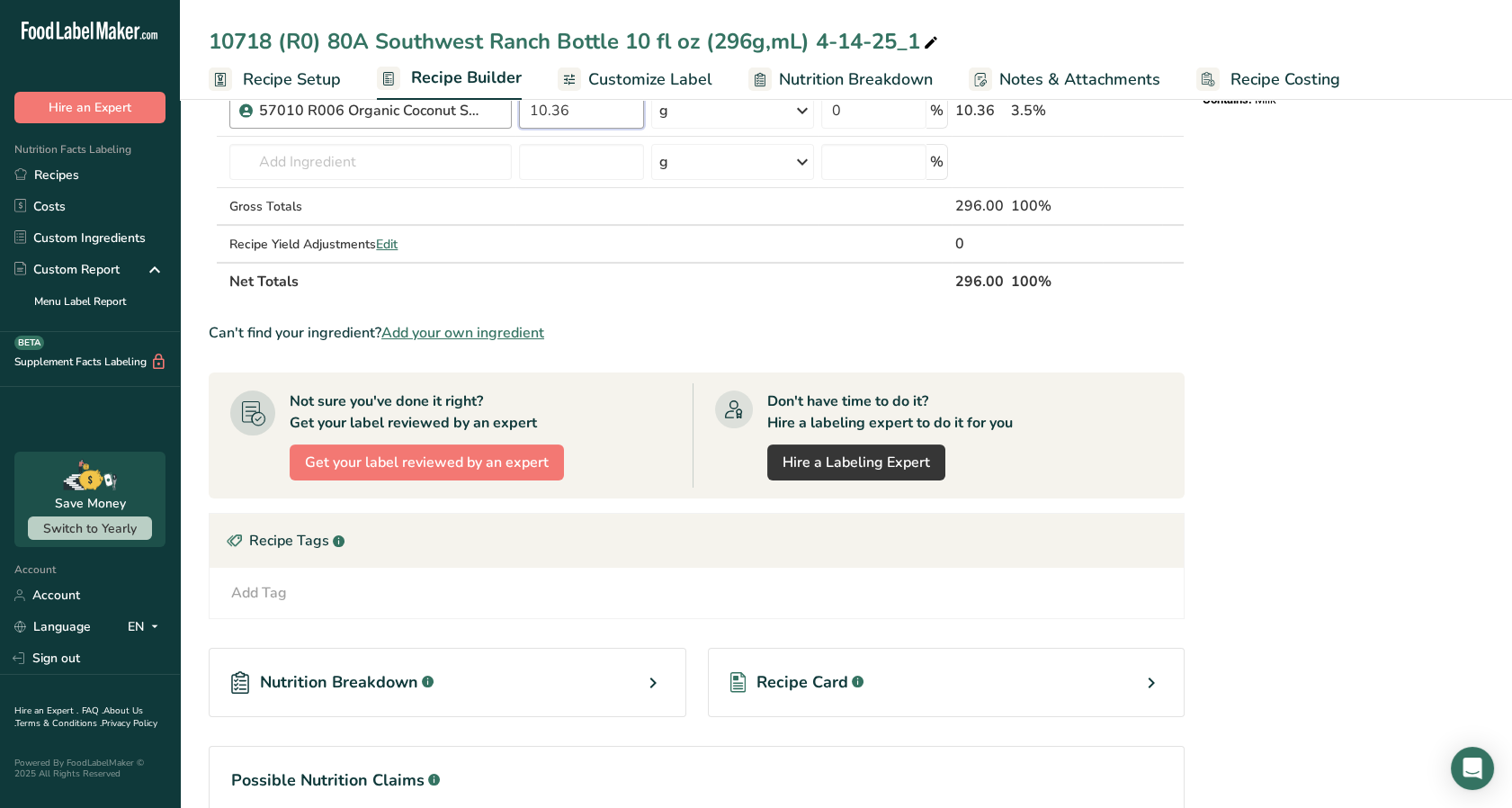 type on "10.36" 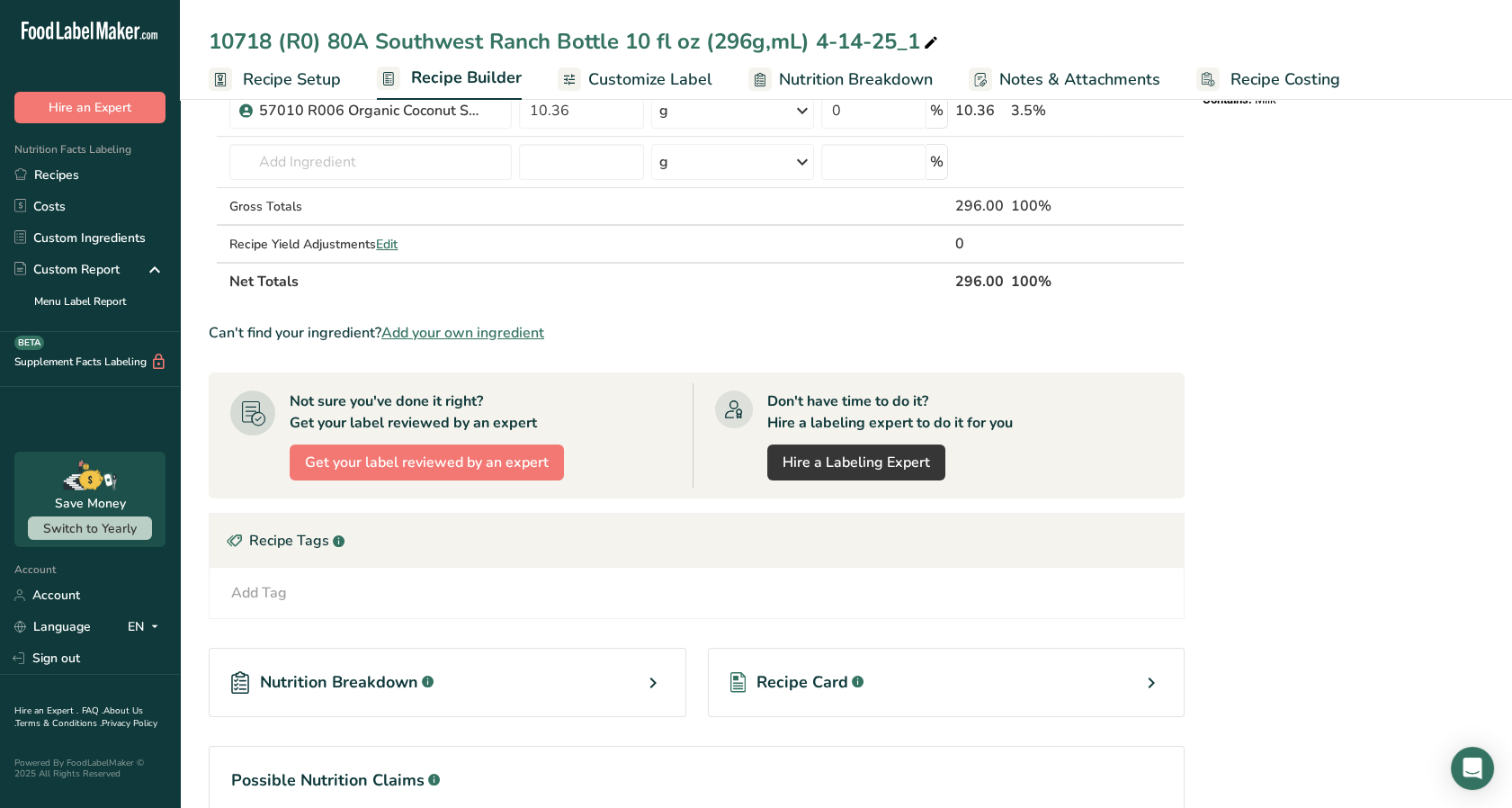 click on "*
This label's values have been manually overridden
Nutrition Facts
[NUMBER] Servings Per Container
Serving Size
[NUMBER] Tbsp ([NUMBER]ml)
Amount Per Serving
Calories
[NUMBER]
% Daily Value *
Total Fat
[NUMBER]g
[NUMBER]%
Saturated Fat
[NUMBER]g
[NUMBER]%
Trans  Fat
[NUMBER]g
Cholesterol
[NUMBER]mg
[NUMBER]%
Sodium
[NUMBER]mg
[NUMBER]%
Total Carbohydrates
[NUMBER]g
[NUMBER]%" at bounding box center (1339, 89) 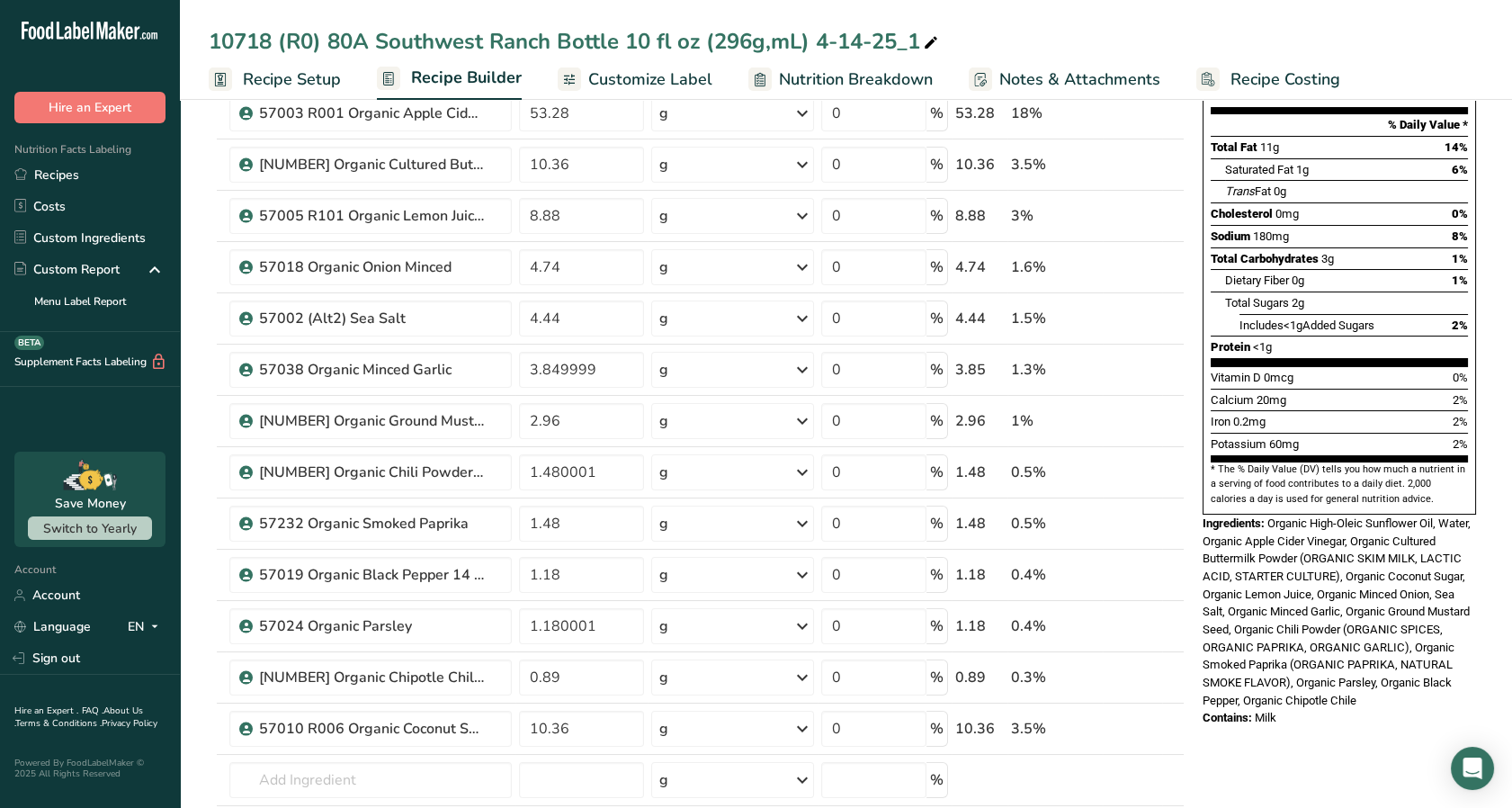scroll, scrollTop: 0, scrollLeft: 0, axis: both 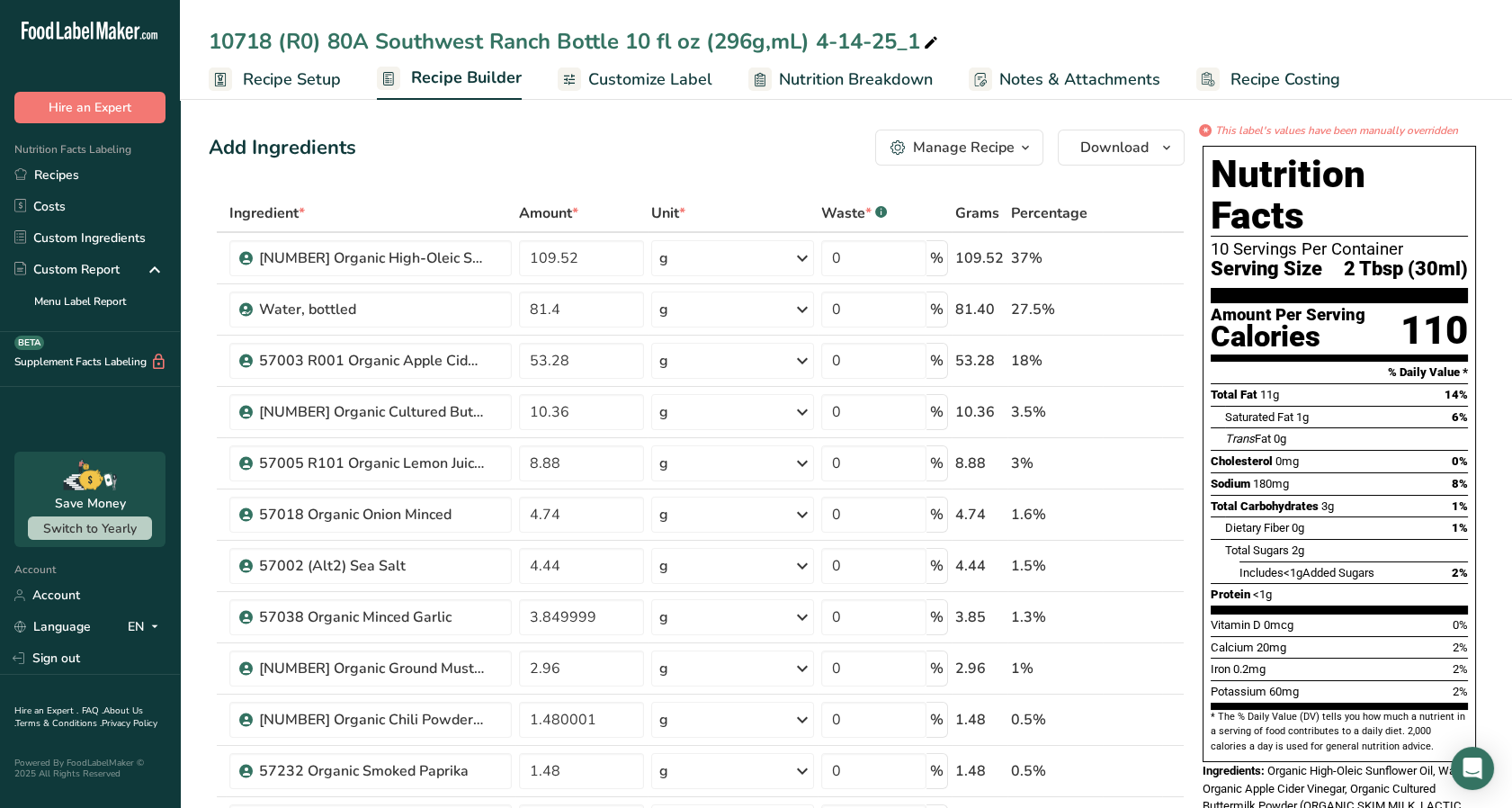 click at bounding box center (931, 43) 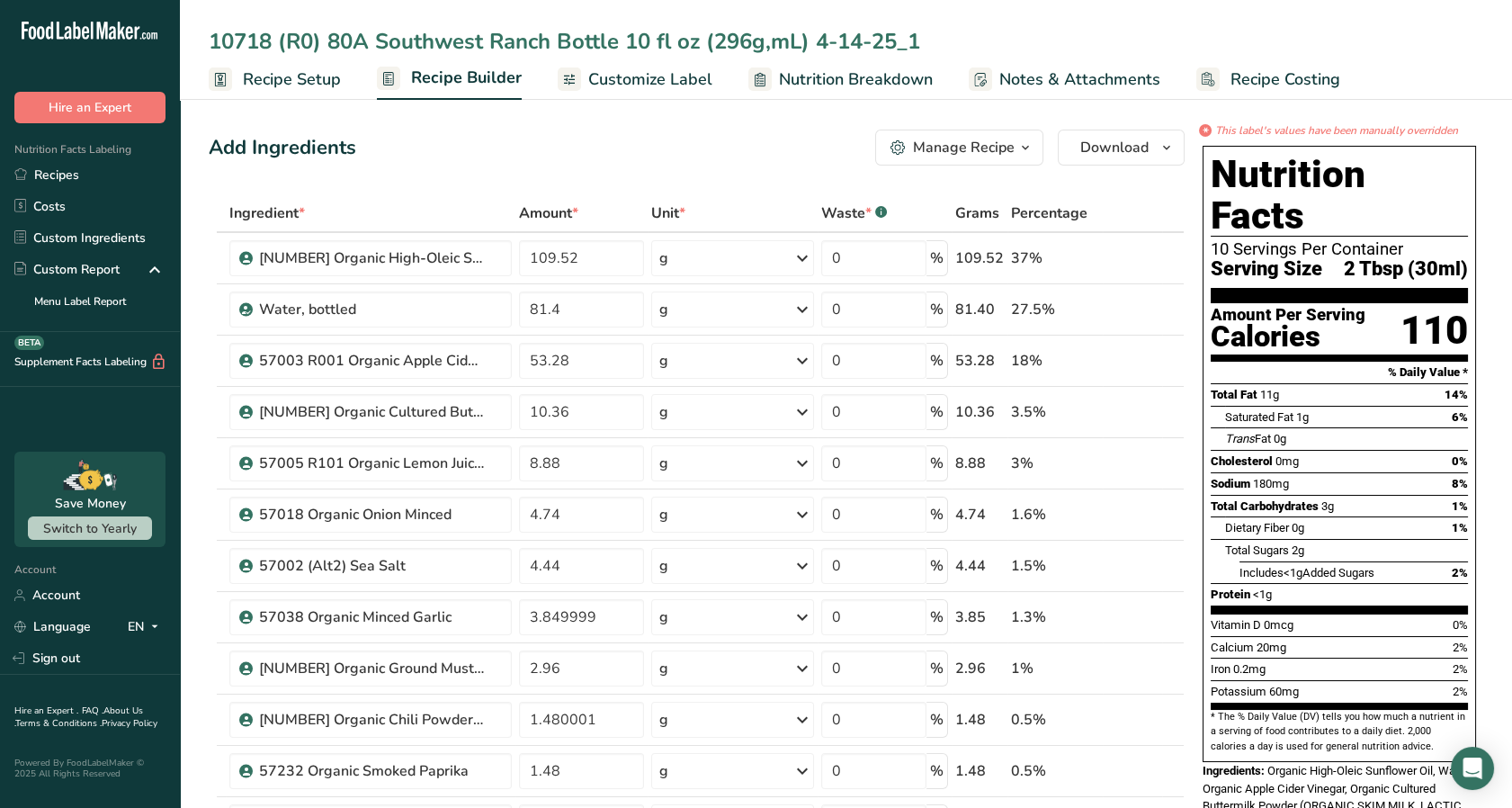 click on "10718 (R0) 80A Southwest Ranch Bottle 10 fl oz (296g,mL) 4-14-25_1" at bounding box center (845, 41) 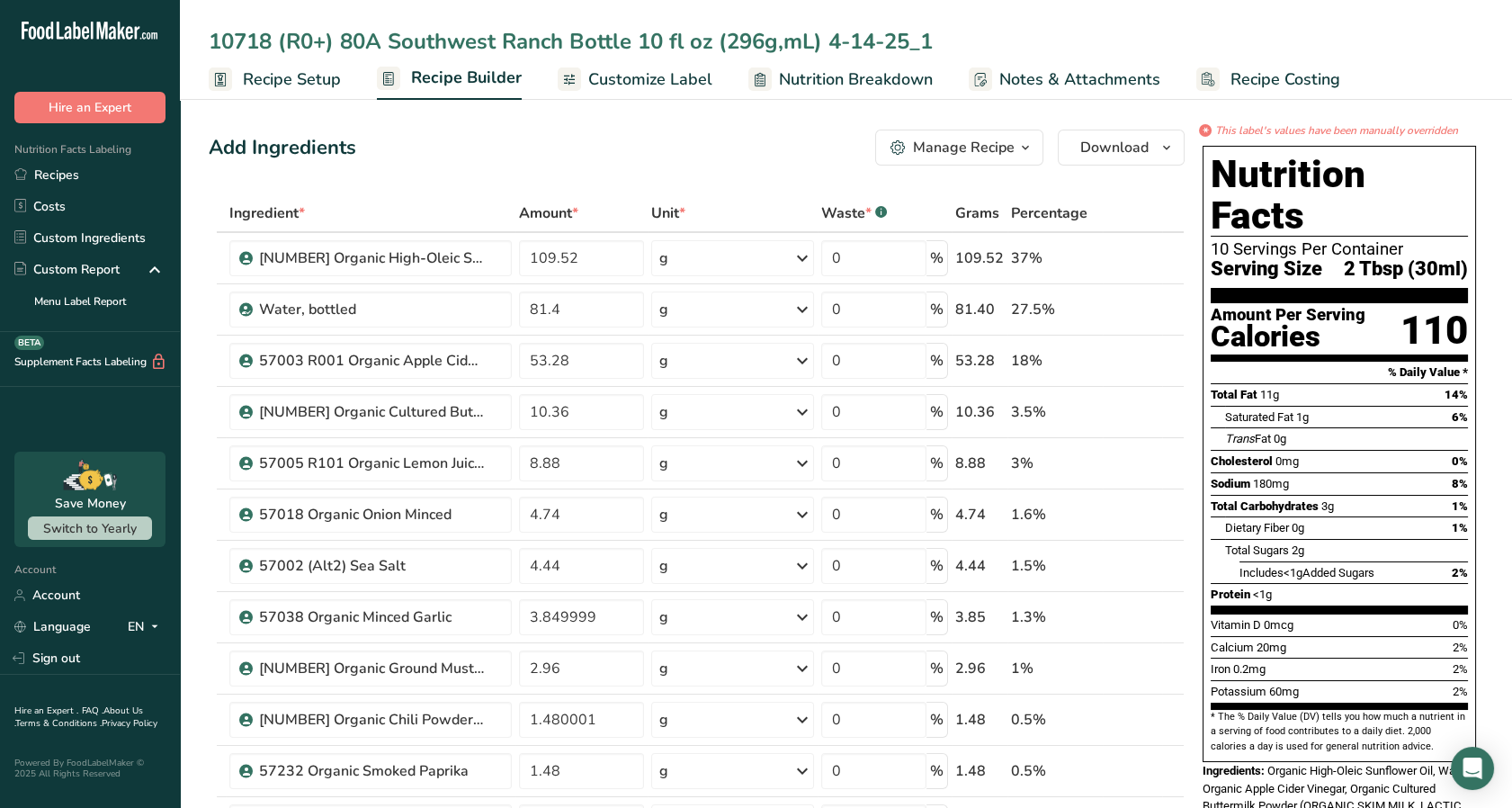 drag, startPoint x: 937, startPoint y: 43, endPoint x: 827, endPoint y: 49, distance: 110.163515 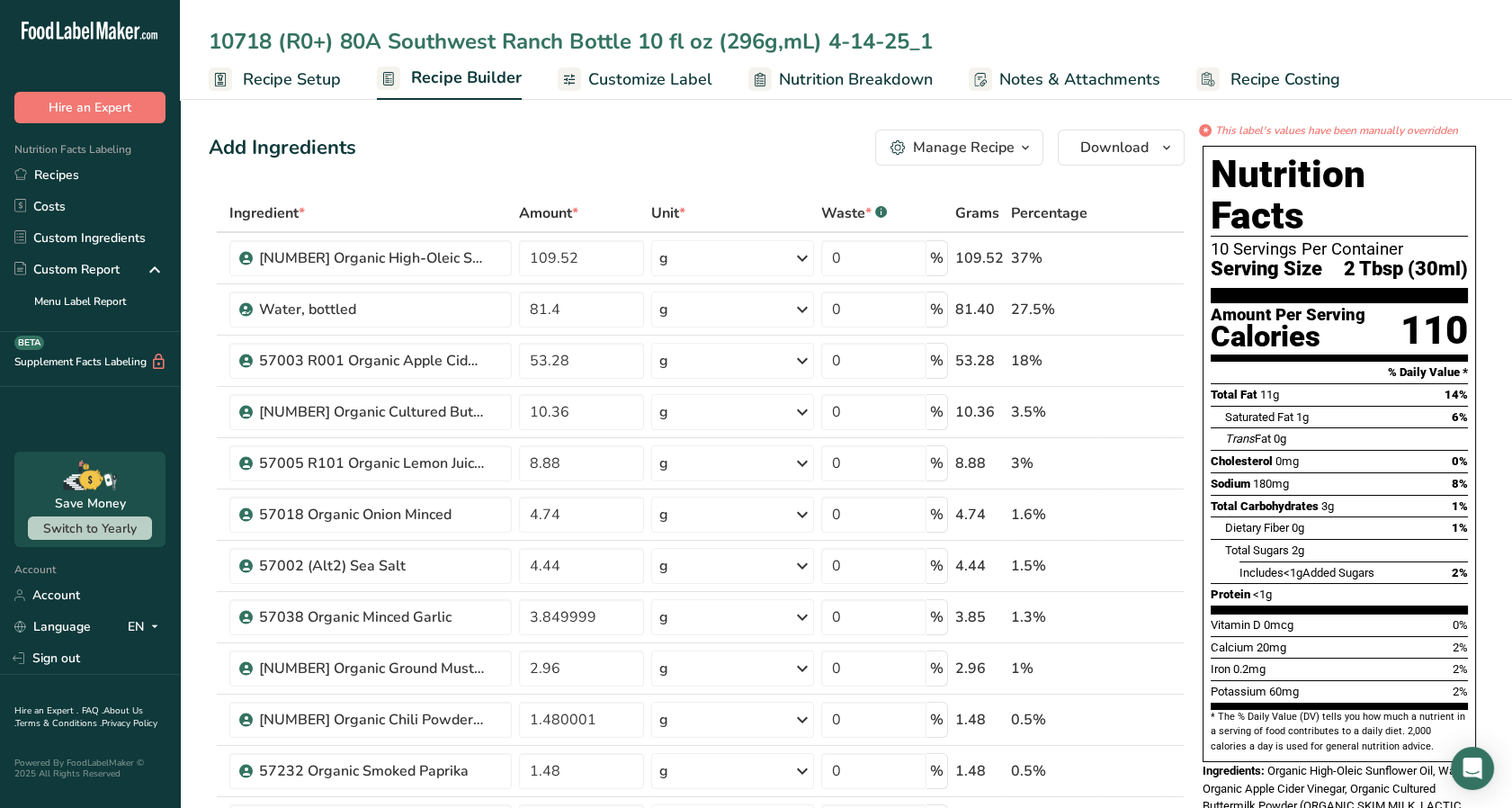 click on "10718 (R0+) 80A Southwest Ranch Bottle 10 fl oz (296g,mL) 4-14-25_1" at bounding box center [845, 41] 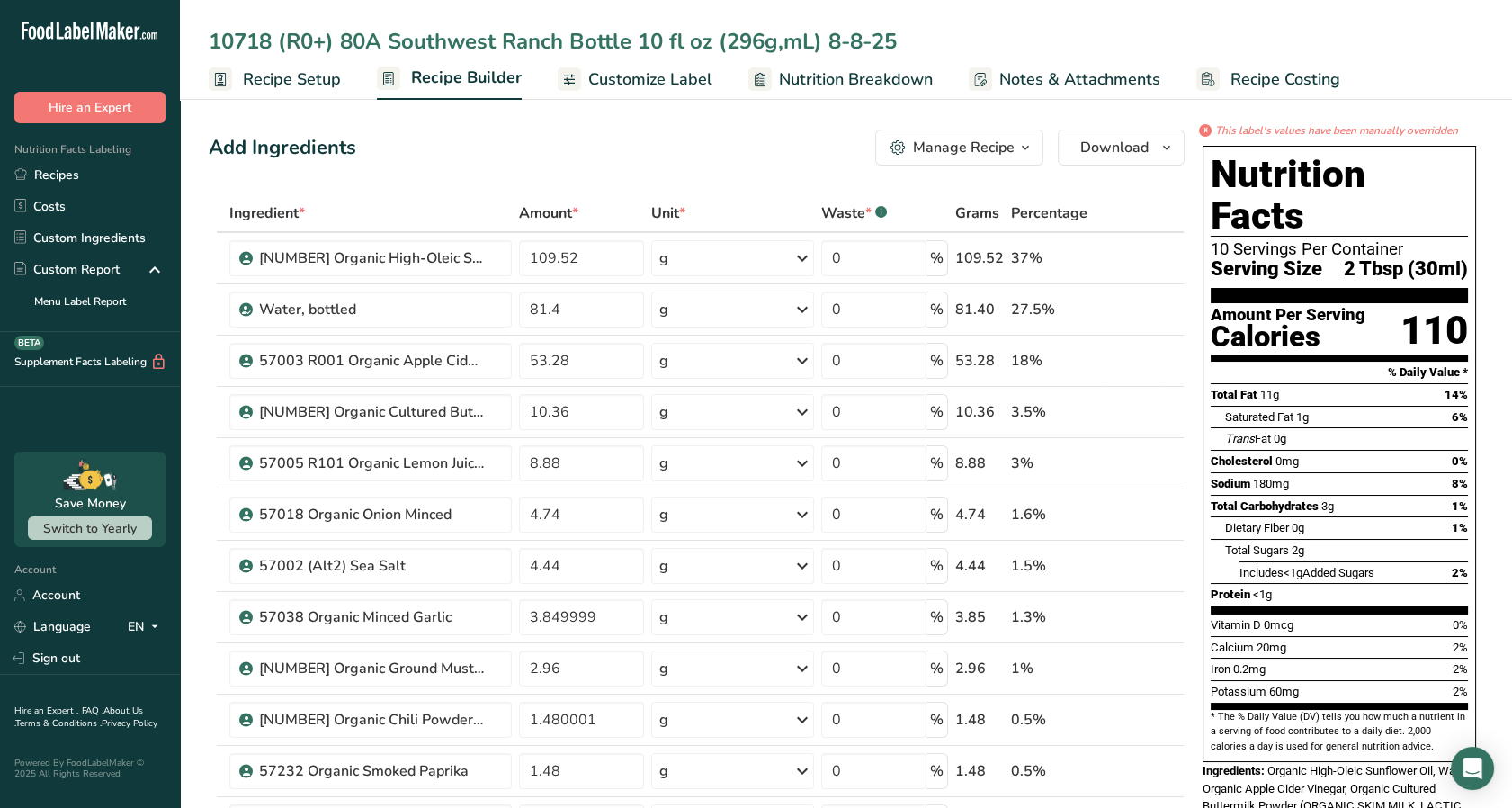 click on "10718 (R0+) 80A Southwest Ranch Bottle 10 fl oz (296g,mL) 8-8-25" at bounding box center (845, 41) 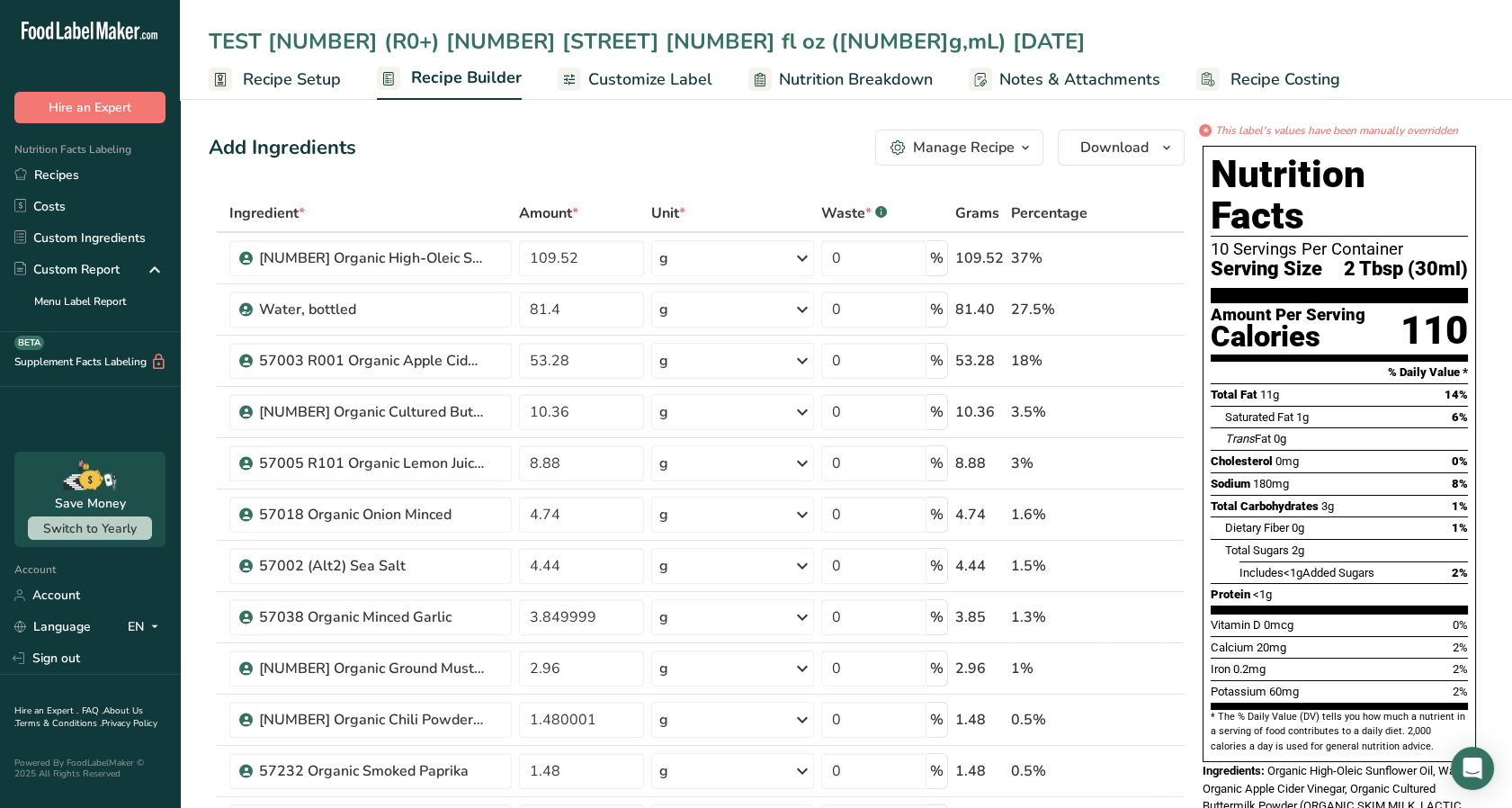 click on "TEST [NUMBER] (R0+) [NUMBER] [STREET] [NUMBER] fl oz ([NUMBER]g,mL) [DATE]" at bounding box center (845, 41) 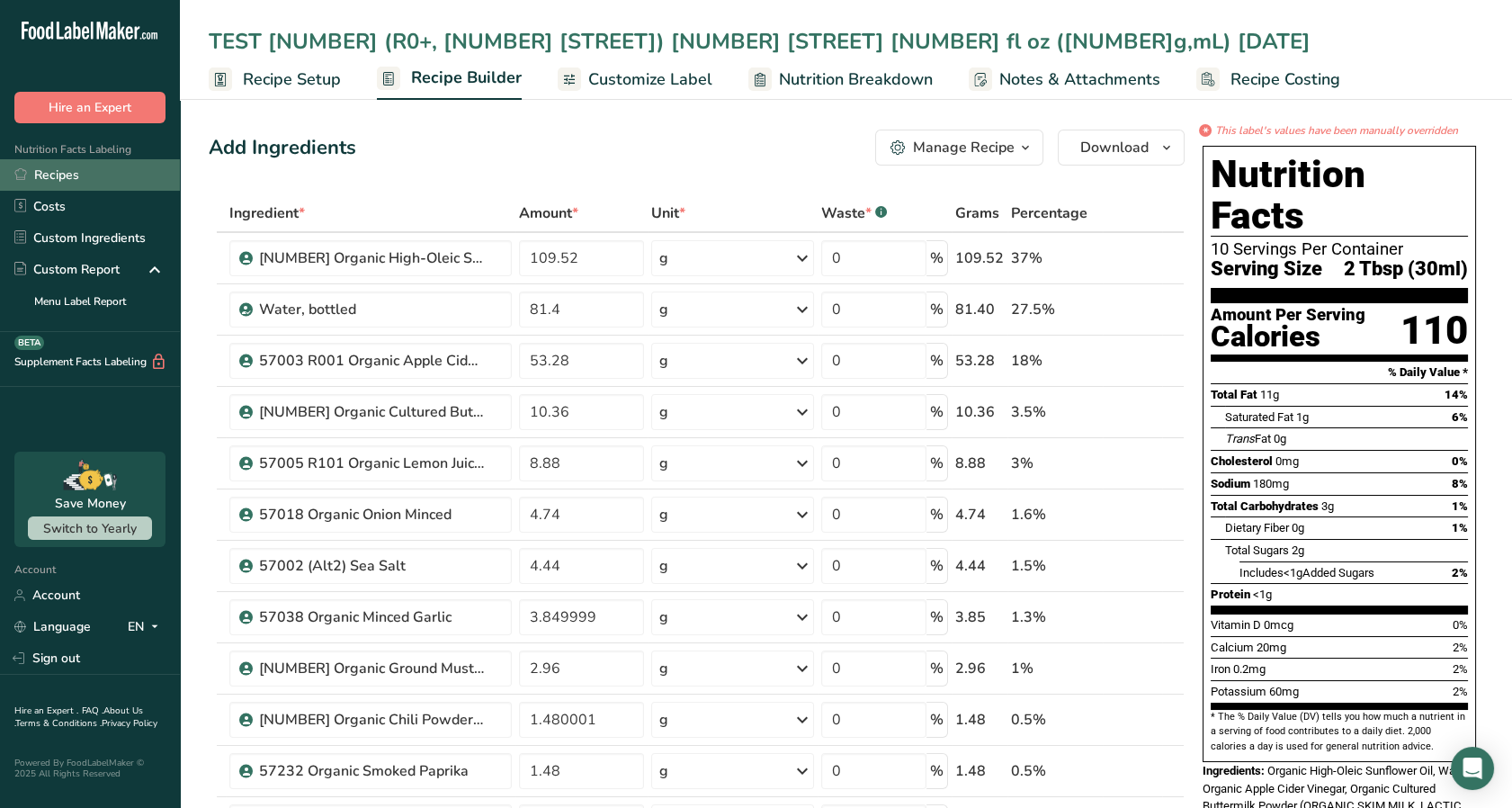 type on "TEST [NUMBER] (R0+, [NUMBER] [STREET]) [NUMBER] [STREET] [NUMBER] fl oz ([NUMBER]g,mL) [DATE]" 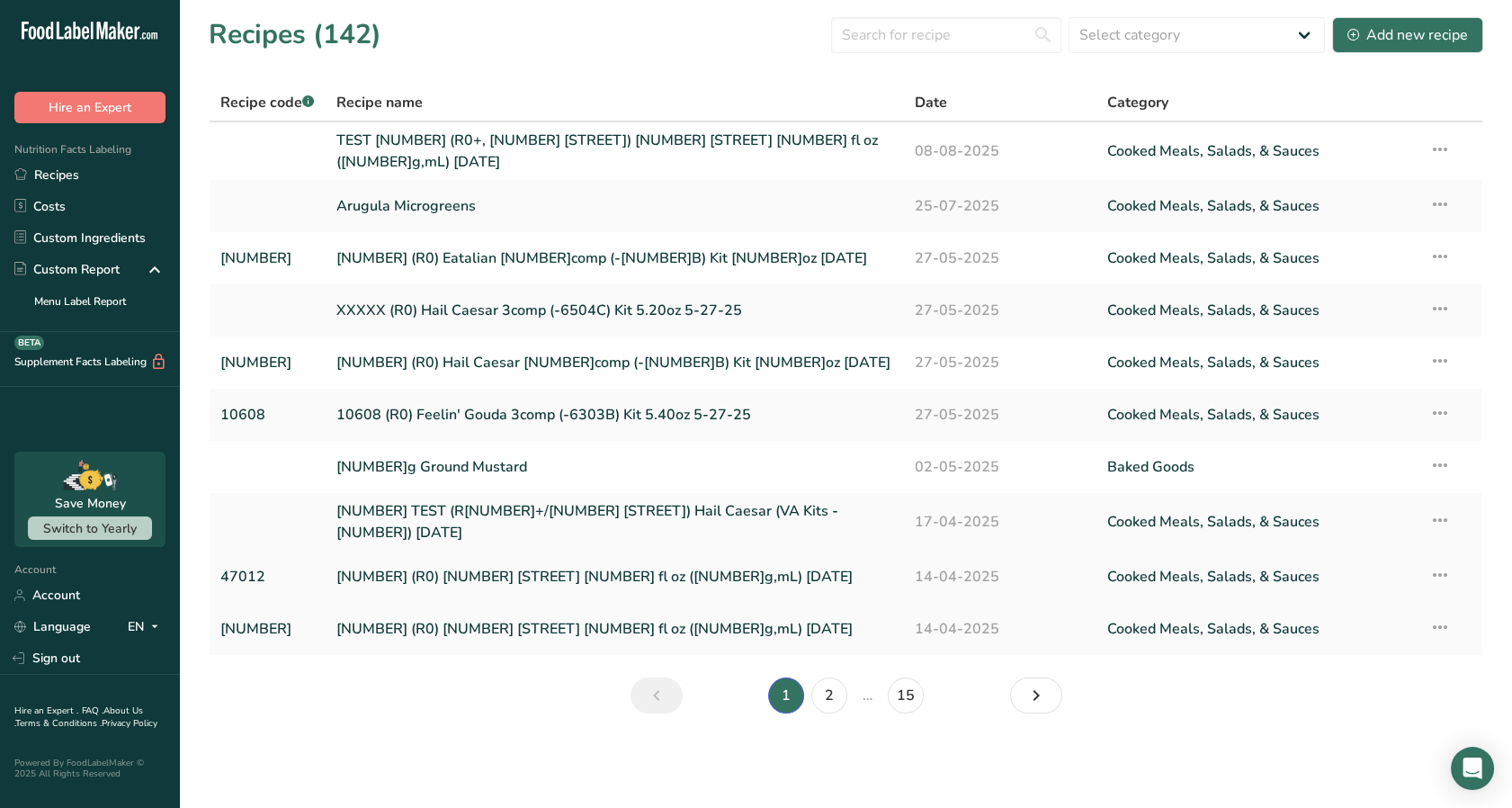 click on "[NUMBER] (R0) [NUMBER] [STREET] [NUMBER] fl oz ([NUMBER]g,mL) [DATE]" at bounding box center [614, 577] 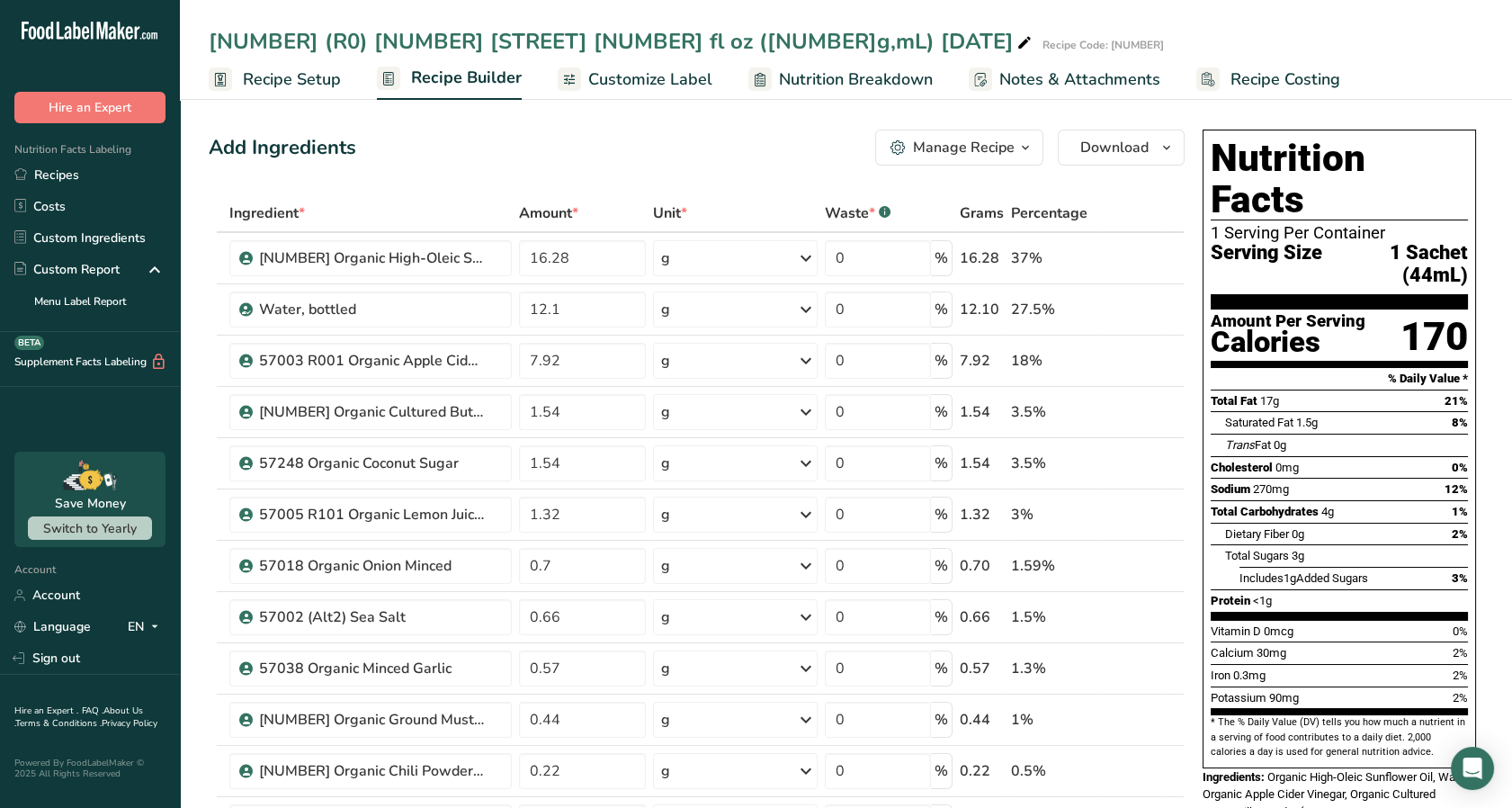 click at bounding box center (1025, 148) 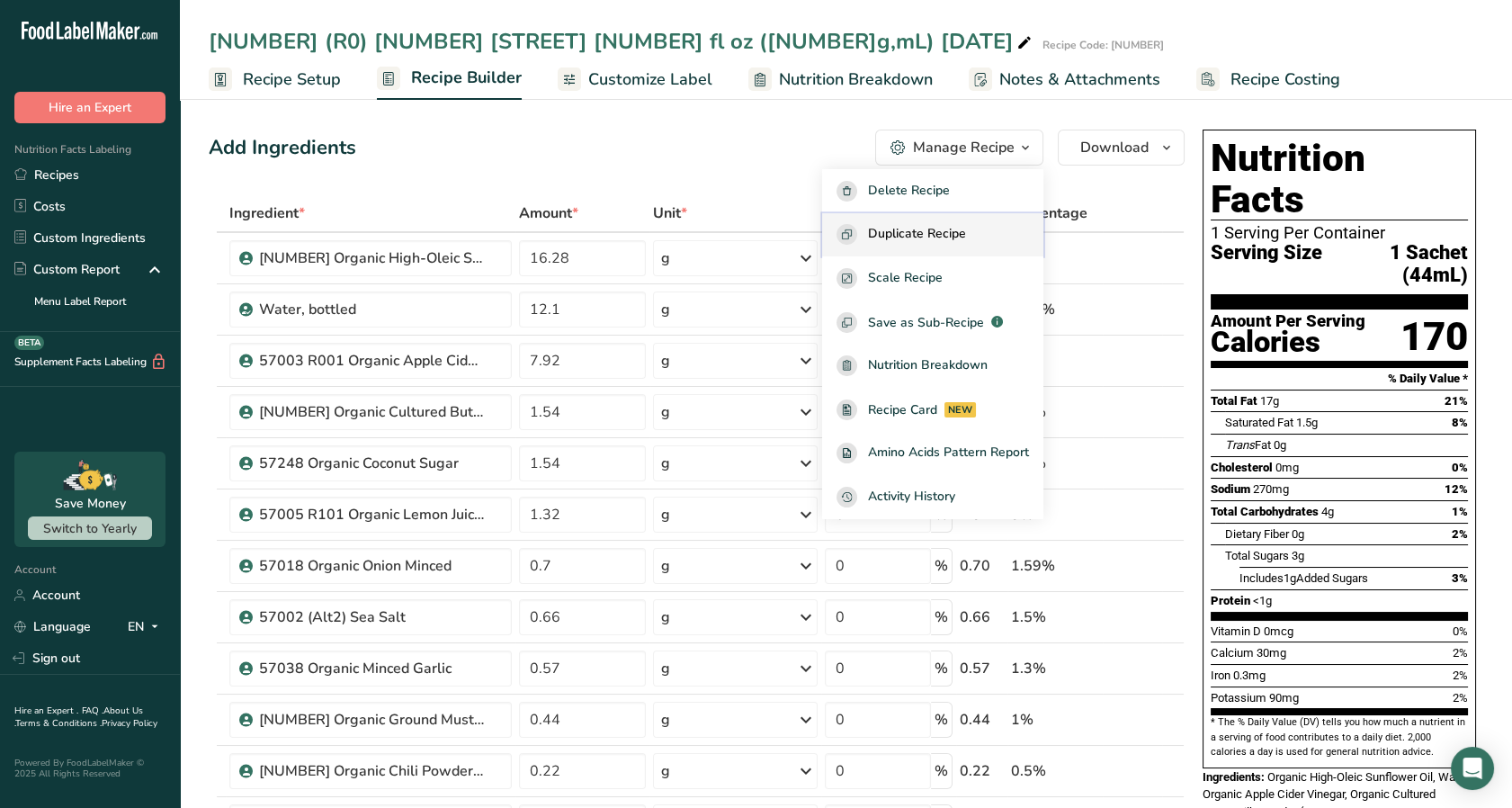 click on "Duplicate Recipe" at bounding box center [917, 234] 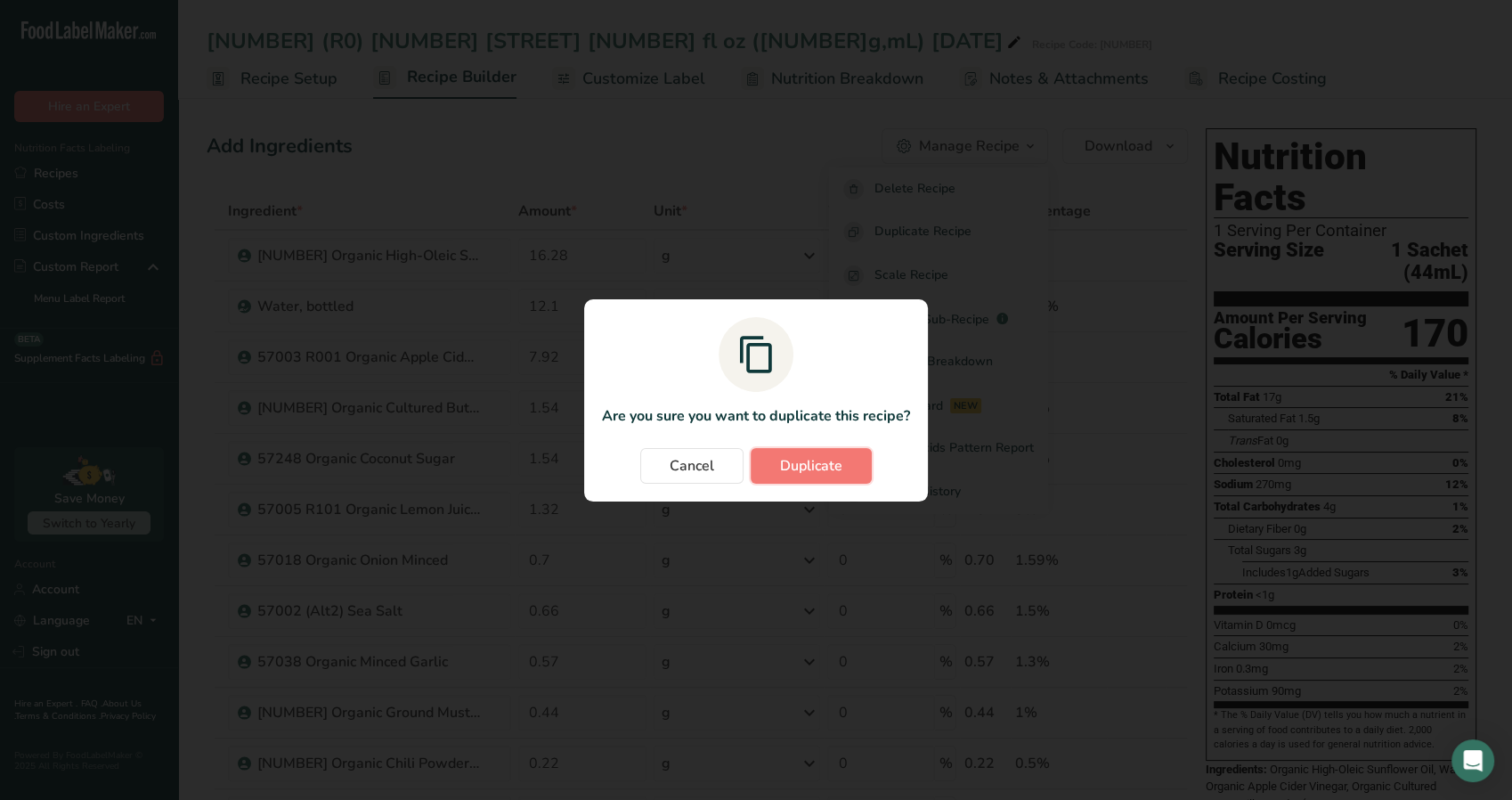 click on "Duplicate" at bounding box center [811, 466] 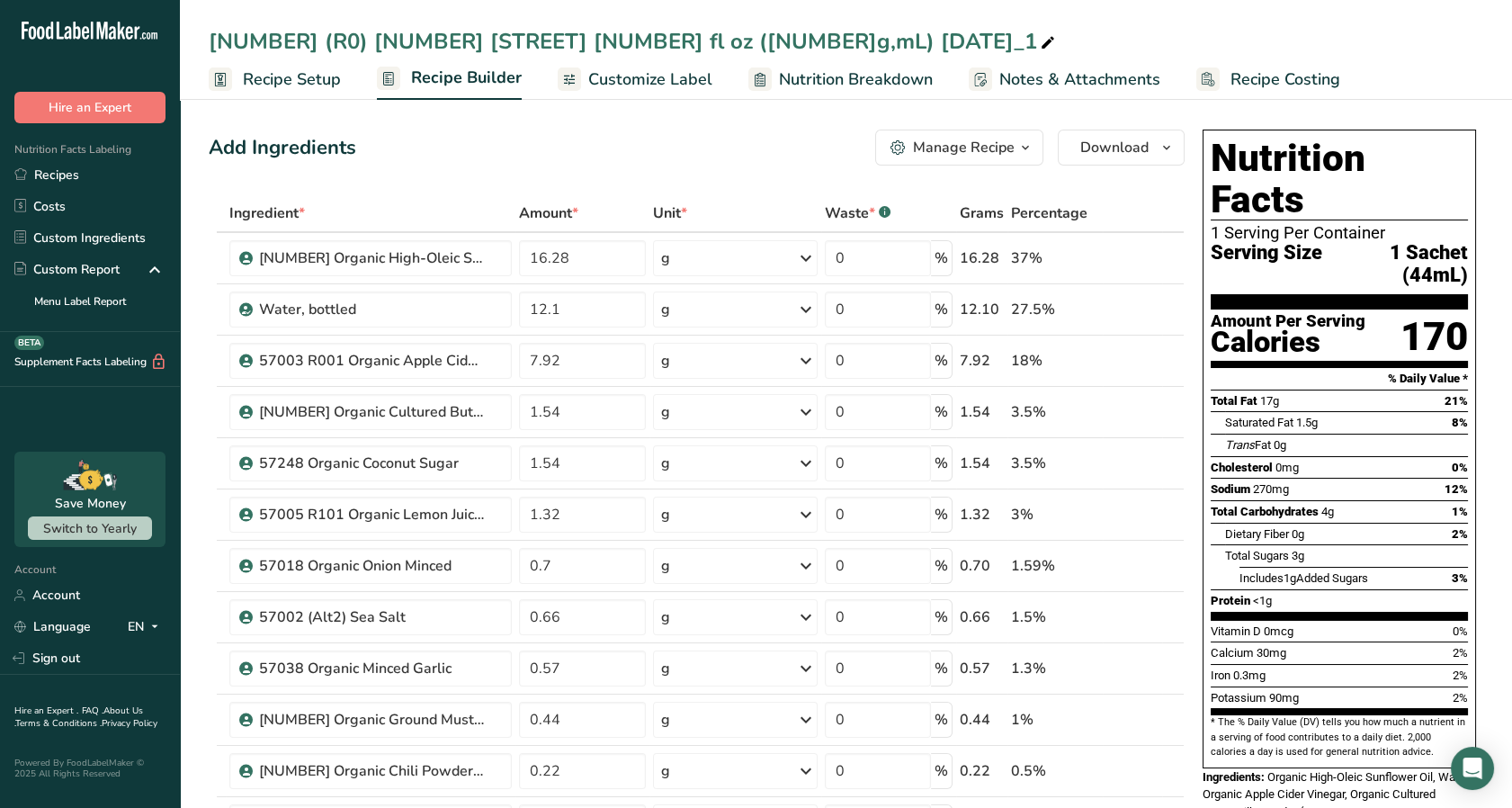 click at bounding box center (1048, 43) 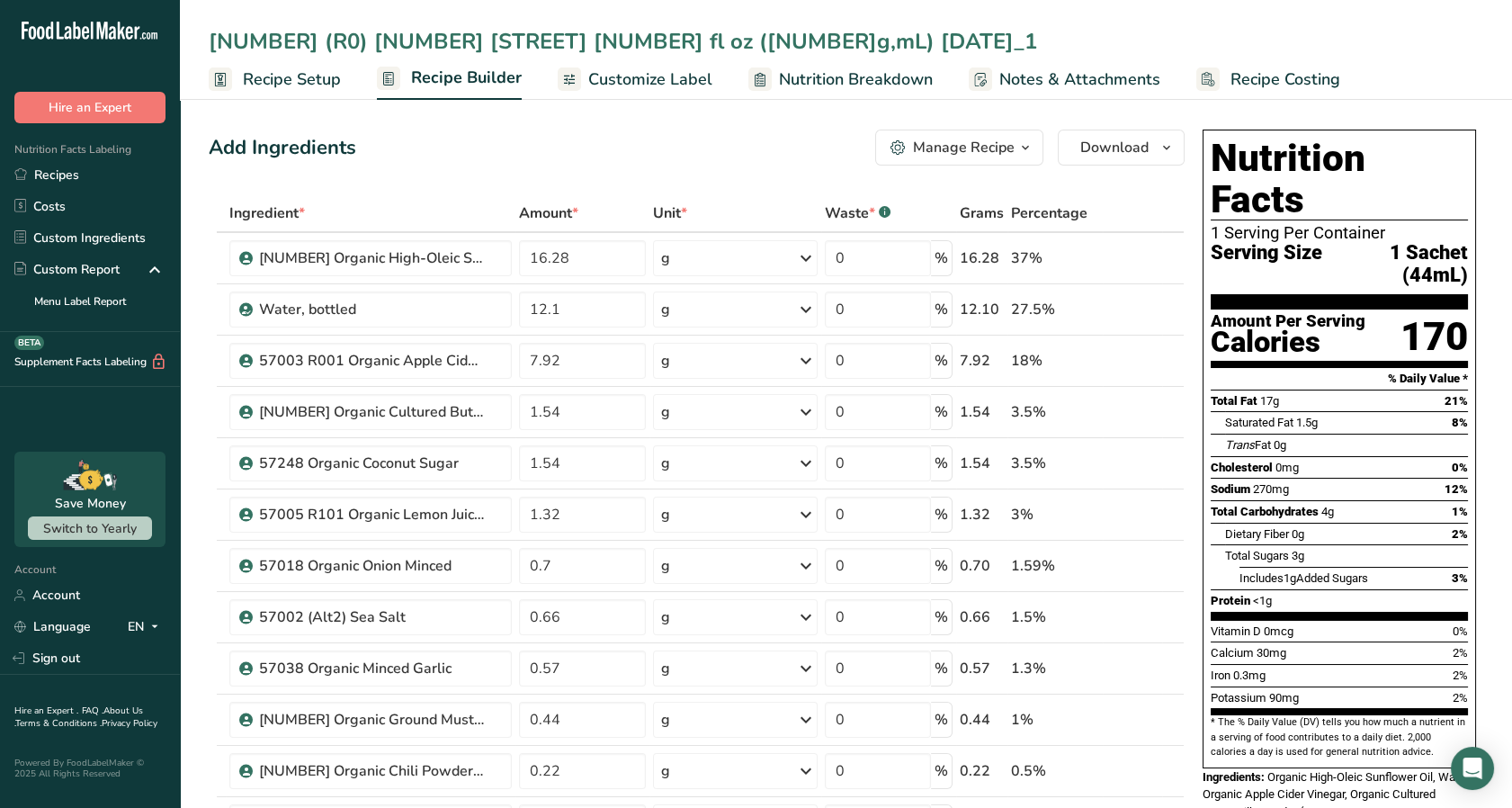 drag, startPoint x: 931, startPoint y: 40, endPoint x: 815, endPoint y: 40, distance: 116 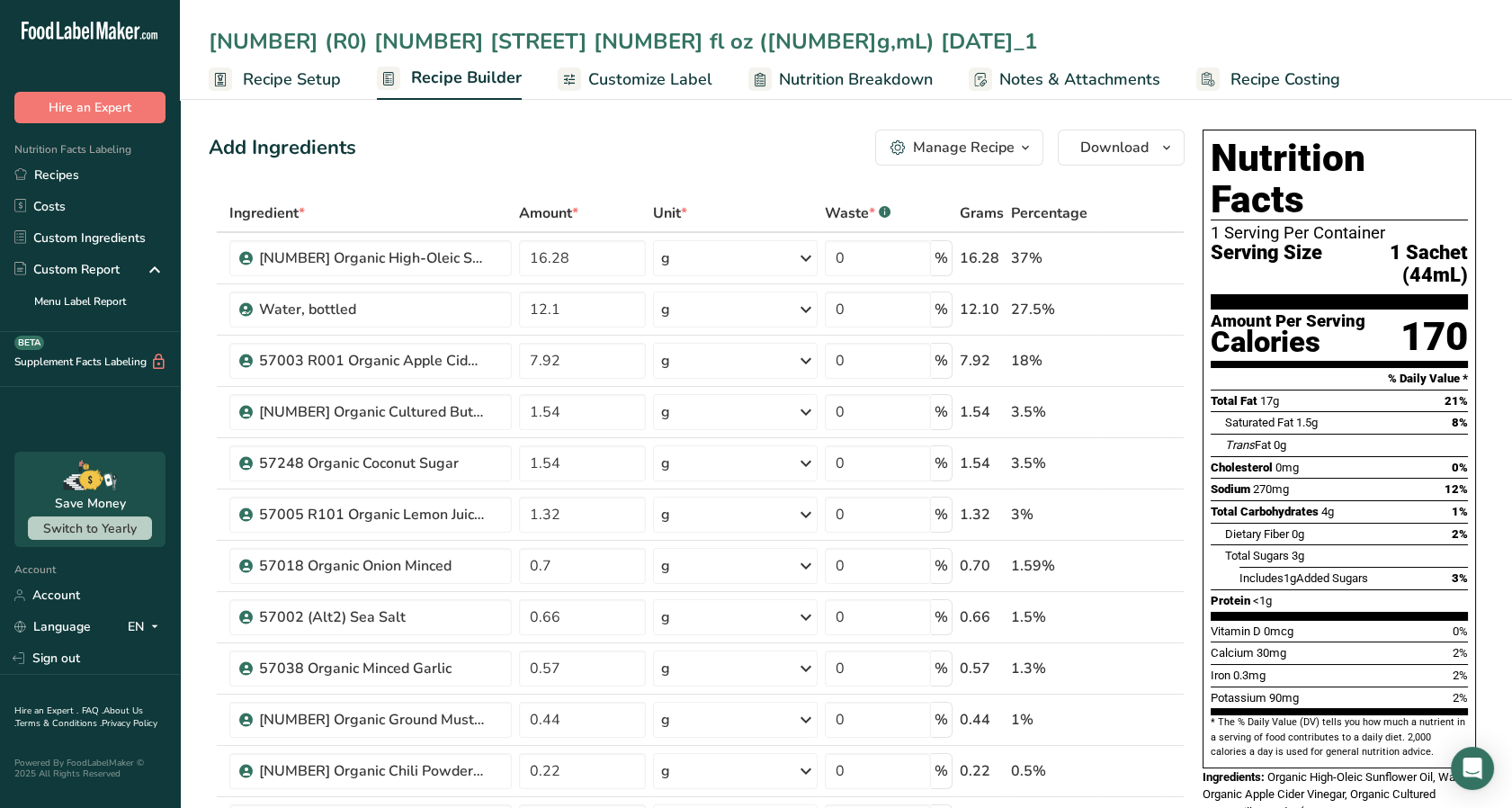 click on "[NUMBER] (R0) [NUMBER] [STREET] [NUMBER] fl oz ([NUMBER]g,mL) [DATE]_1" at bounding box center (845, 41) 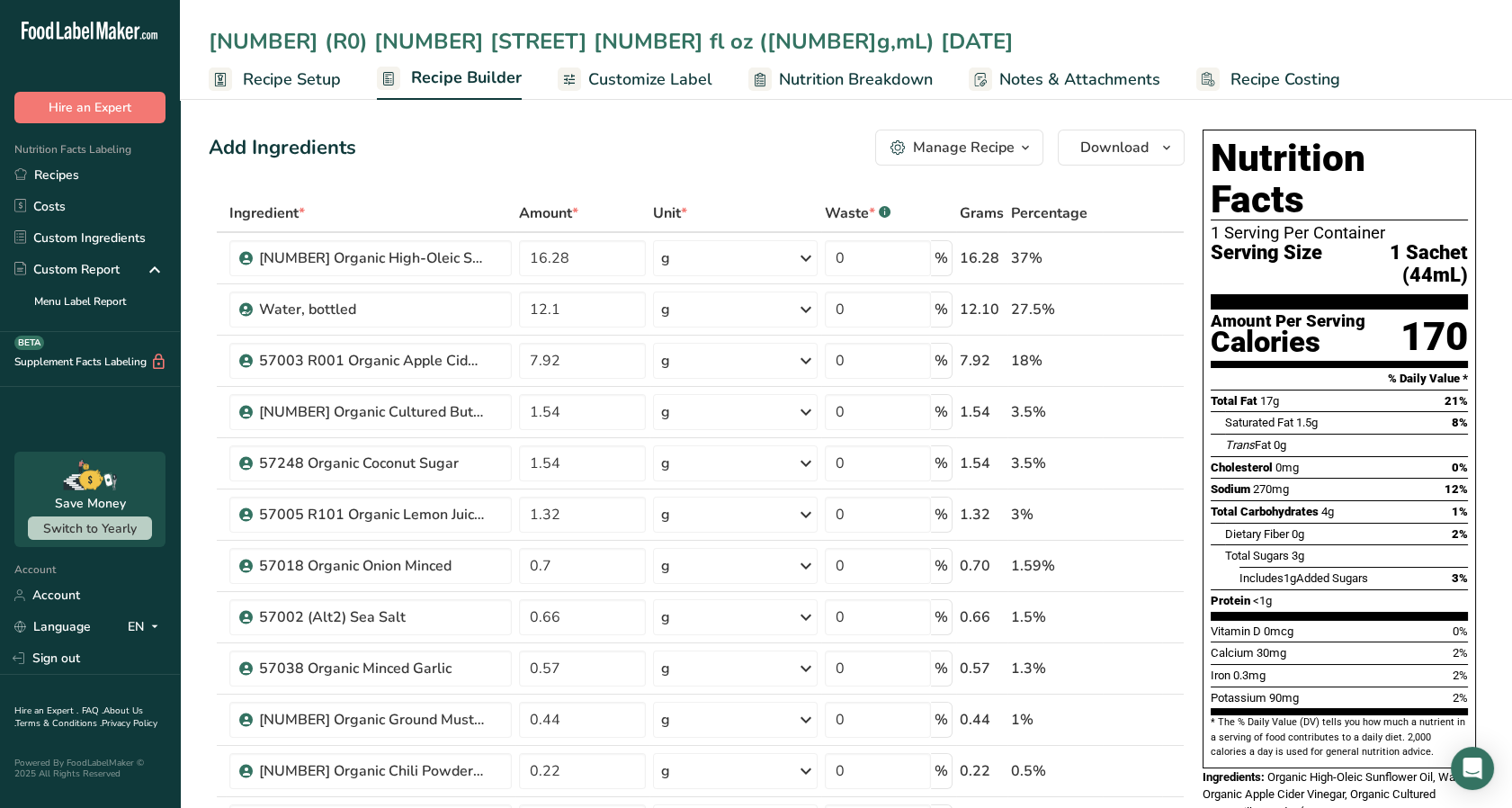 click on "[NUMBER] (R0) [NUMBER] [STREET] [NUMBER] fl oz ([NUMBER]g,mL) [DATE]" at bounding box center [845, 41] 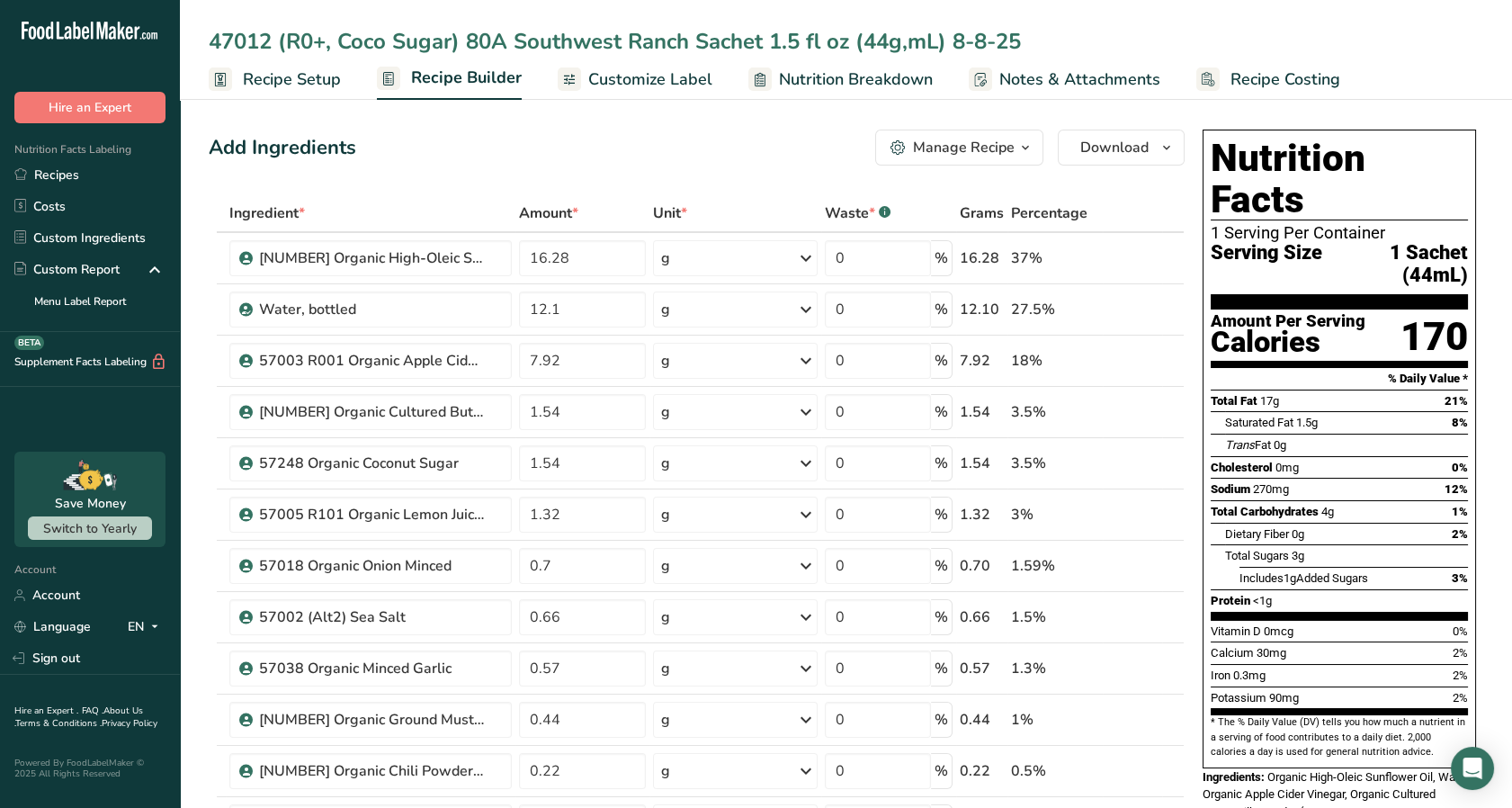 click on "47012 (R0+, Coco Sugar) 80A Southwest Ranch Sachet 1.5 fl oz (44g,mL) 8-8-25" at bounding box center (845, 41) 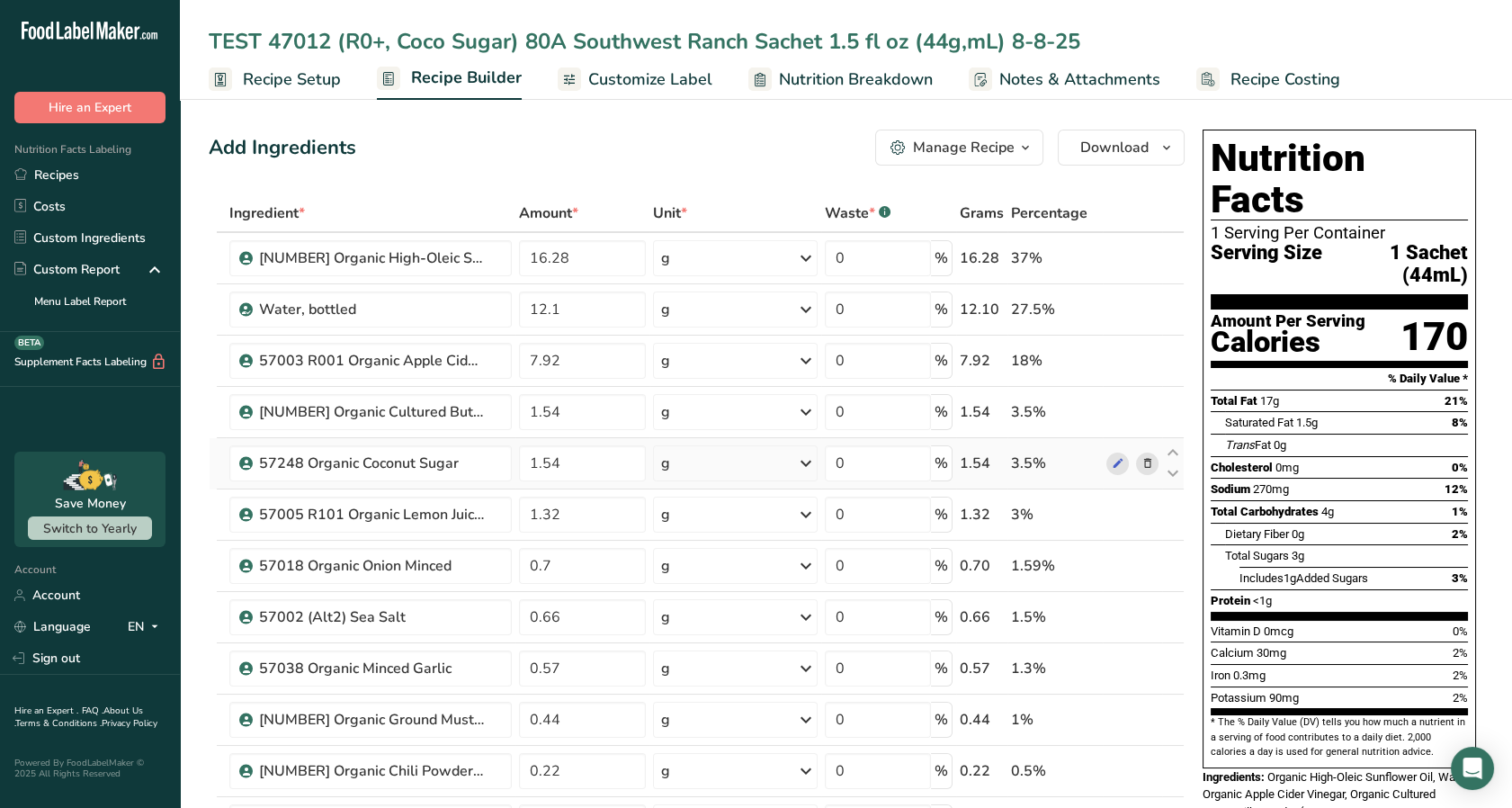 type on "TEST 47012 (R0+, Coco Sugar) 80A Southwest Ranch Sachet 1.5 fl oz (44g,mL) 8-8-25" 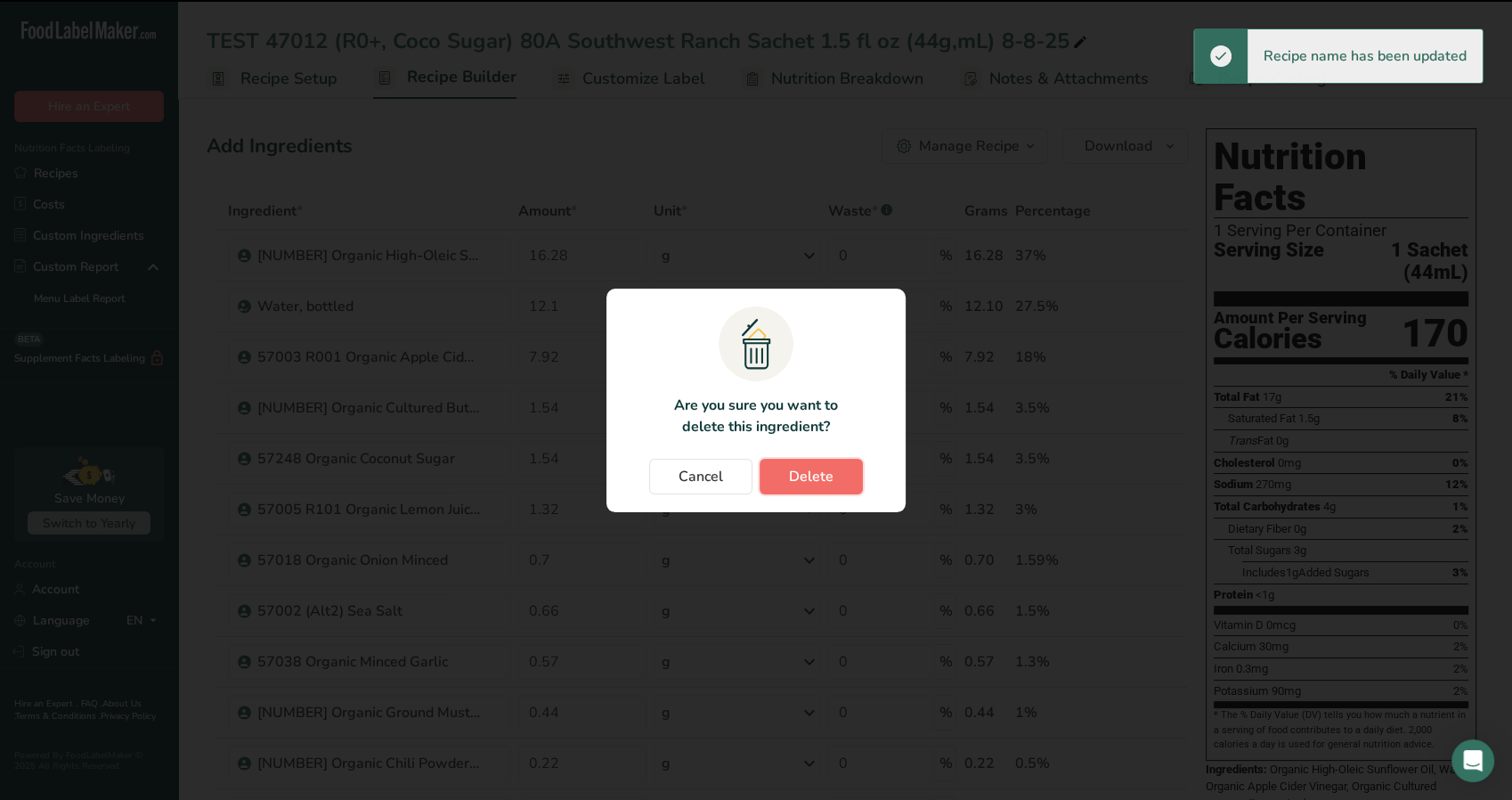 click on "Delete" at bounding box center [811, 477] 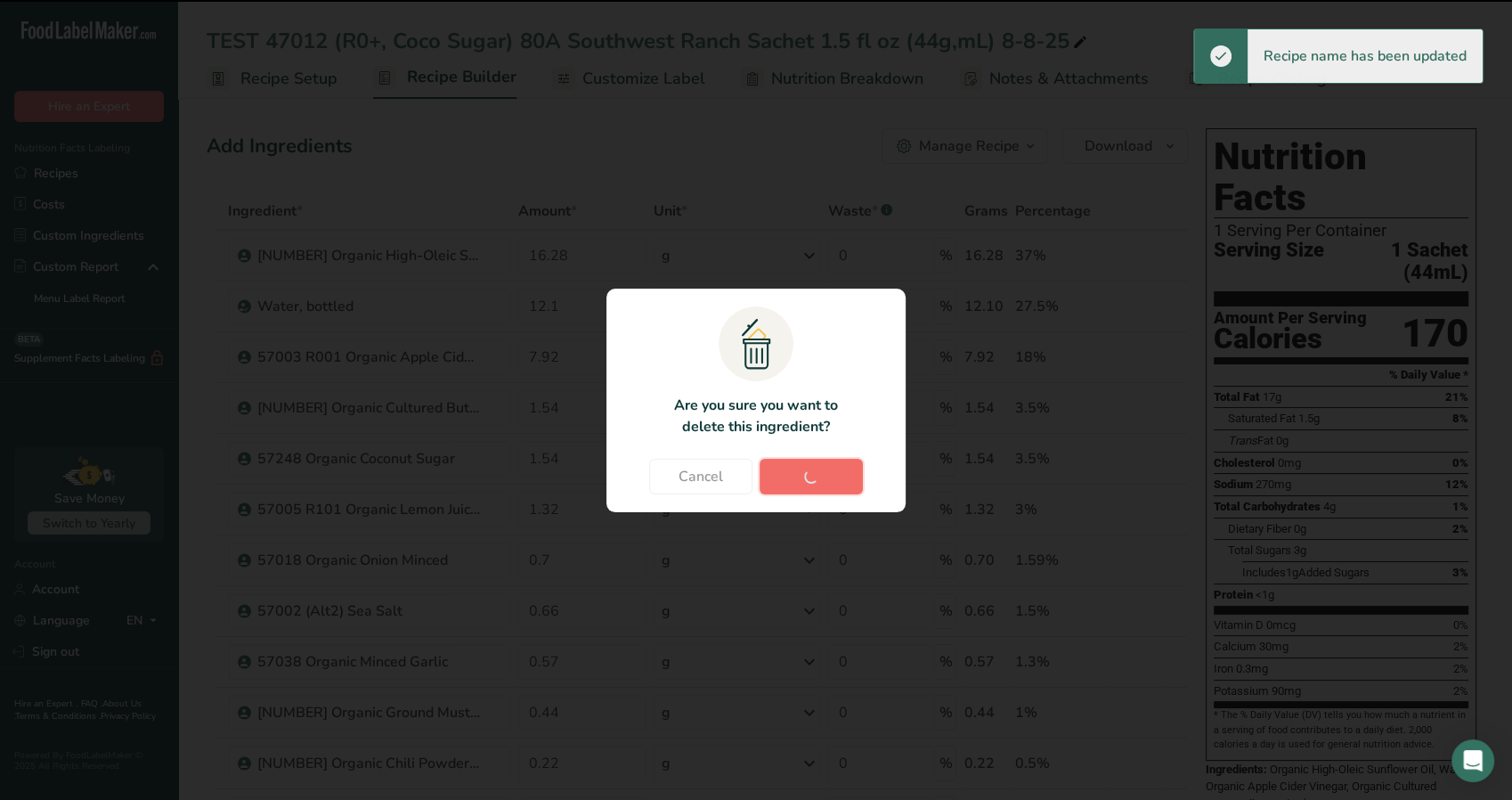 type on "1.32" 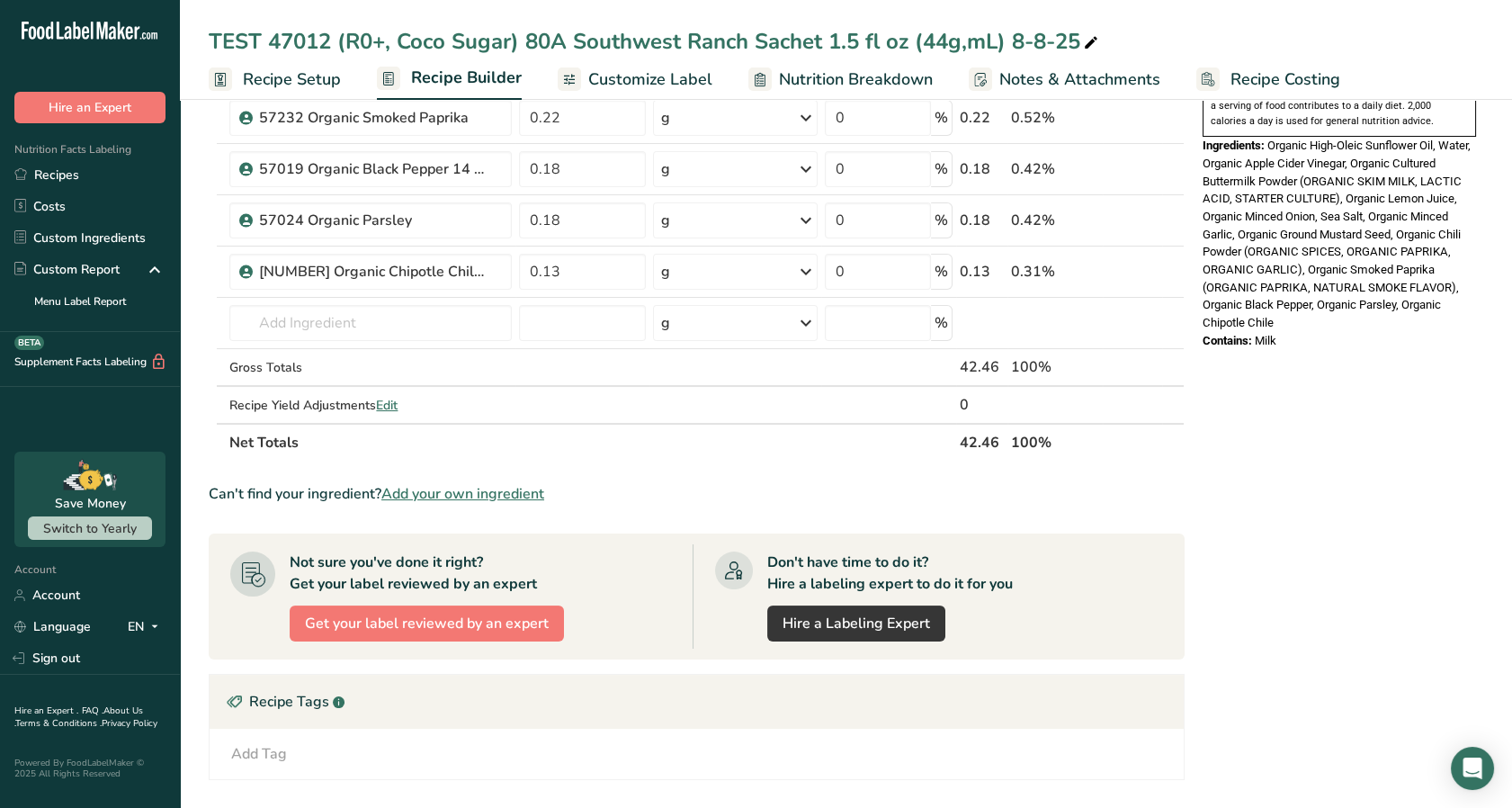 scroll, scrollTop: 639, scrollLeft: 0, axis: vertical 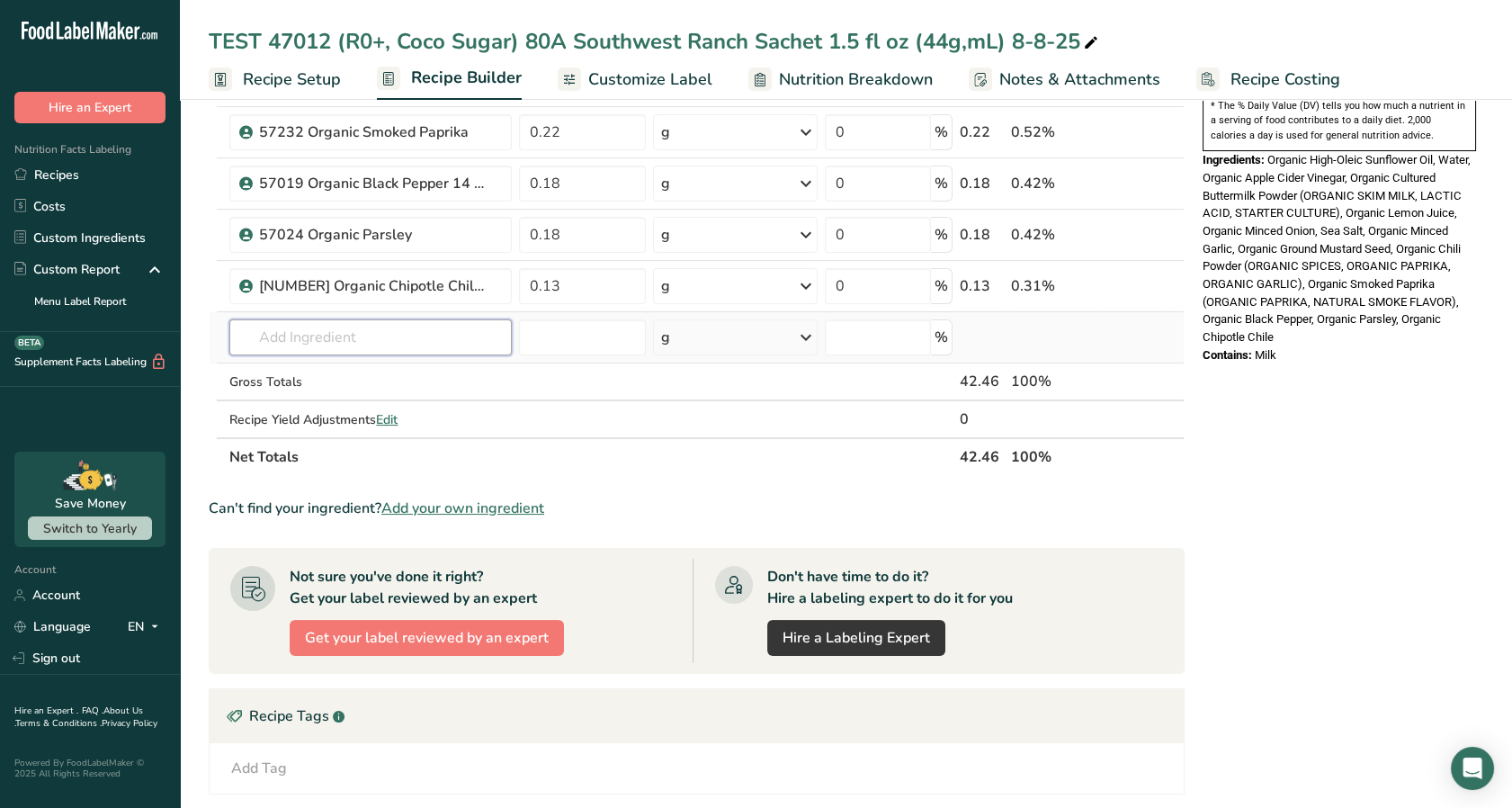 click at bounding box center (371, 337) 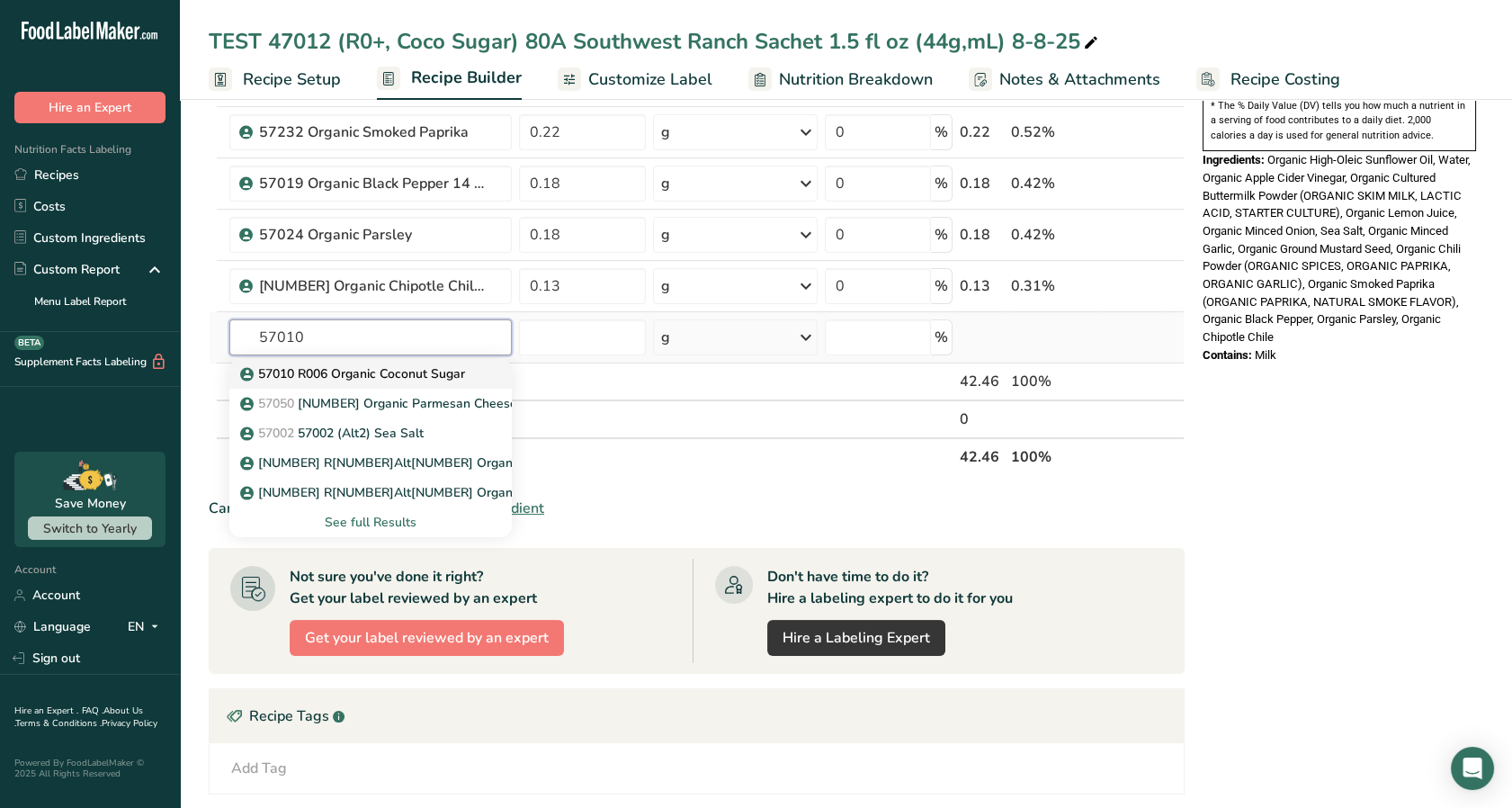 type on "57010" 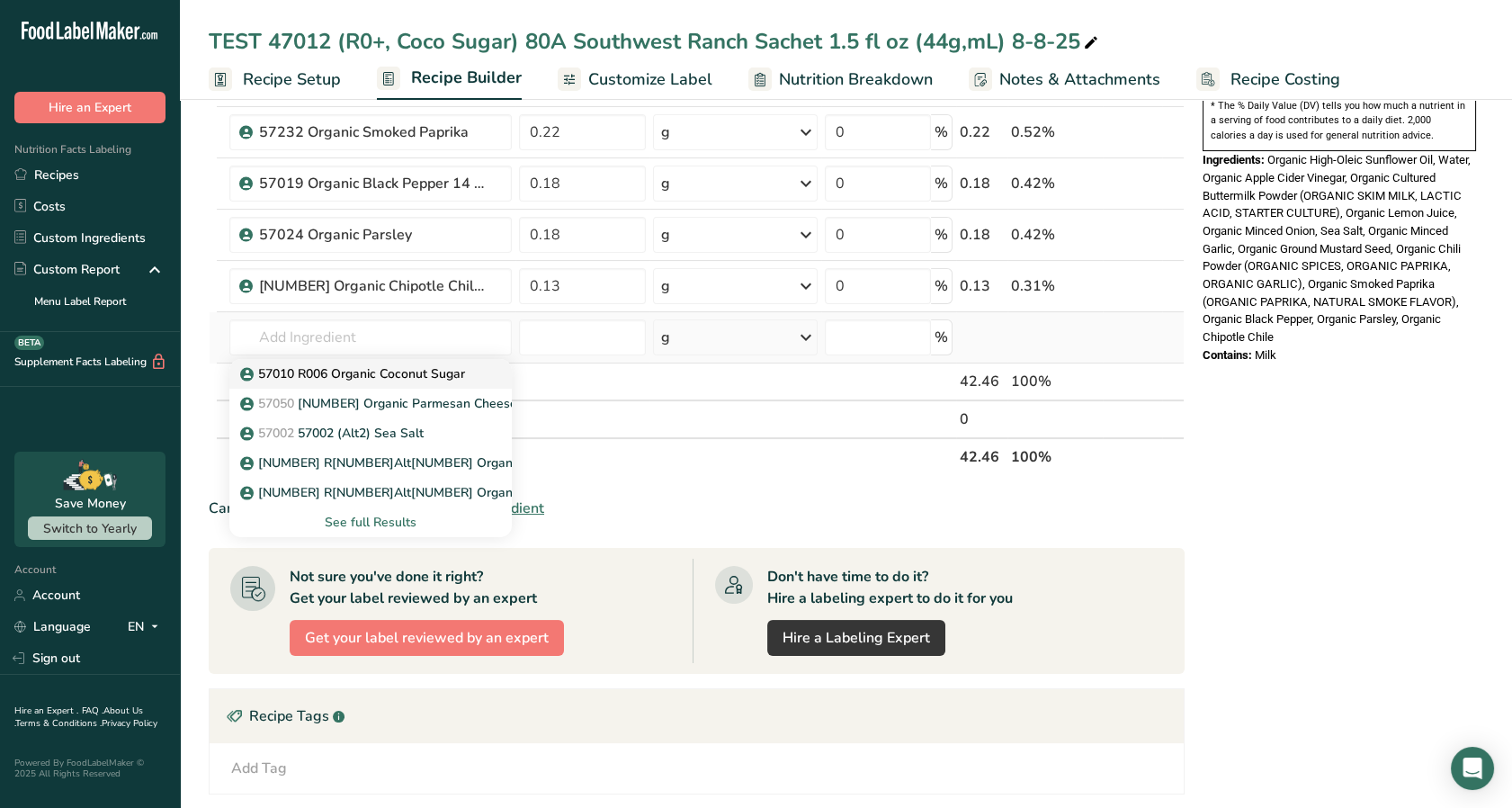 click on "57010 R006 Organic Coconut Sugar" at bounding box center [354, 373] 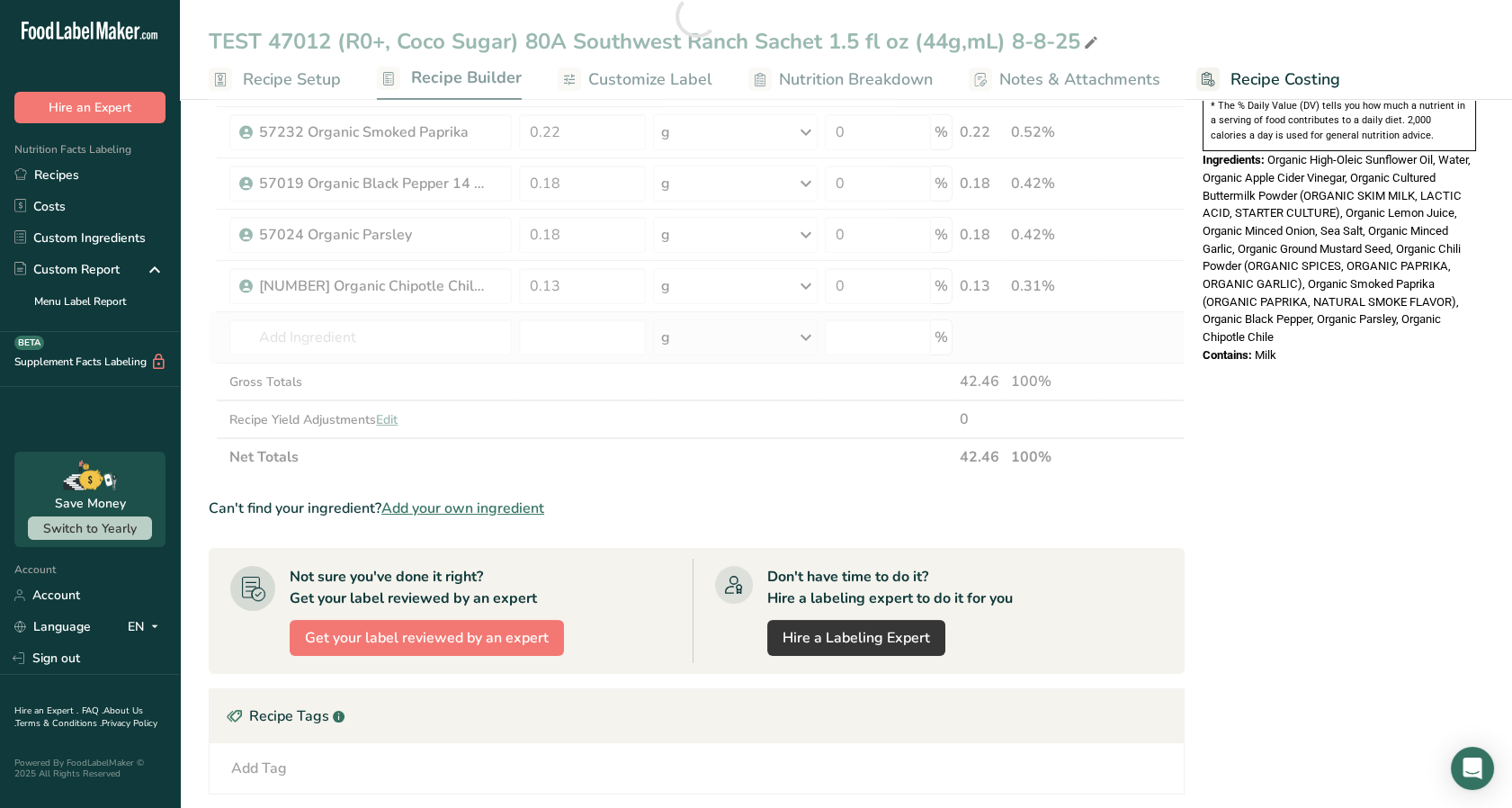 type on "57010 R006 Organic Coconut Sugar" 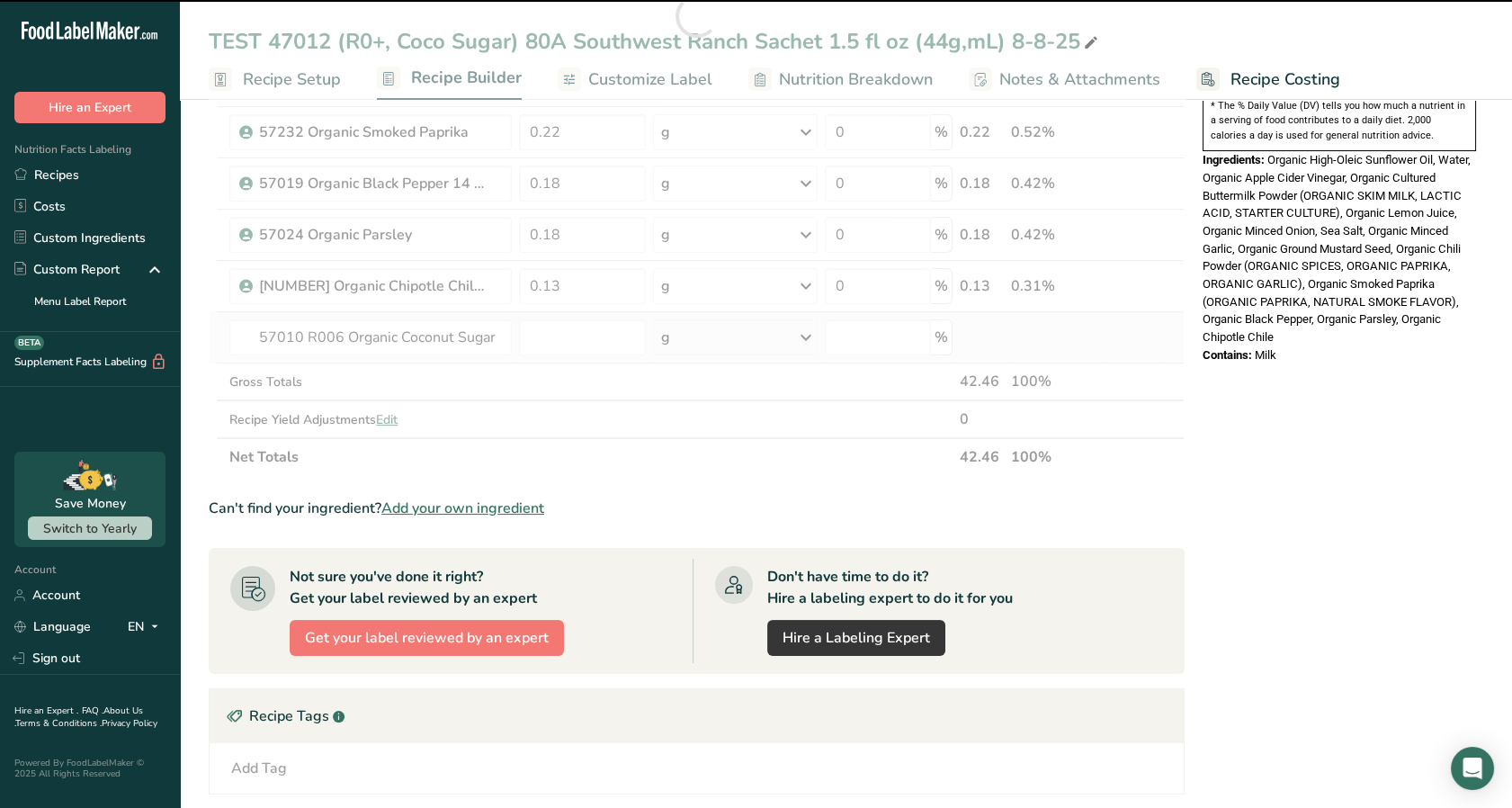 type on "0" 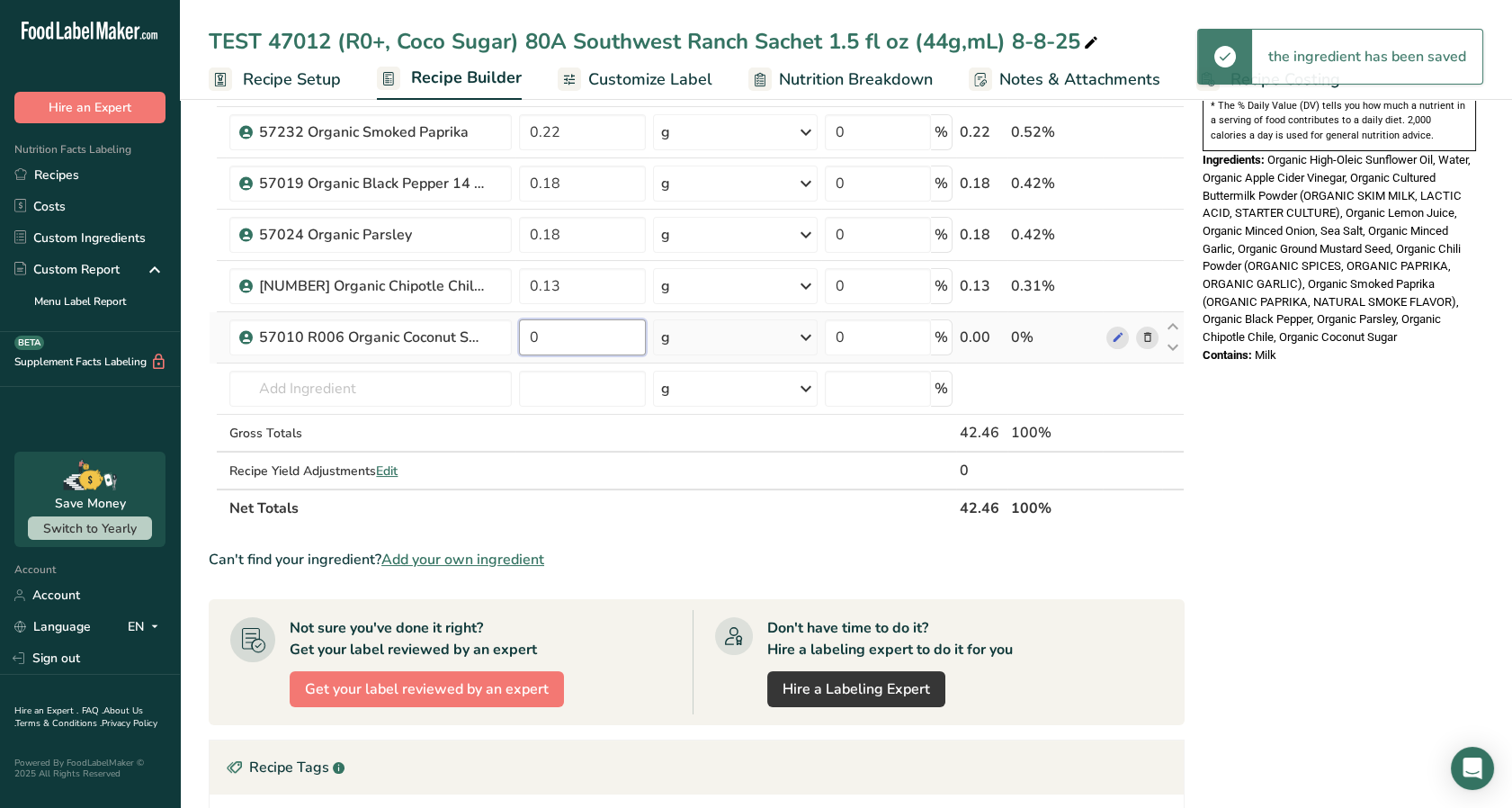 drag, startPoint x: 544, startPoint y: 342, endPoint x: 526, endPoint y: 342, distance: 18 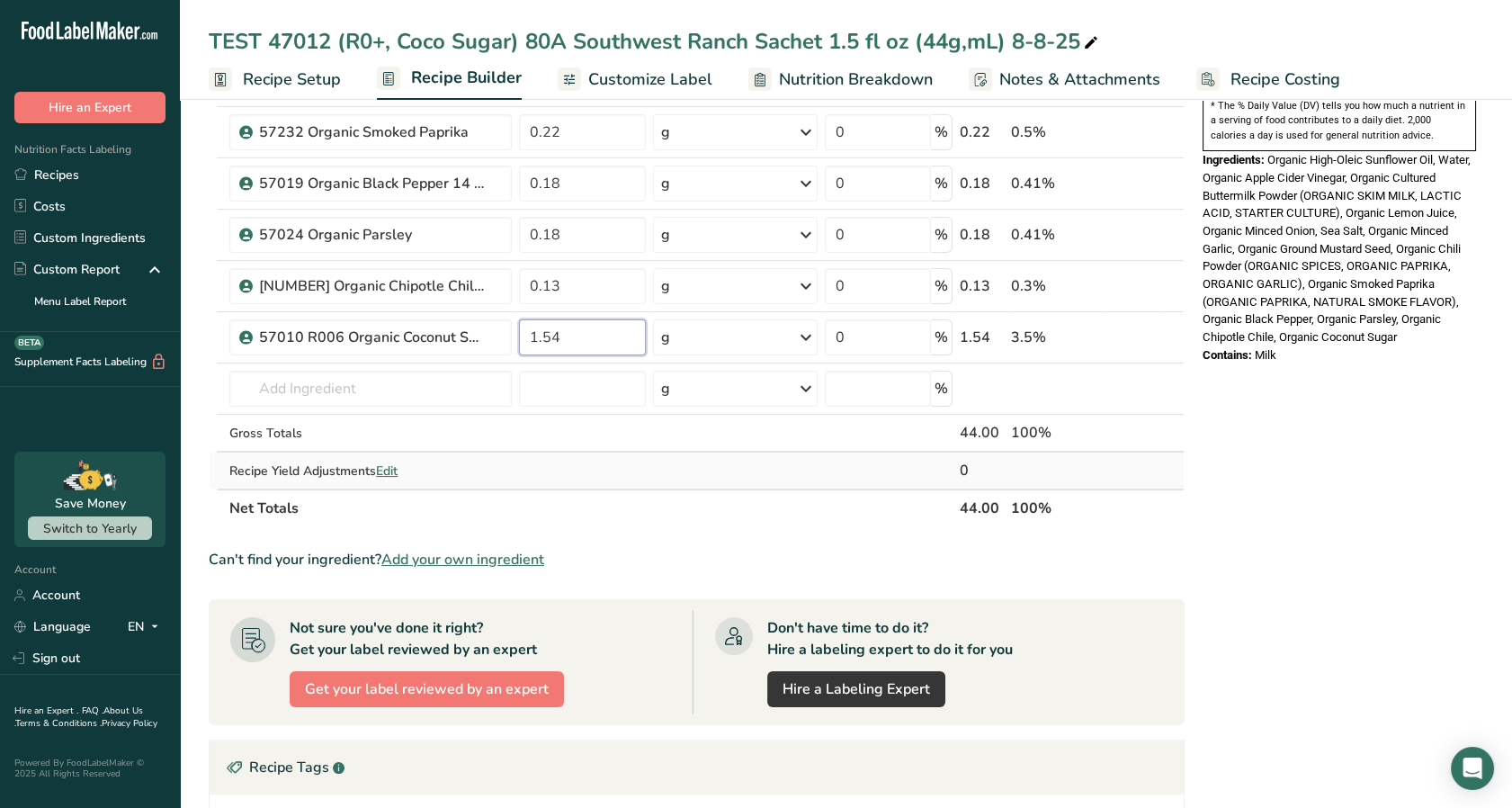 type on "1.54" 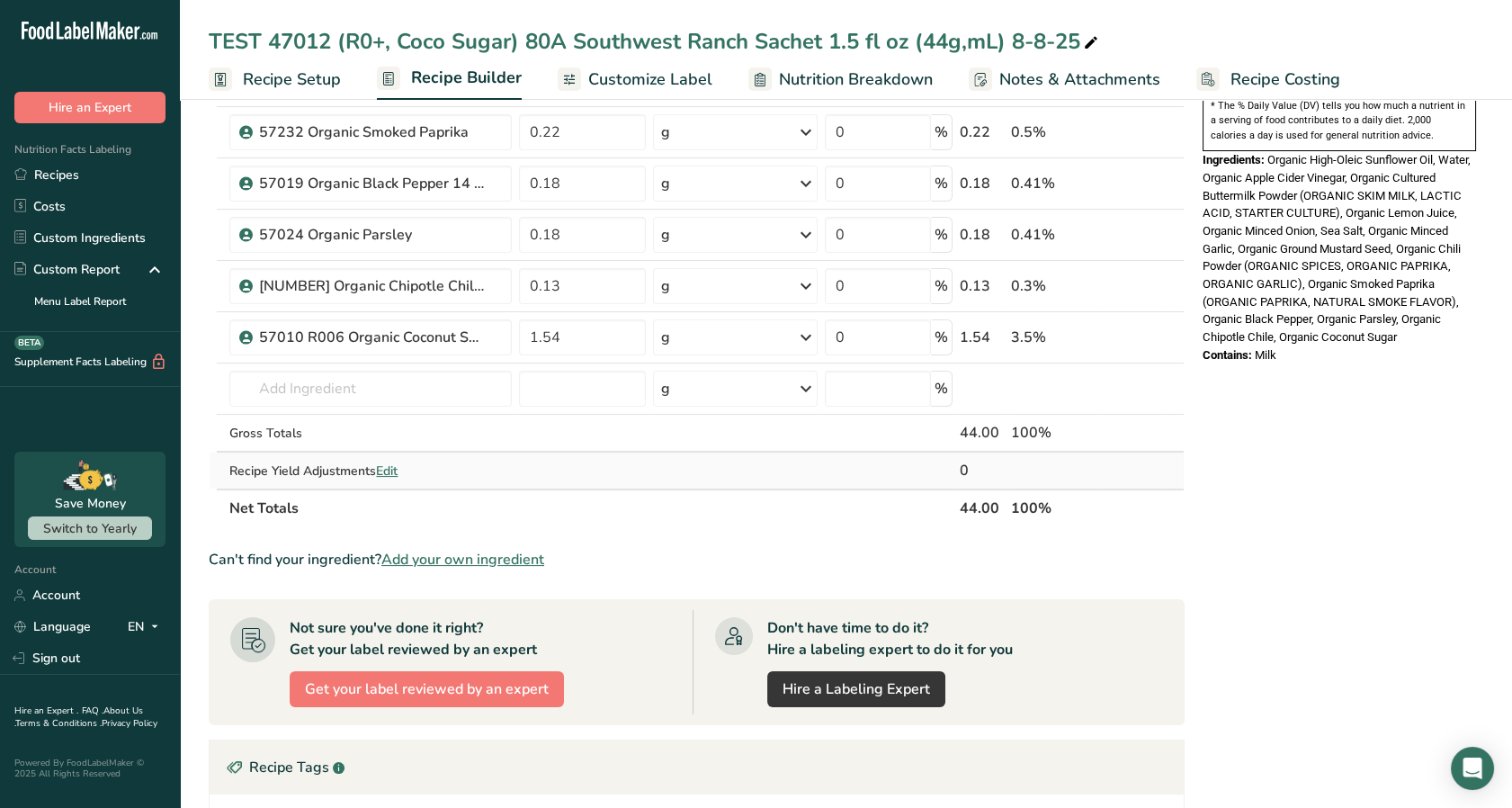 click on "Ingredient *
Amount *
Unit *
Waste *   .a-a{fill:#347362;}.b-a{fill:#fff;}          Grams
Percentage
[NUMBER] Organic High-Oleic Sunflower Oil
[NUMBER]
g
Weight Units
g
kg
mg
See more
Volume Units
l
mL
fl oz
See more
[NUMBER]
%
[NUMBER]
[NUMBER]%
Water, bottled
[NUMBER]
g
Weight Units
g
kg
mg
See more
Volume Units
l
Volume units require a density conversion. If you know your ingredient's density enter it below. Otherwise, click on "RIA" our AI Regulatory bot - she will be able to help you" at bounding box center (696, 41) 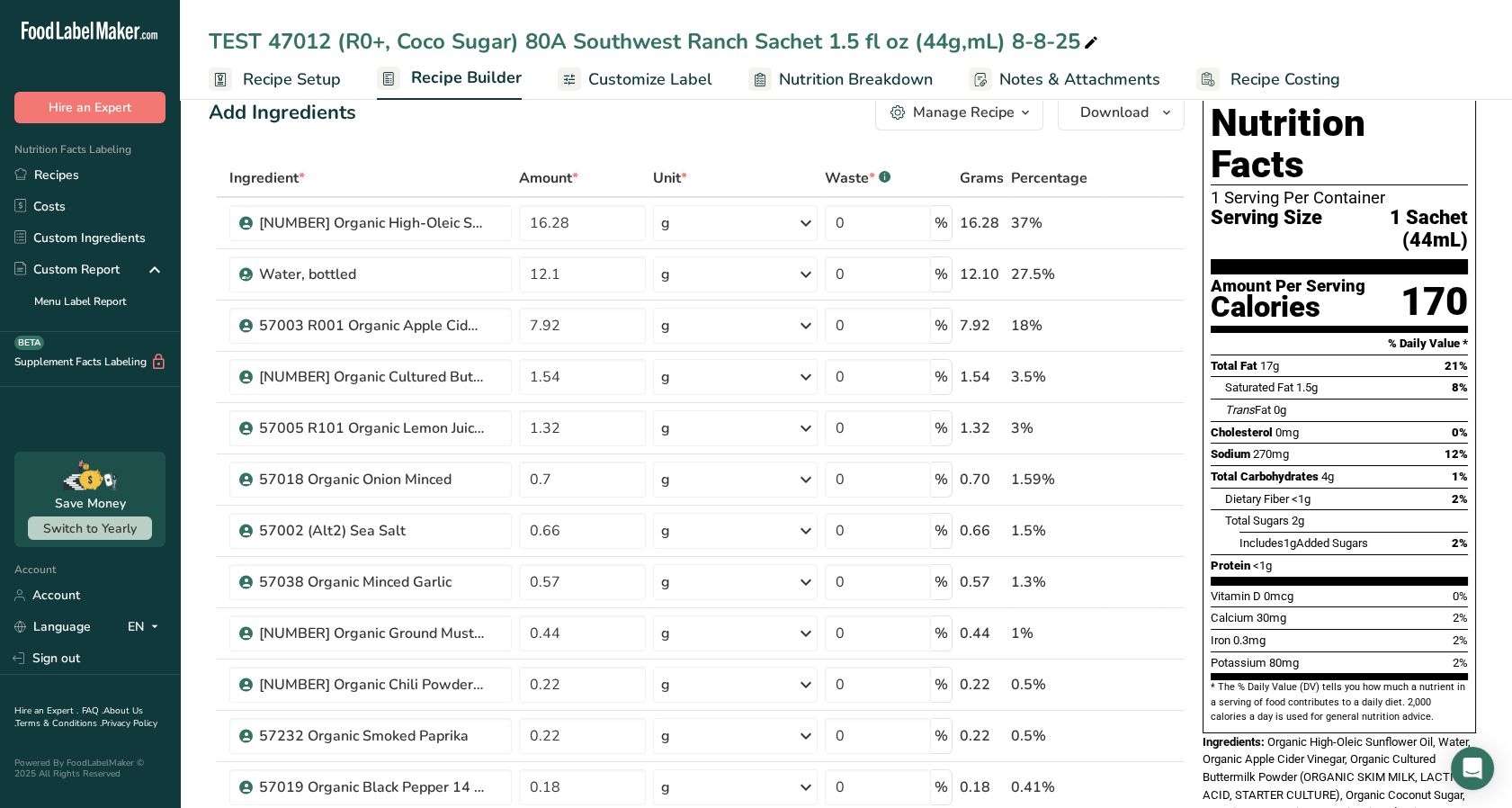 scroll, scrollTop: 7, scrollLeft: 0, axis: vertical 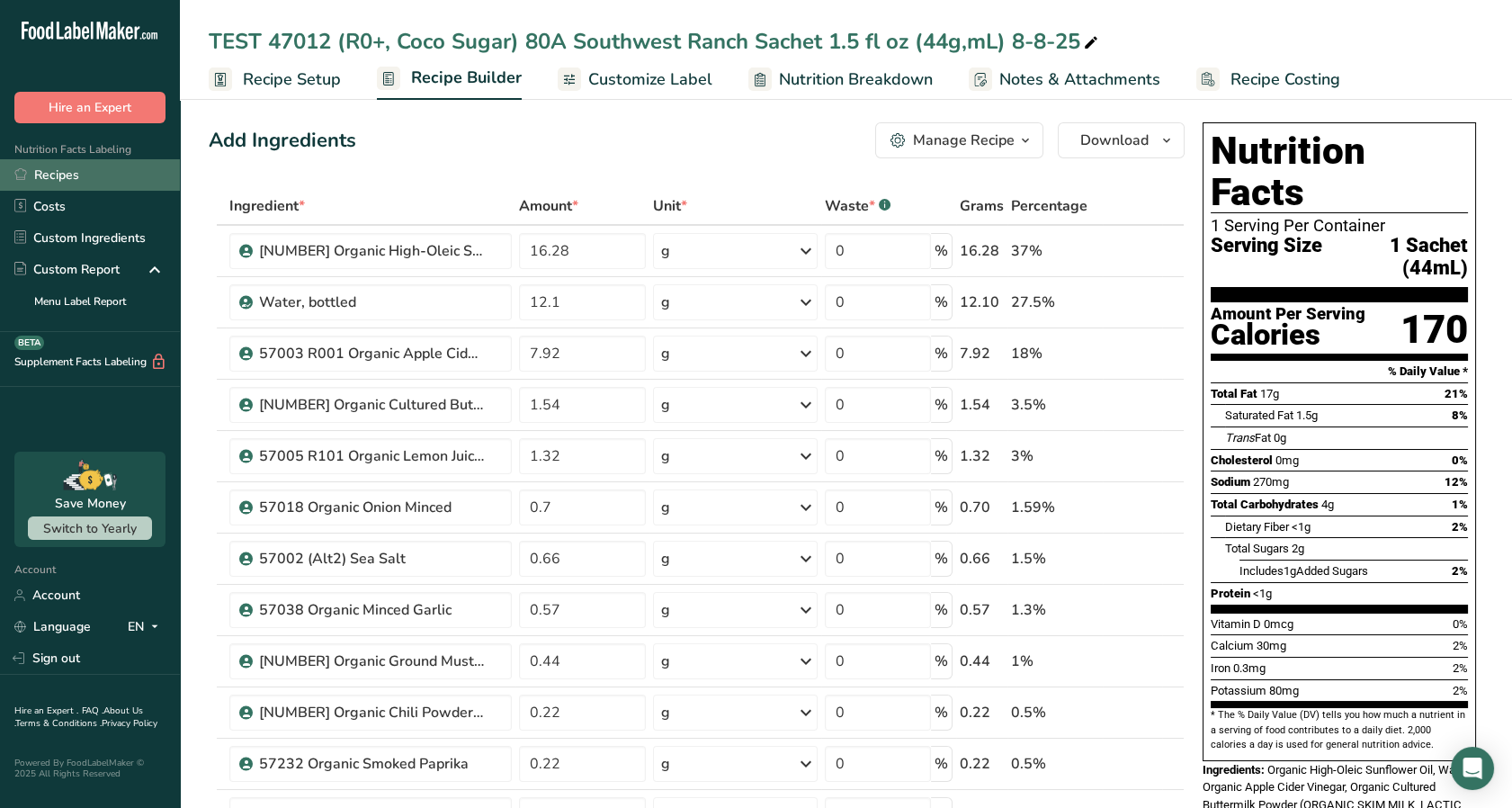 click on "Recipes" at bounding box center [90, 175] 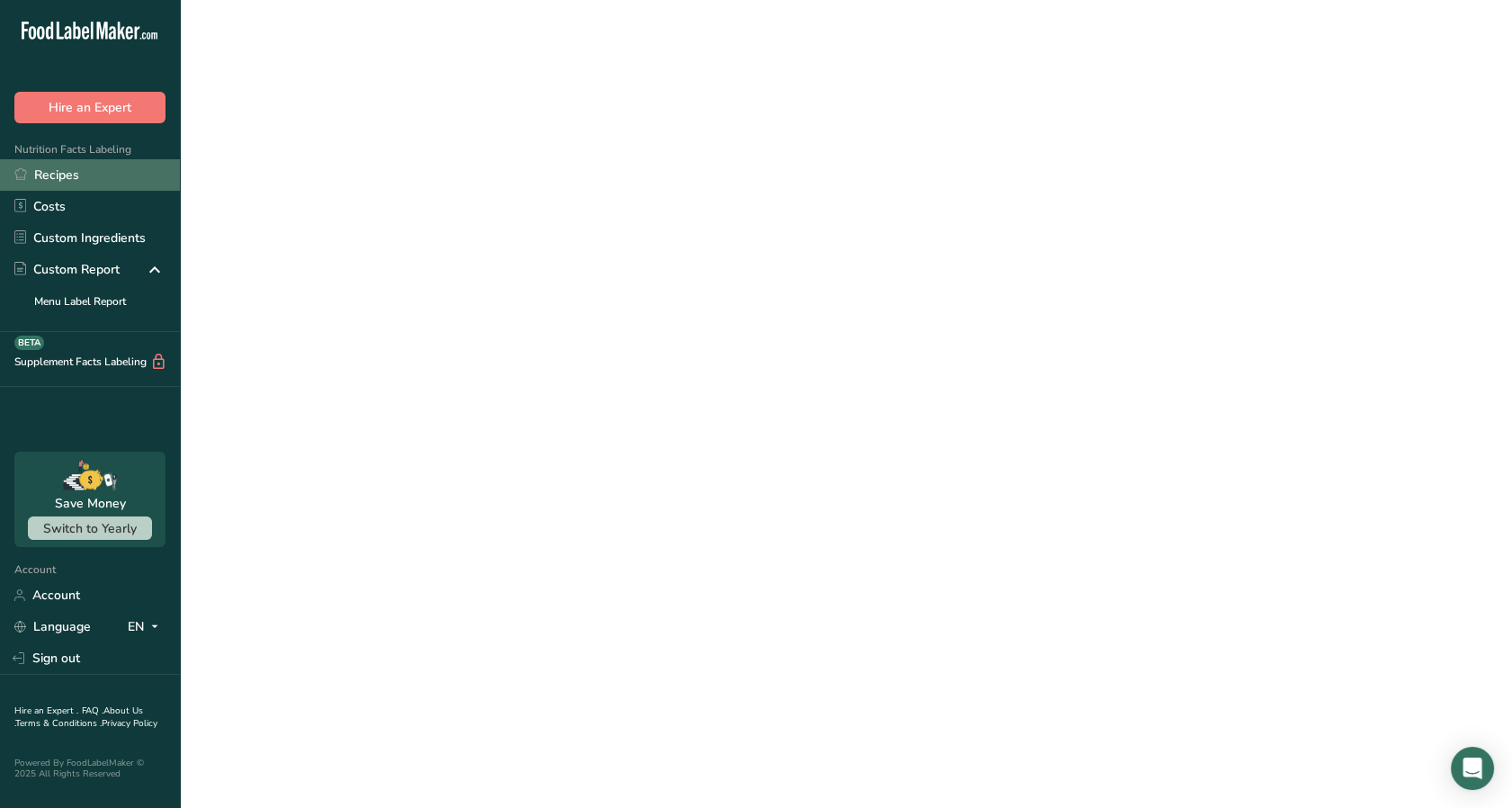 scroll, scrollTop: 0, scrollLeft: 0, axis: both 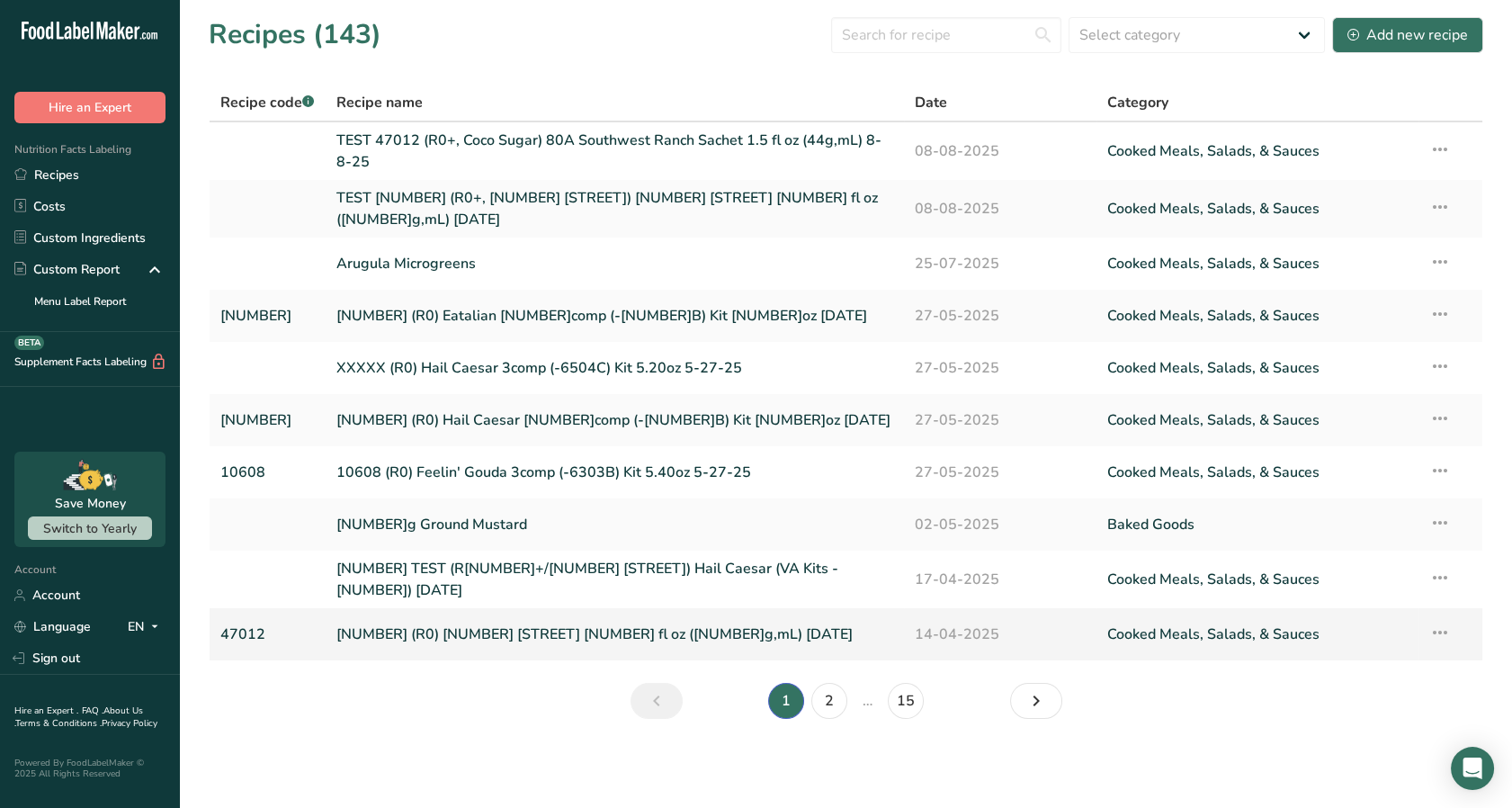 click on "[NUMBER] (R0) [NUMBER] [STREET] [NUMBER] fl oz ([NUMBER]g,mL) [DATE]" at bounding box center (614, 634) 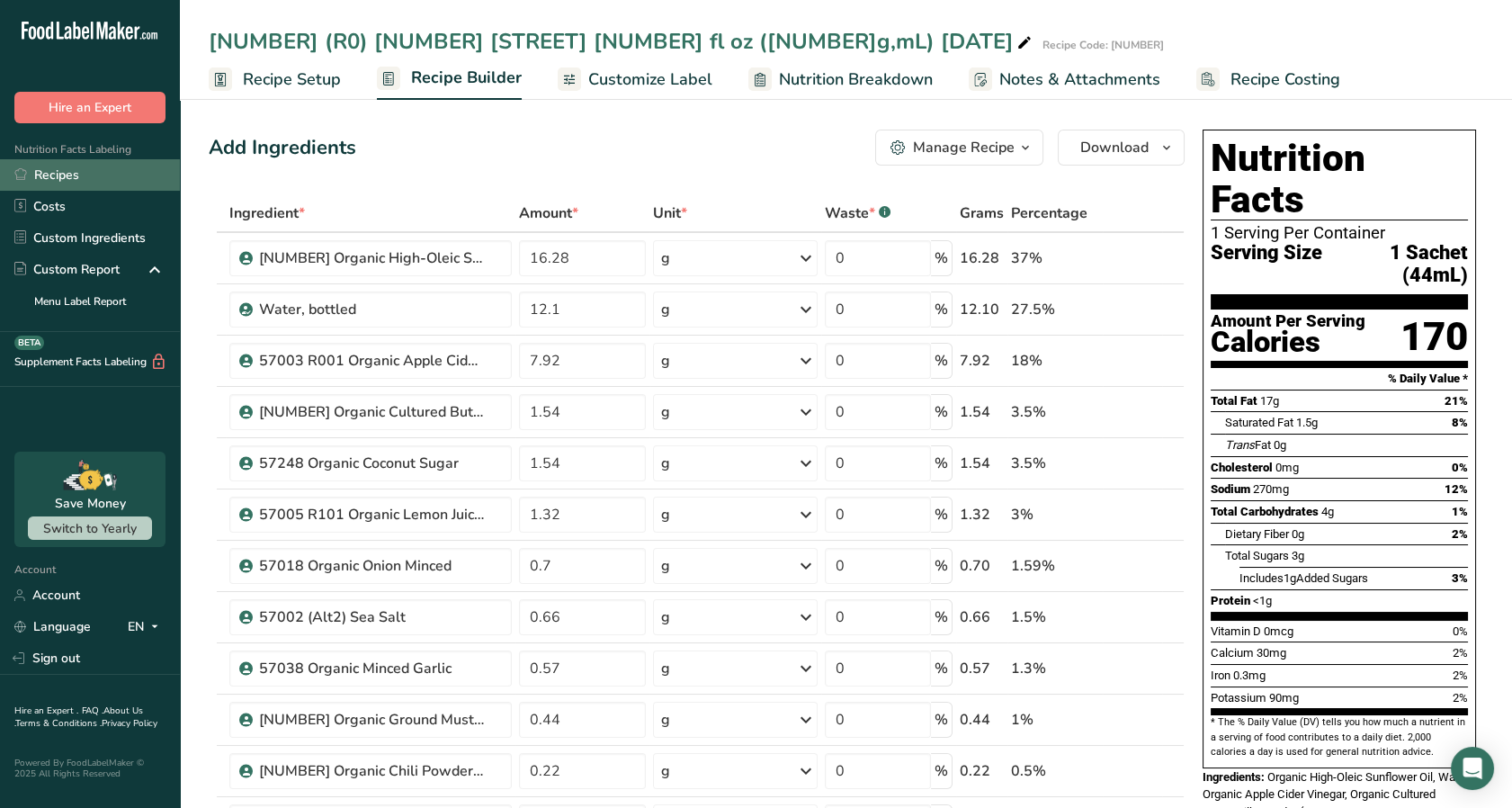 click on "Recipes" at bounding box center [90, 175] 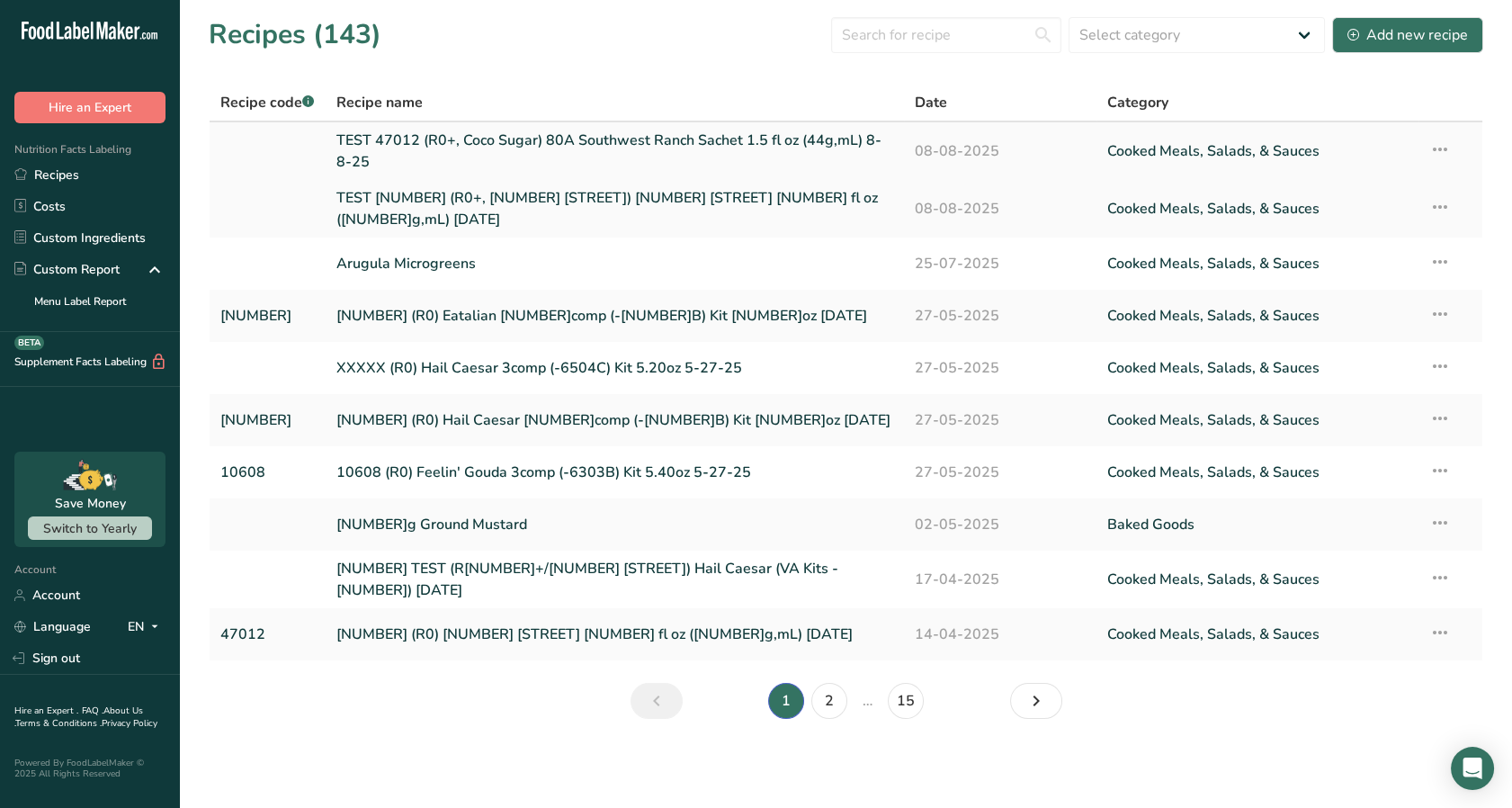 click on "TEST 47012 (R0+, Coco Sugar) 80A Southwest Ranch Sachet 1.5 fl oz (44g,mL) 8-8-25" at bounding box center (614, 151) 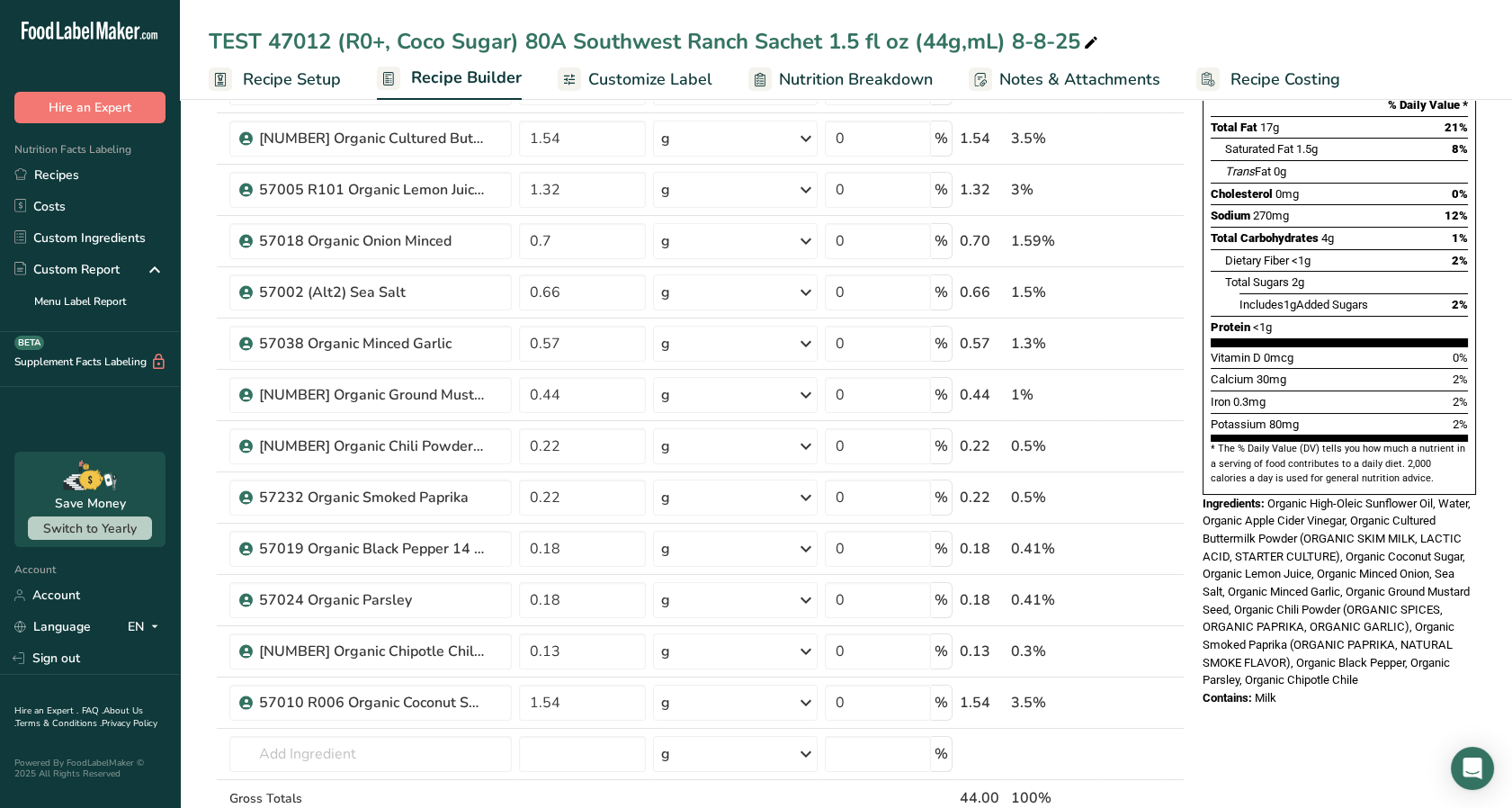 scroll, scrollTop: 272, scrollLeft: 0, axis: vertical 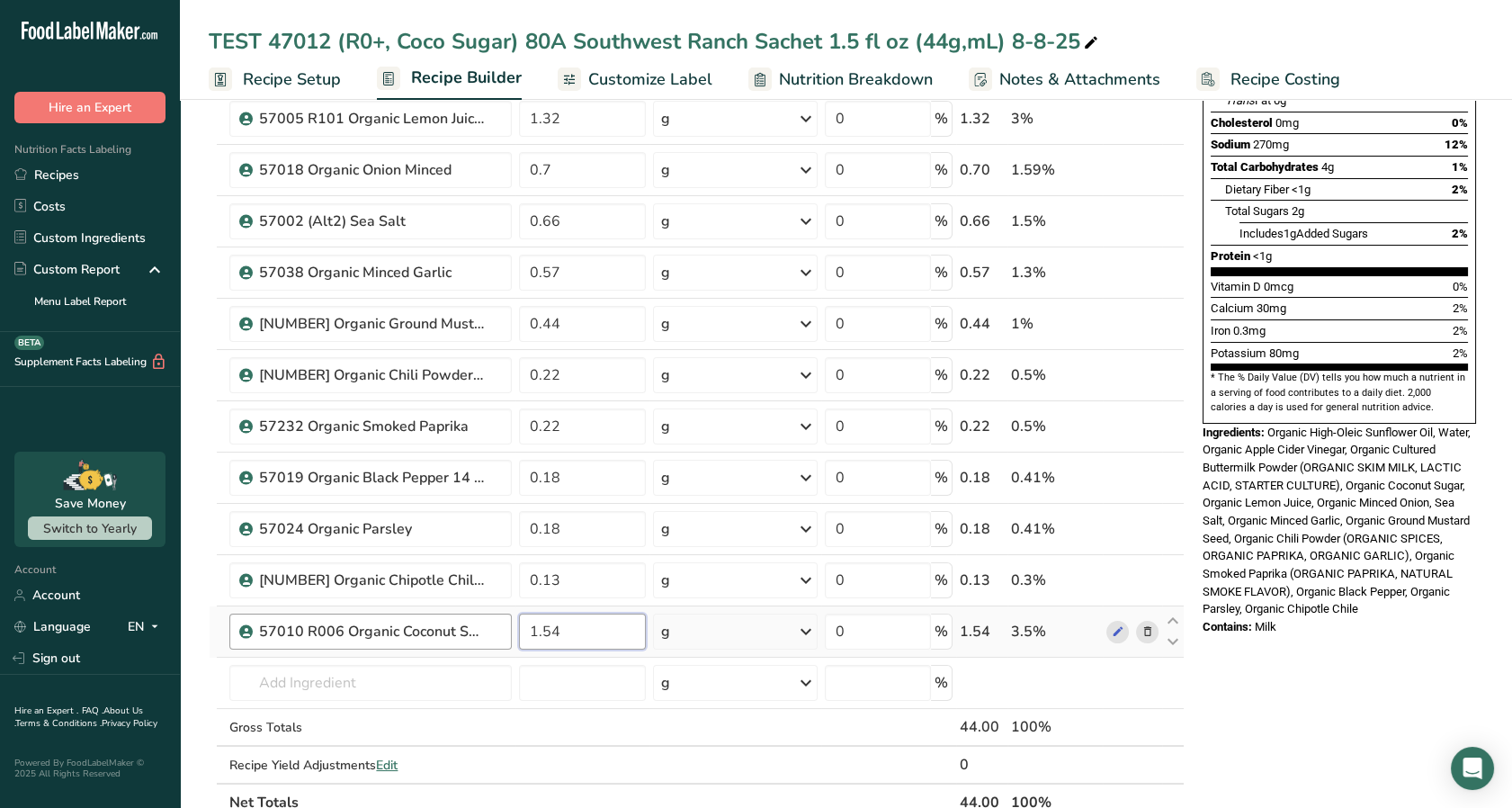 drag, startPoint x: 576, startPoint y: 633, endPoint x: 486, endPoint y: 643, distance: 90.55385 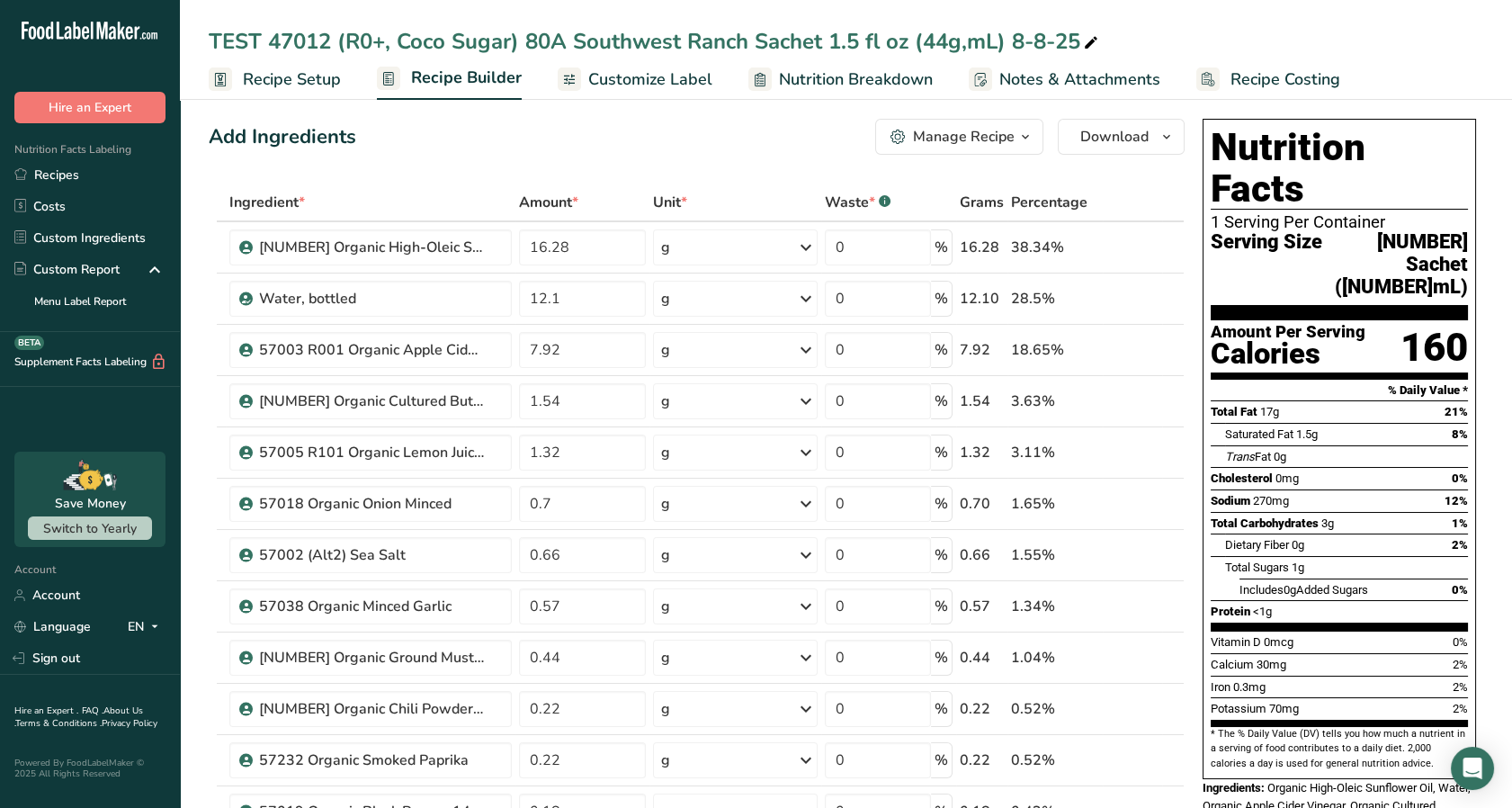 scroll, scrollTop: 0, scrollLeft: 0, axis: both 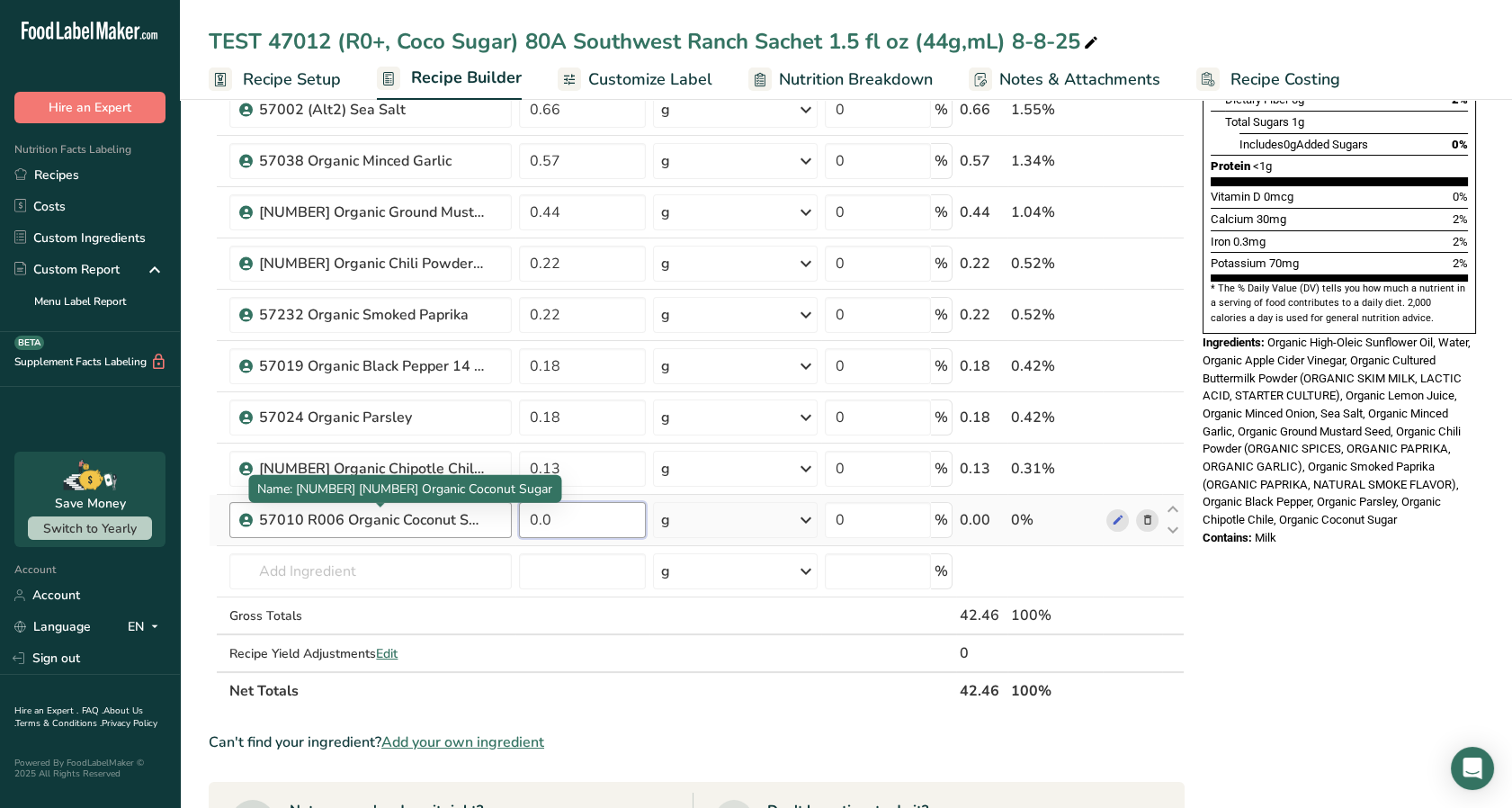 drag, startPoint x: 576, startPoint y: 508, endPoint x: 425, endPoint y: 511, distance: 151.0298 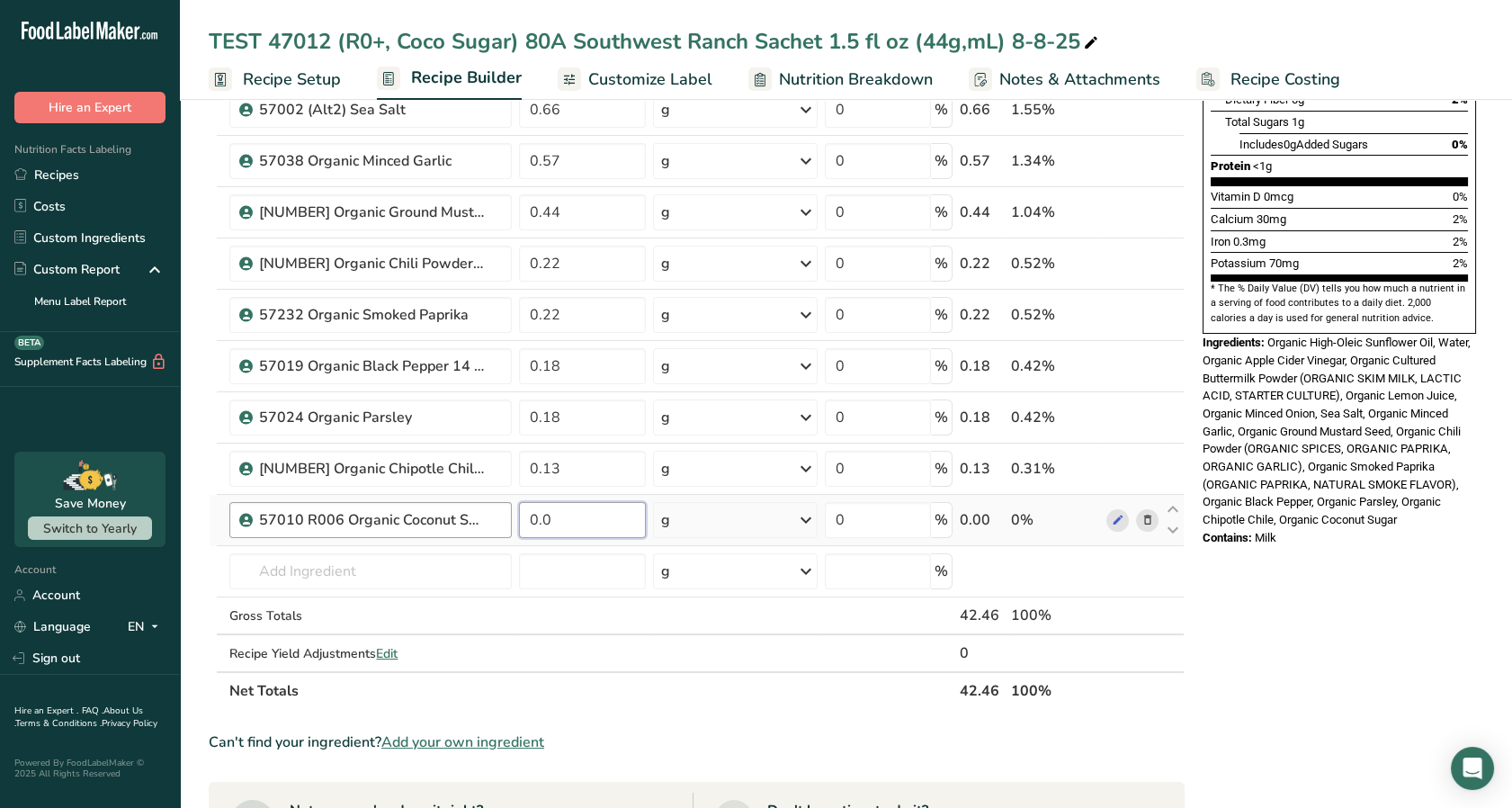 type on "1" 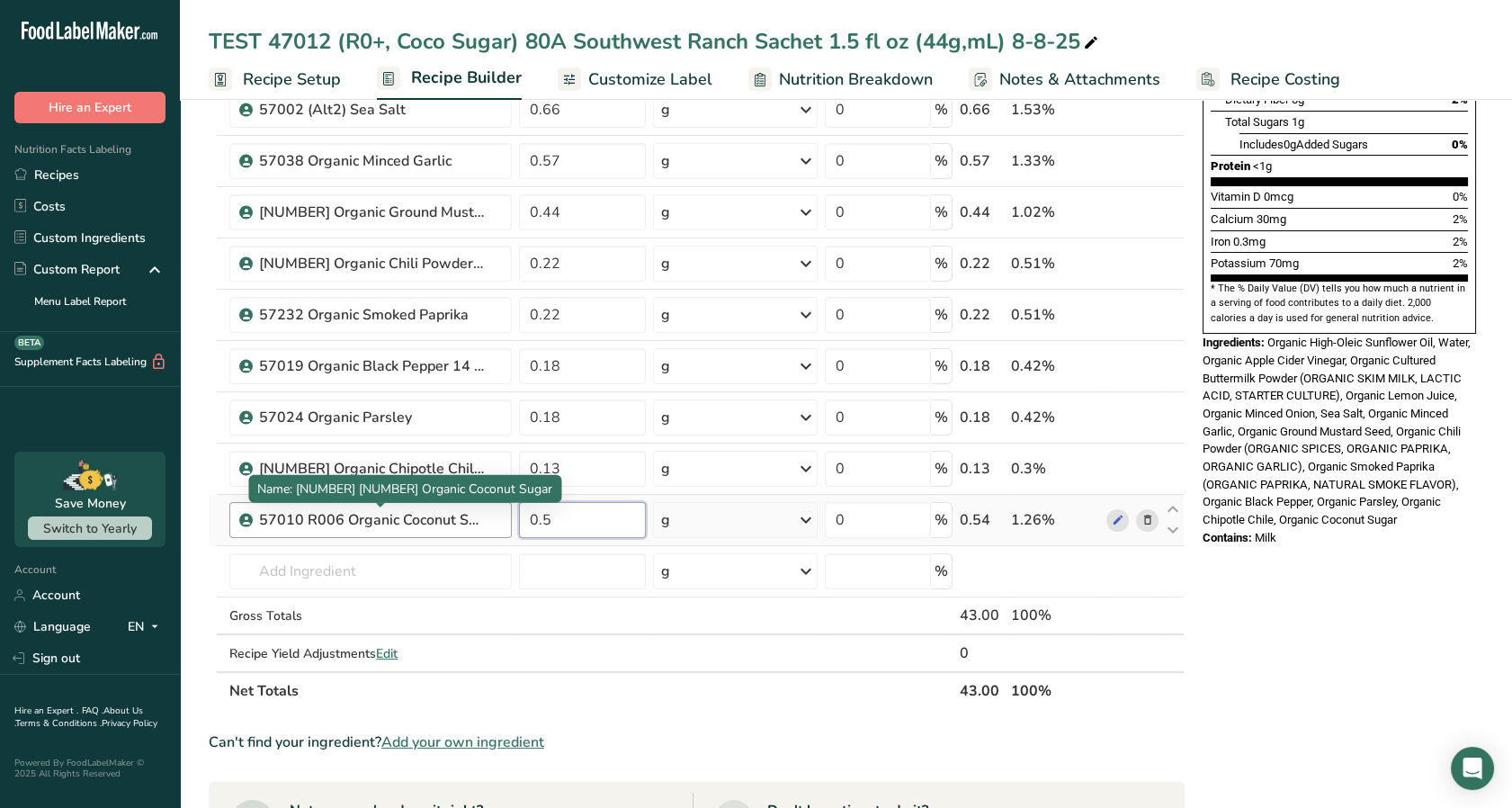 type on "0" 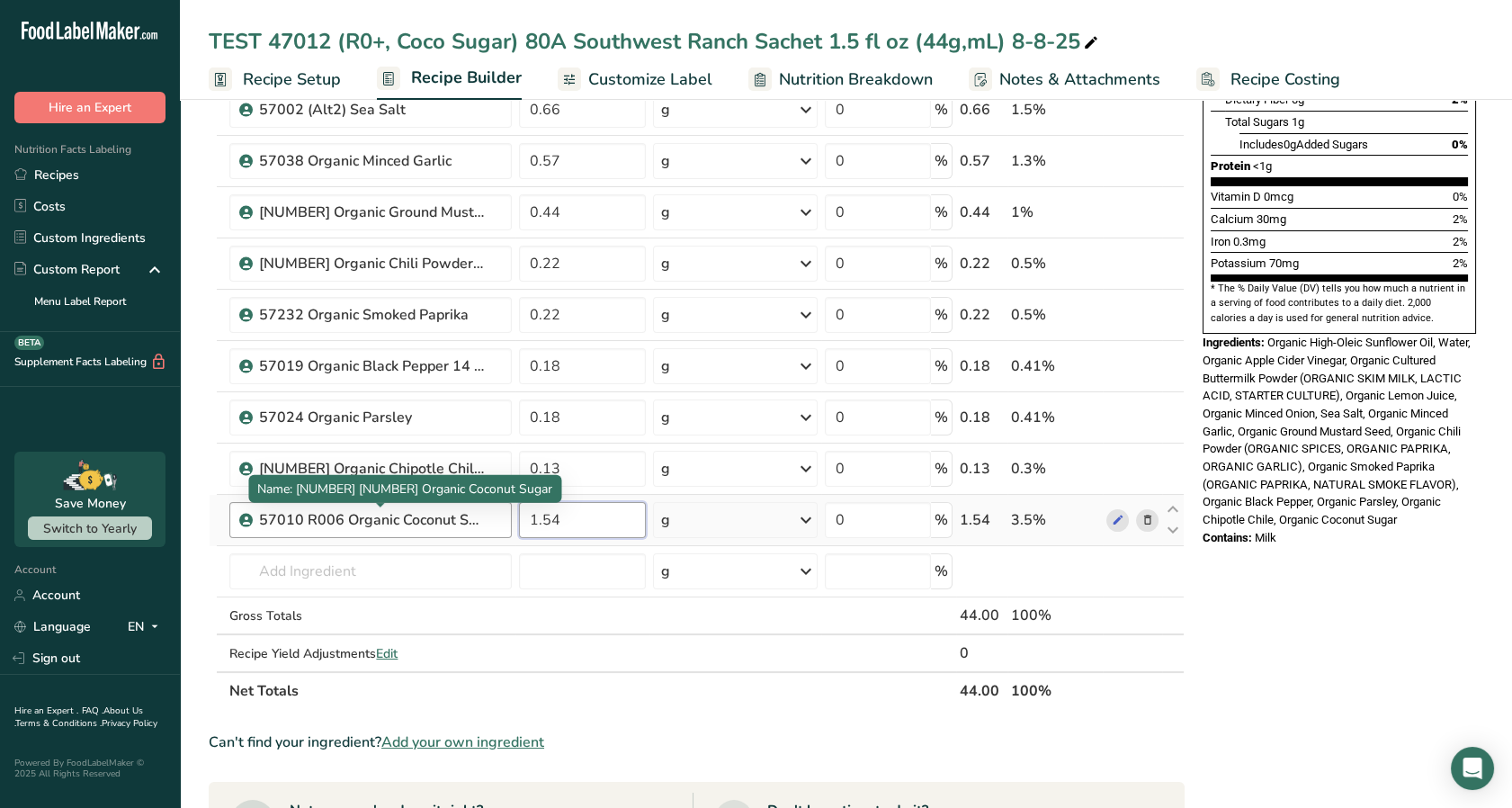 type on "1.54" 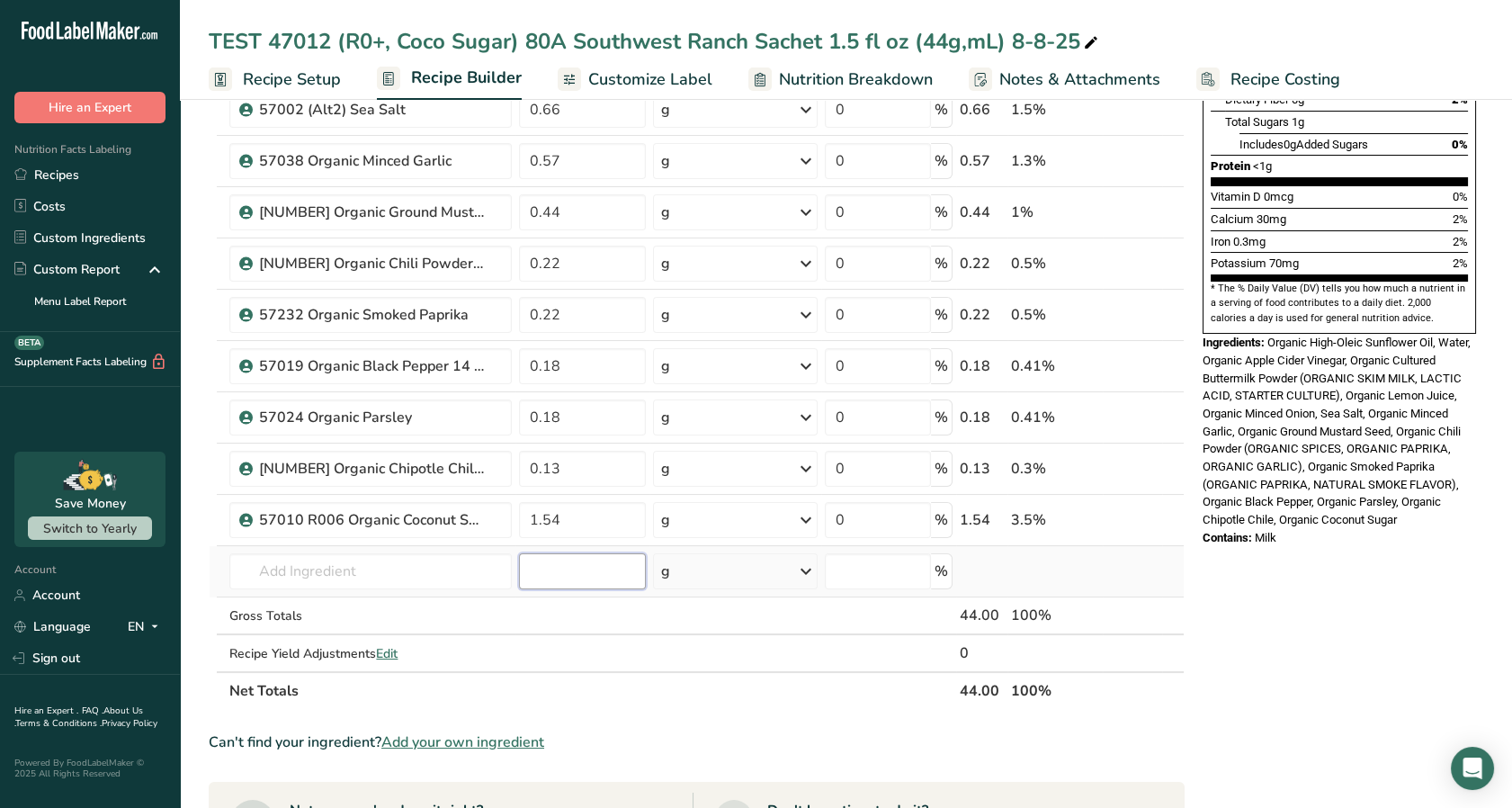 click on "Ingredient *
Amount *
Unit *
Waste *   .a-a{fill:#347362;}.b-a{fill:#fff;}          Grams
Percentage
[NUMBER] Organic High-Oleic Sunflower Oil
[NUMBER]
g
Weight Units
g
kg
mg
See more
Volume Units
l
mL
fl oz
See more
[NUMBER]
%
[NUMBER]
[NUMBER]%
Water, bottled
[NUMBER]
g
Weight Units
g
kg
mg
See more
Volume Units
l
Volume units require a density conversion. If you know your ingredient's density enter it below. Otherwise, click on "RIA" our AI Regulatory bot - she will be able to help you" at bounding box center [696, 224] 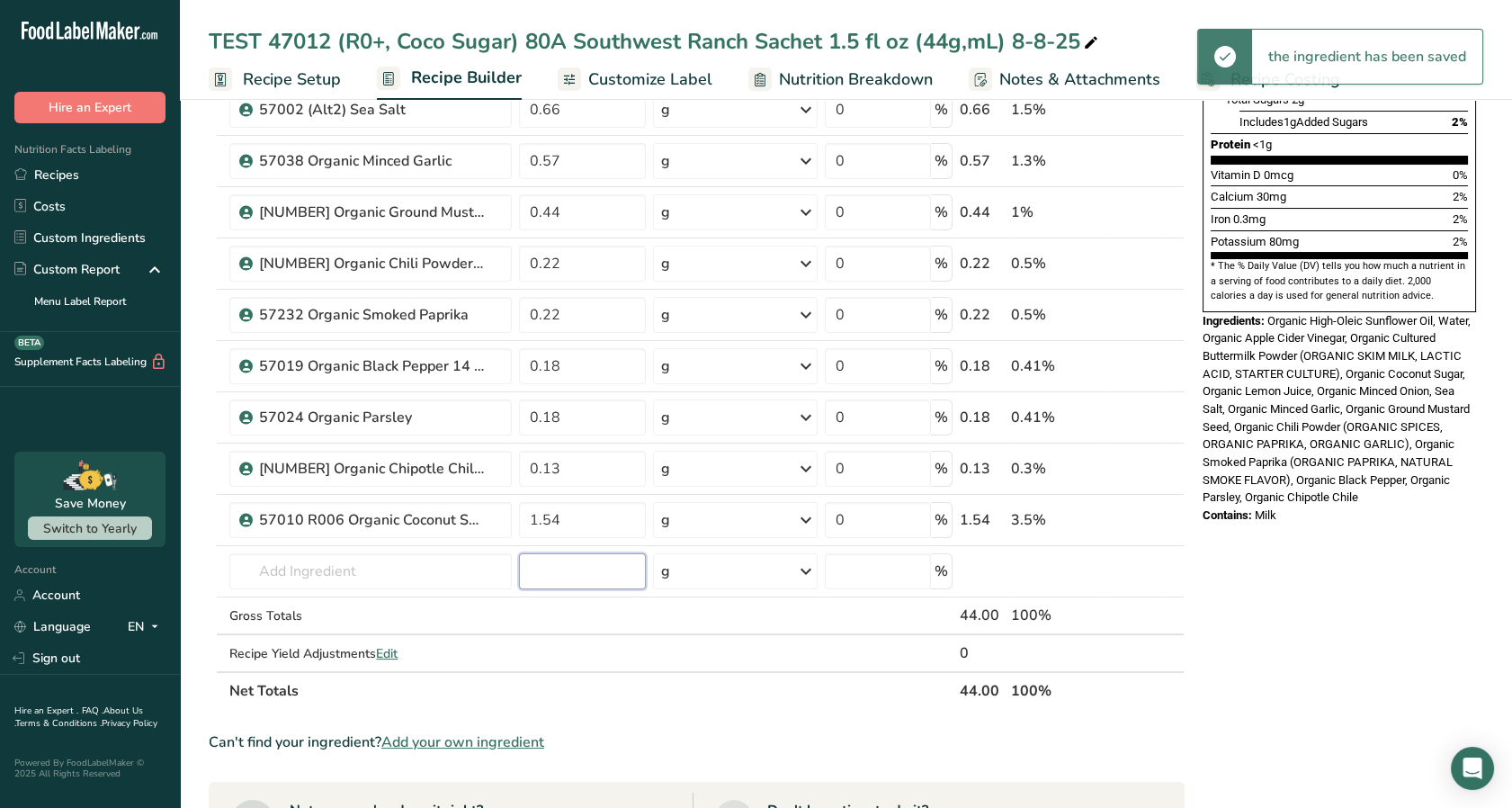 scroll, scrollTop: 0, scrollLeft: 0, axis: both 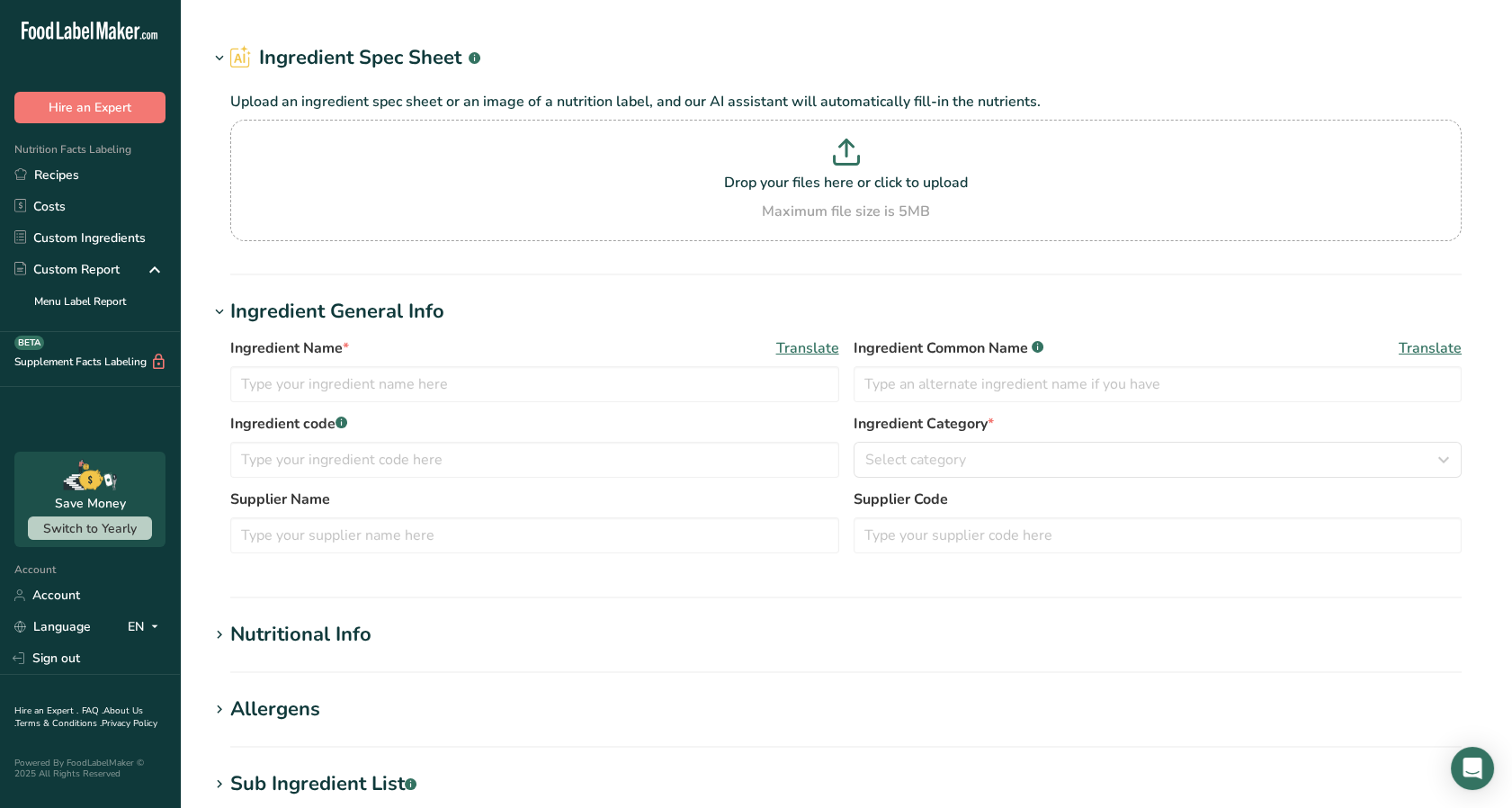 type on "57248 Organic Coconut Sugar" 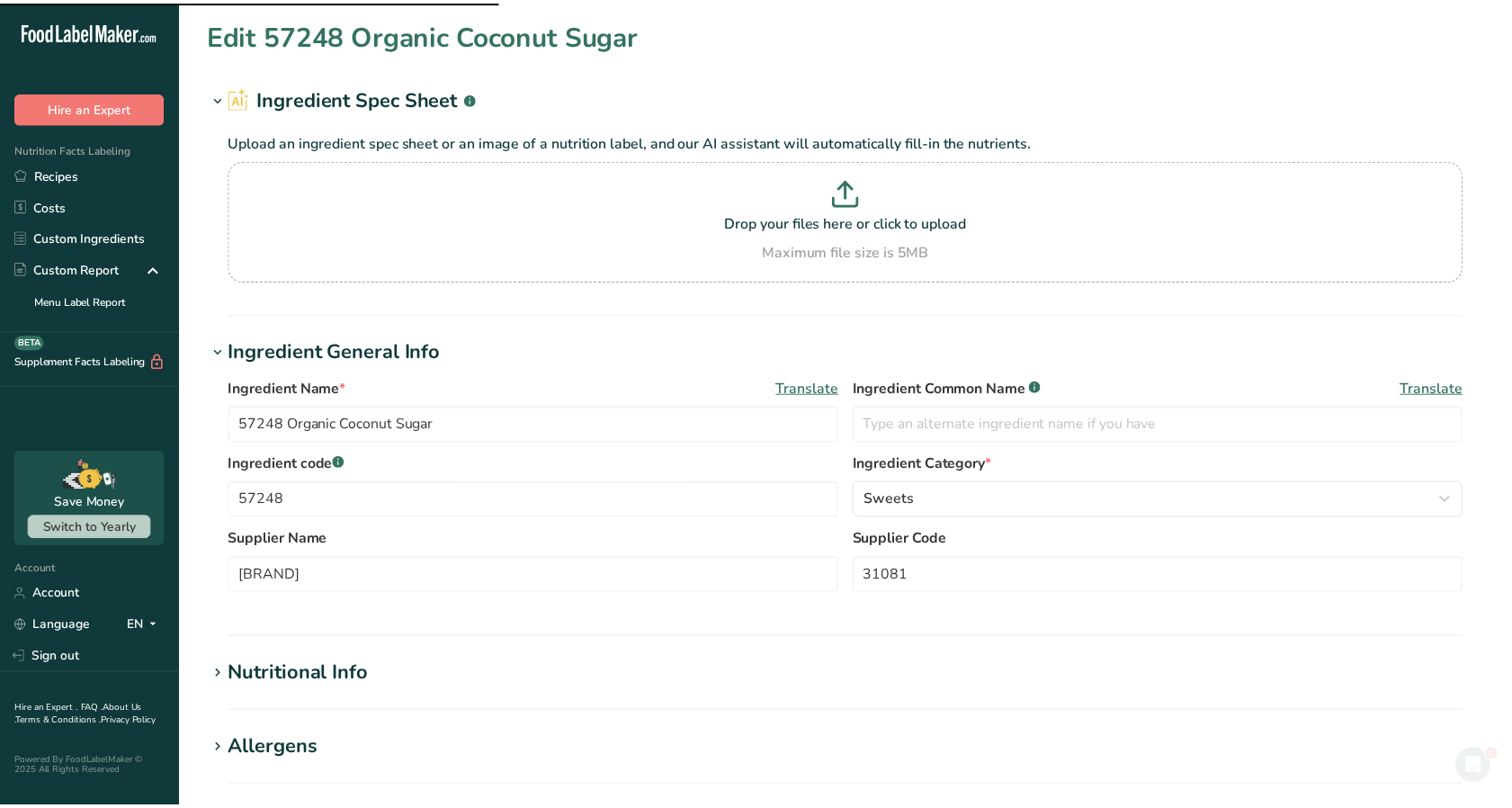scroll, scrollTop: 0, scrollLeft: 0, axis: both 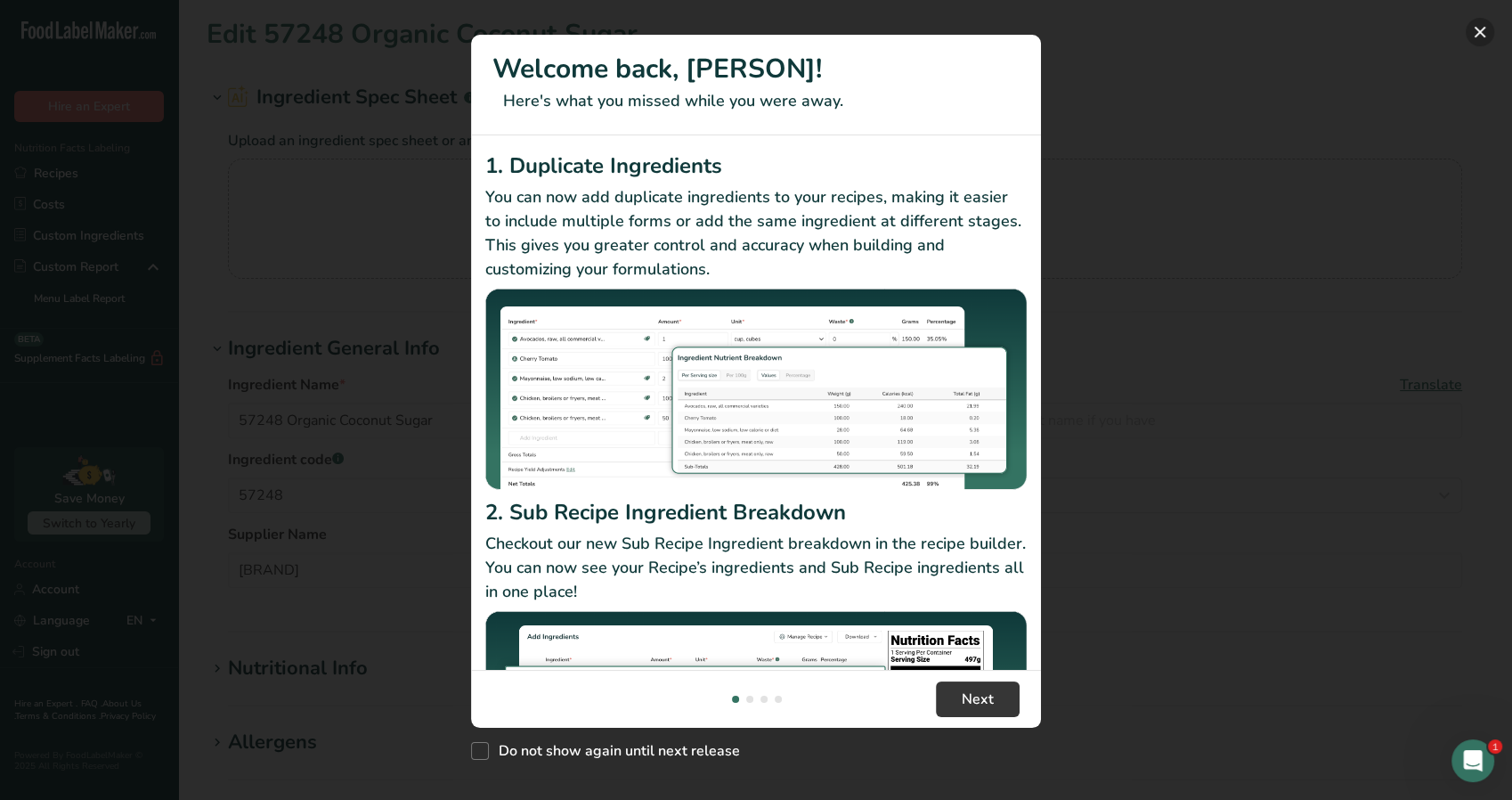 click at bounding box center [1480, 32] 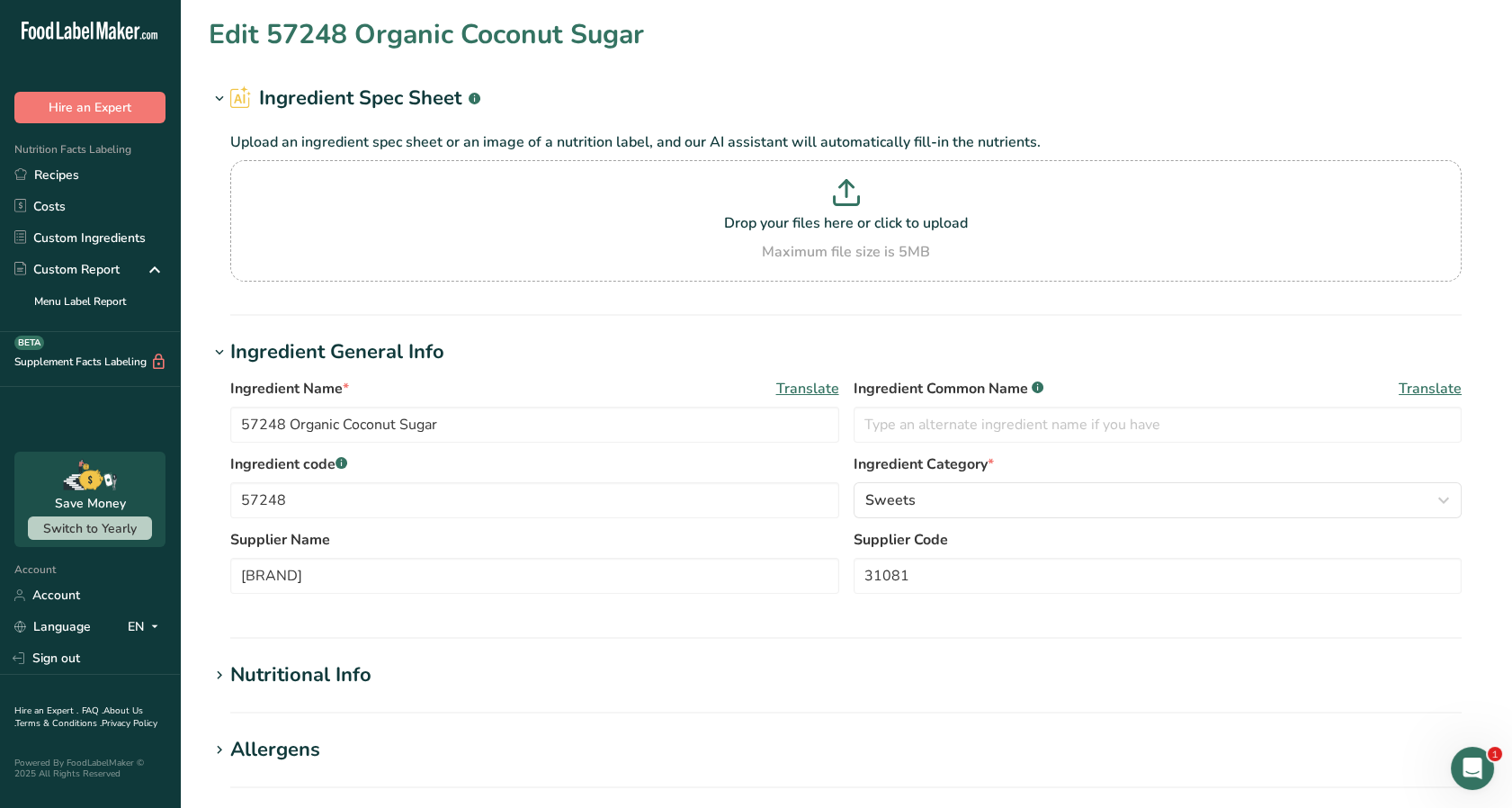 click at bounding box center (219, 676) 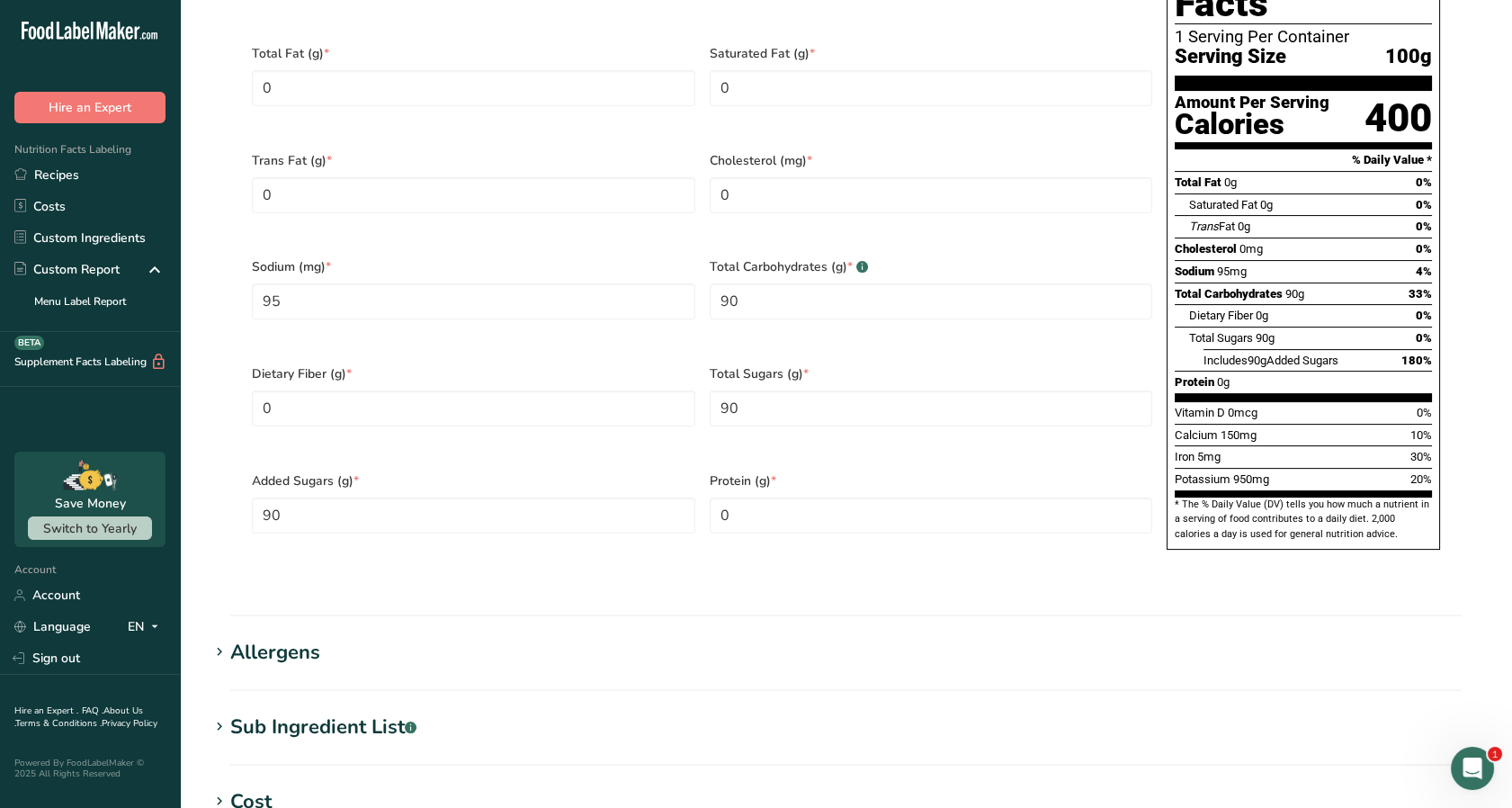 scroll, scrollTop: 936, scrollLeft: 0, axis: vertical 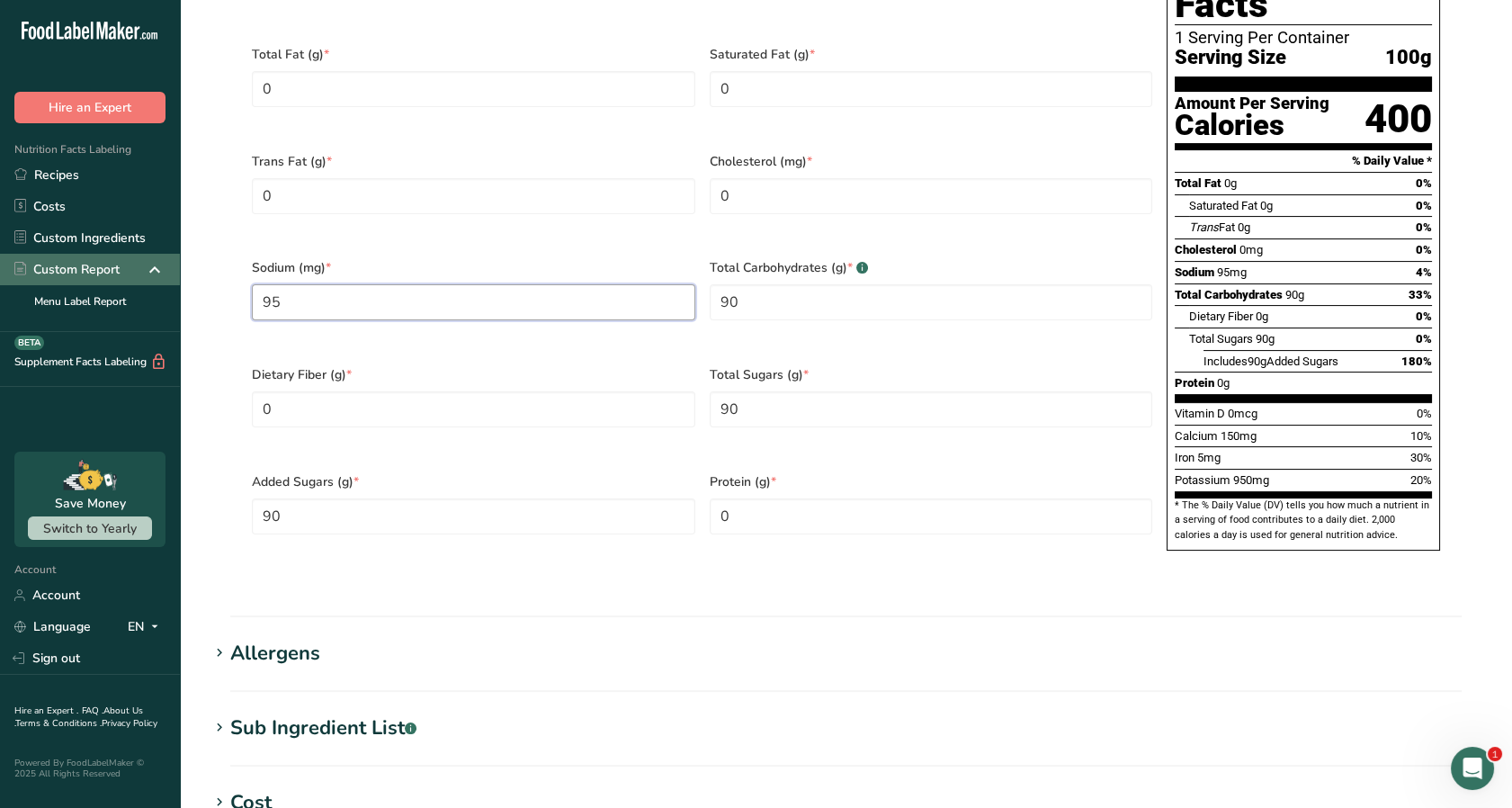 drag, startPoint x: 302, startPoint y: 280, endPoint x: 122, endPoint y: 266, distance: 180.5436 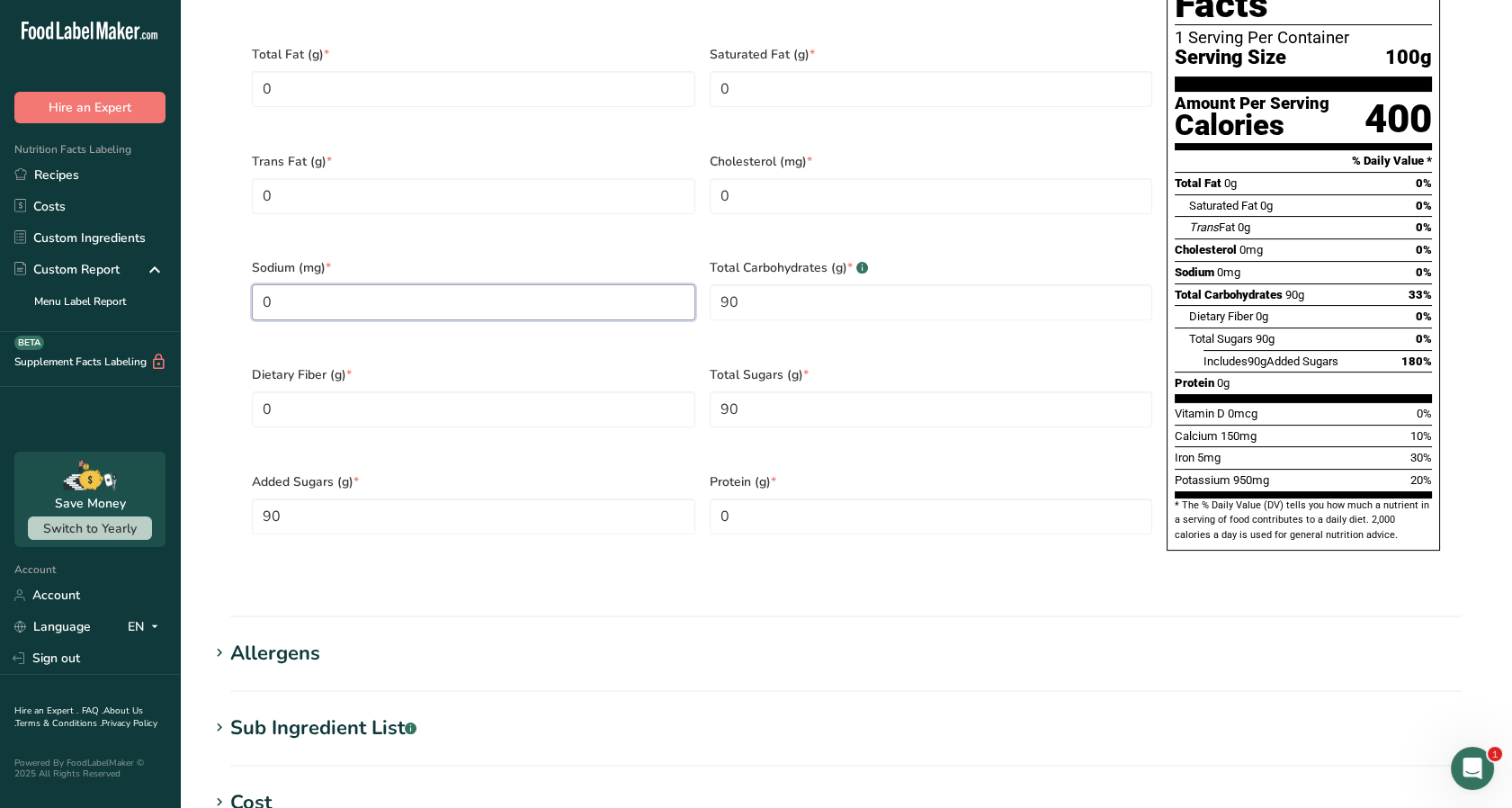 scroll, scrollTop: 1368, scrollLeft: 0, axis: vertical 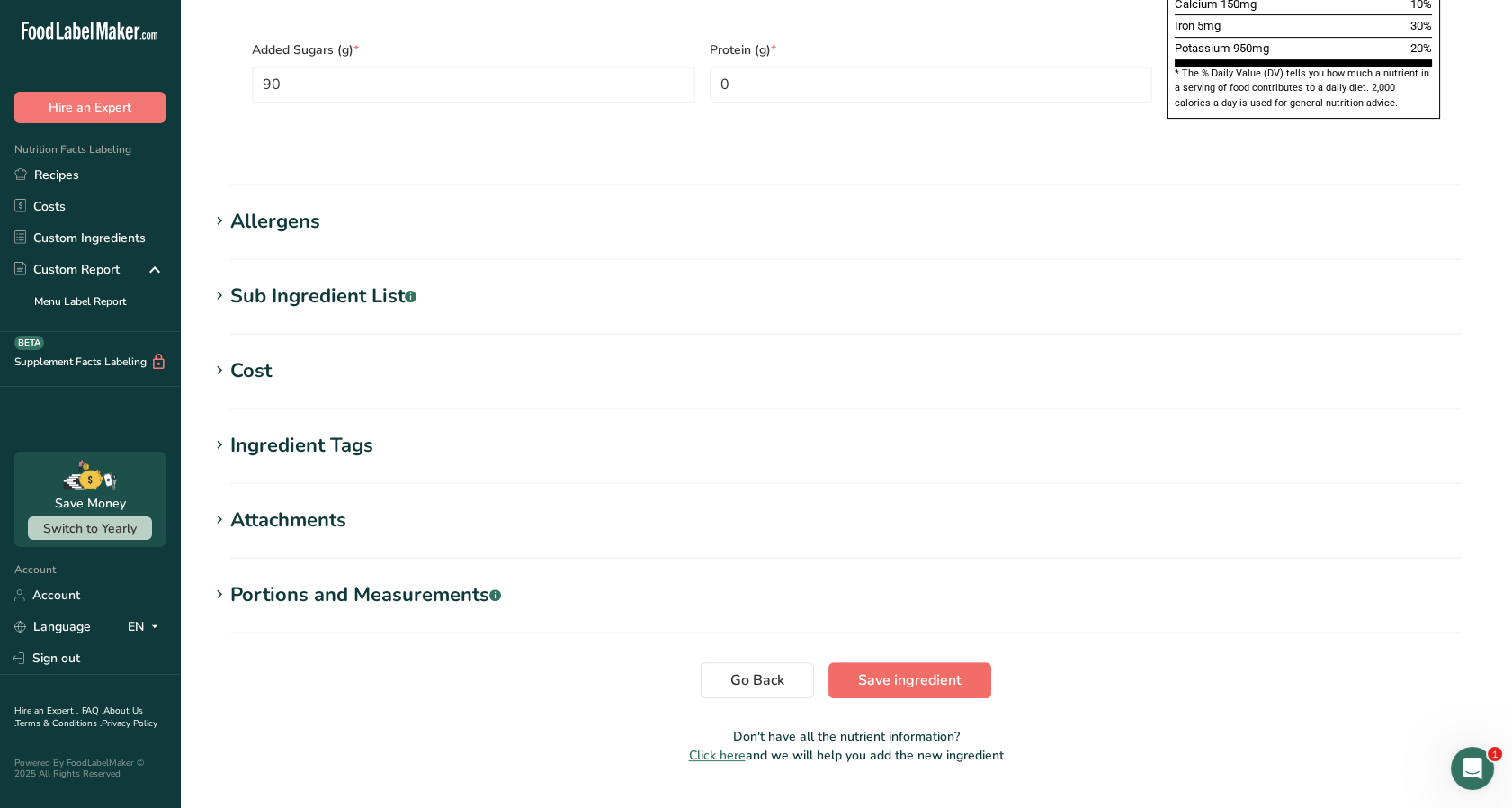 type on "0" 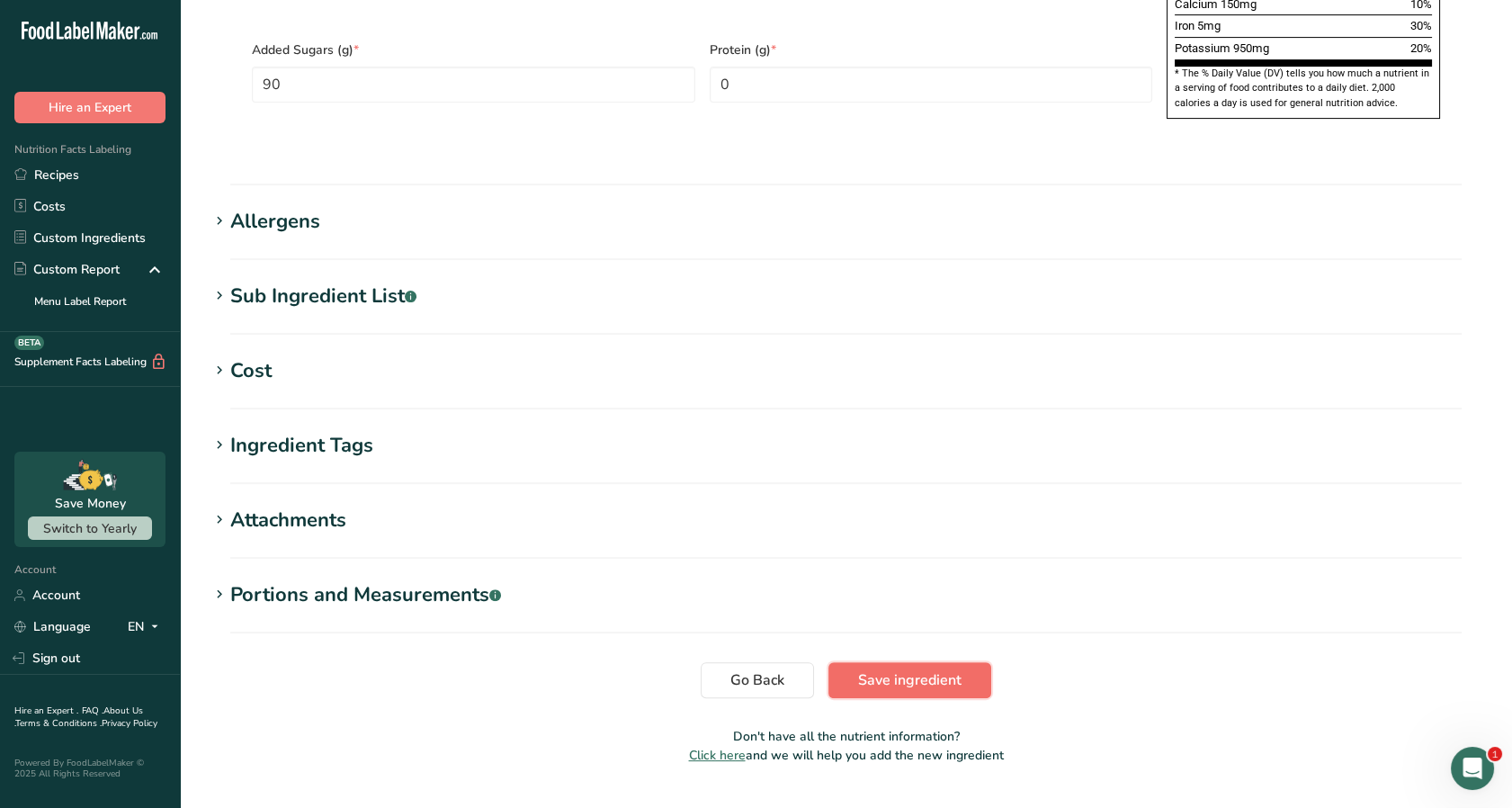 click on "Save ingredient" at bounding box center (909, 680) 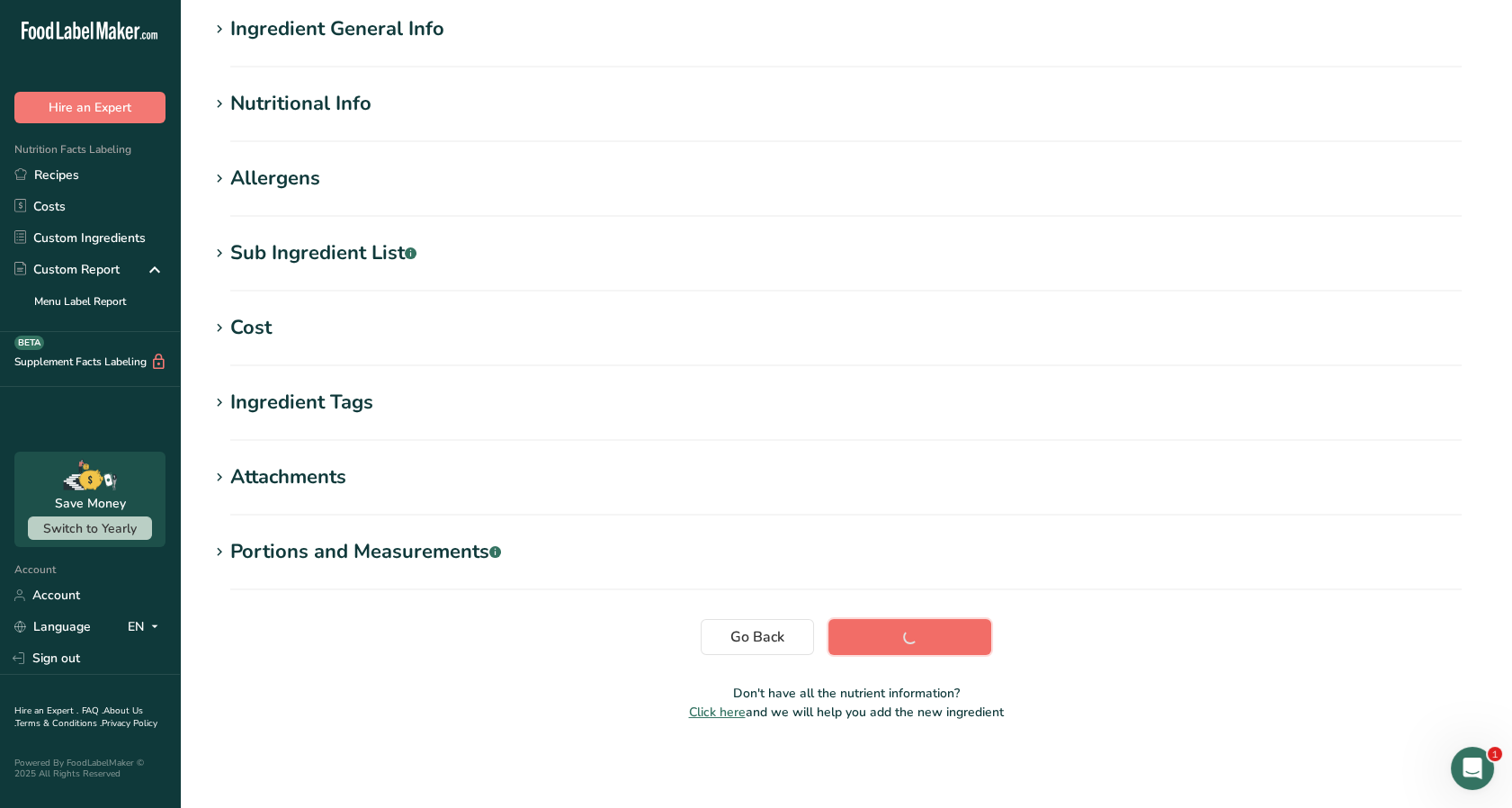 scroll, scrollTop: 144, scrollLeft: 0, axis: vertical 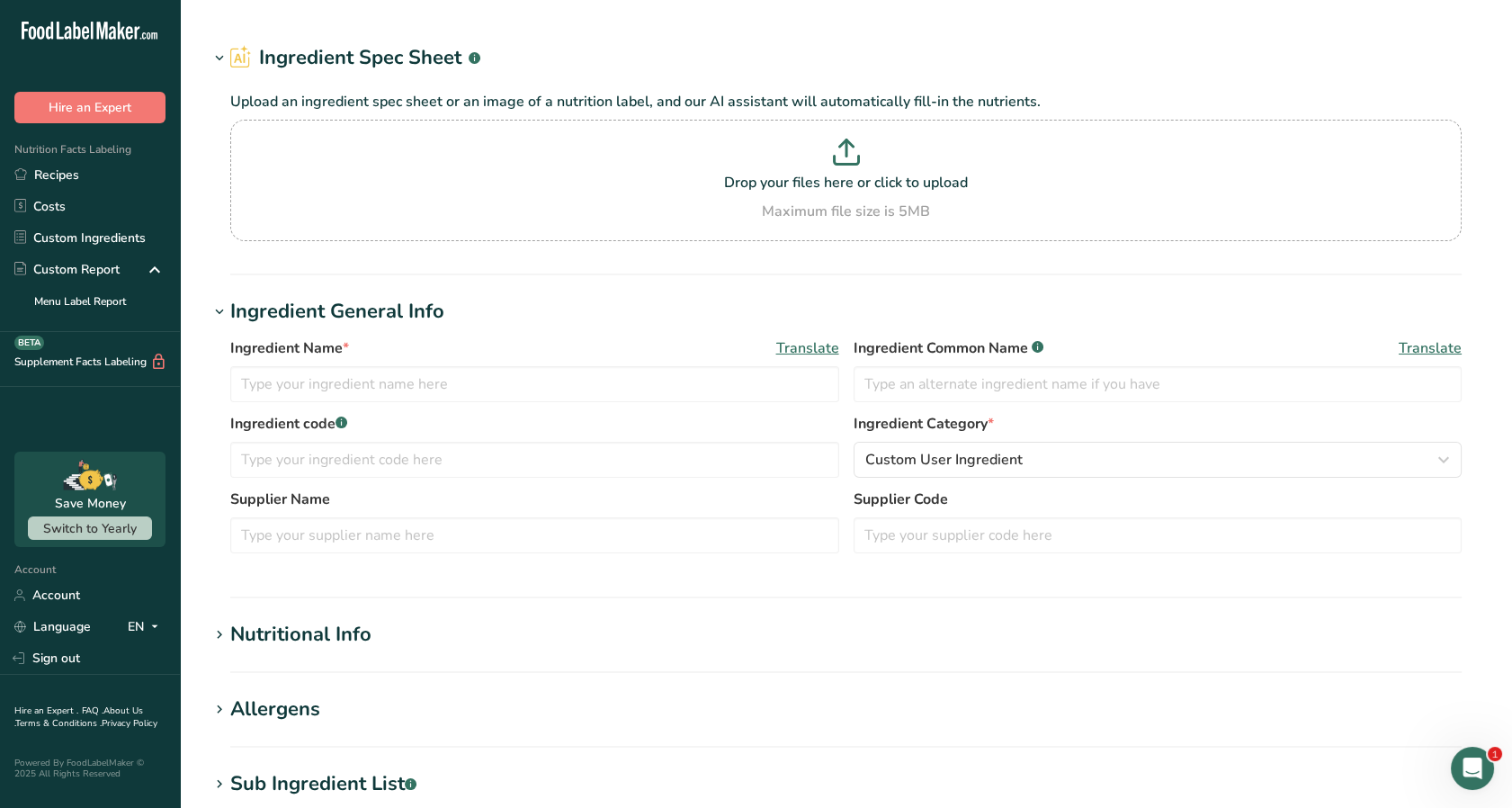 type on "[NUMBER] [PRODUCT]" 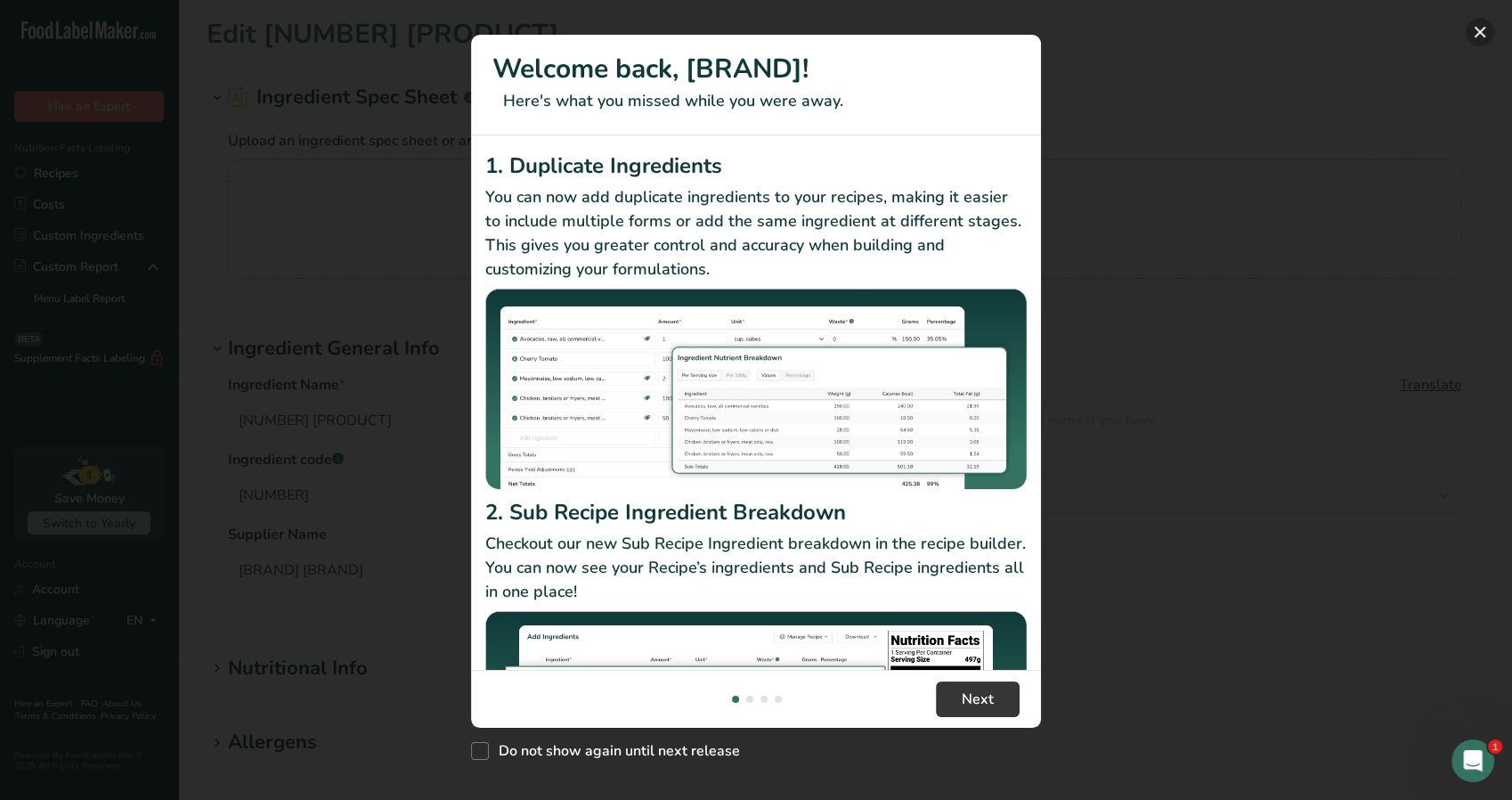 click at bounding box center (1480, 32) 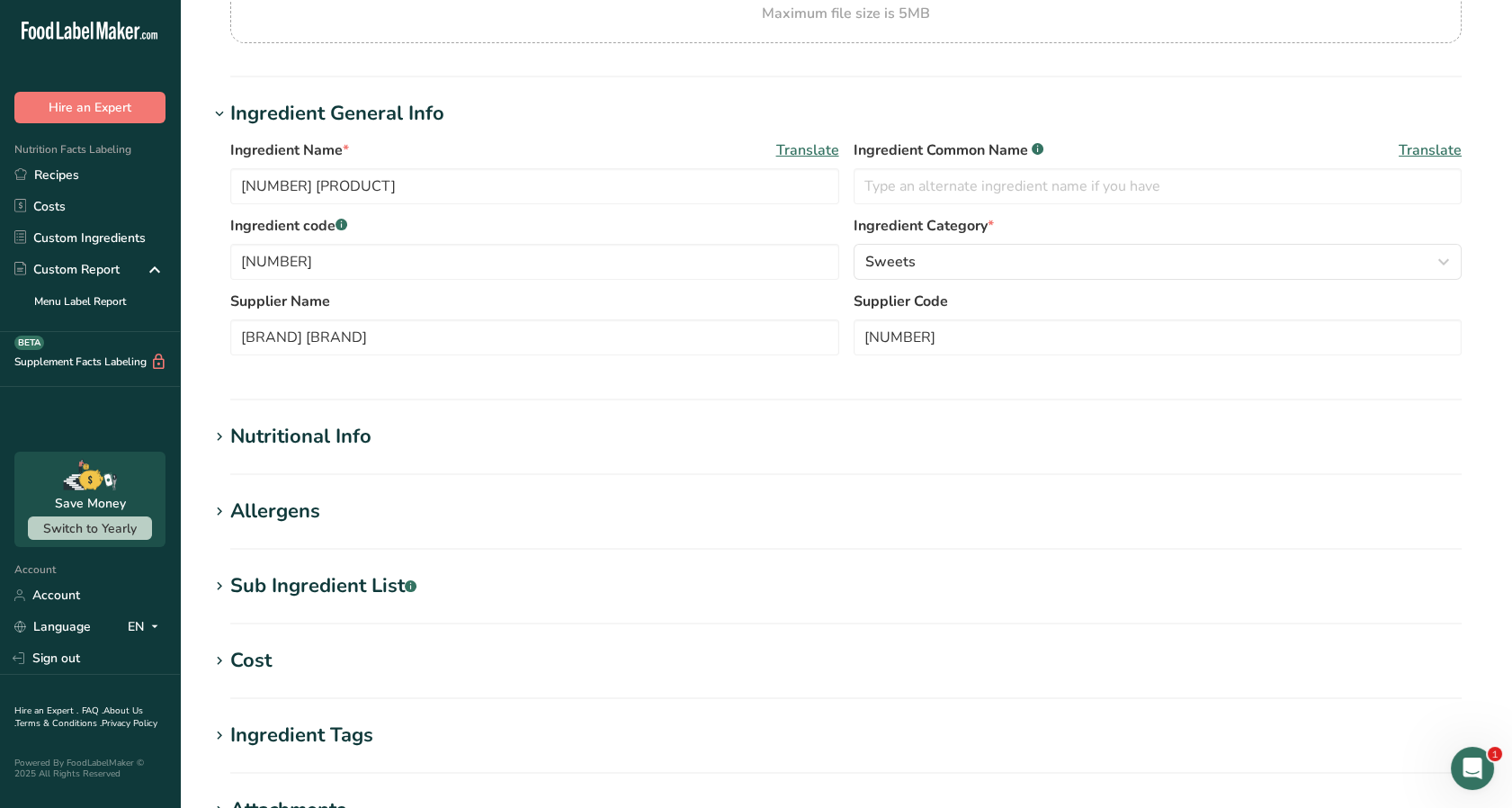 scroll, scrollTop: 369, scrollLeft: 0, axis: vertical 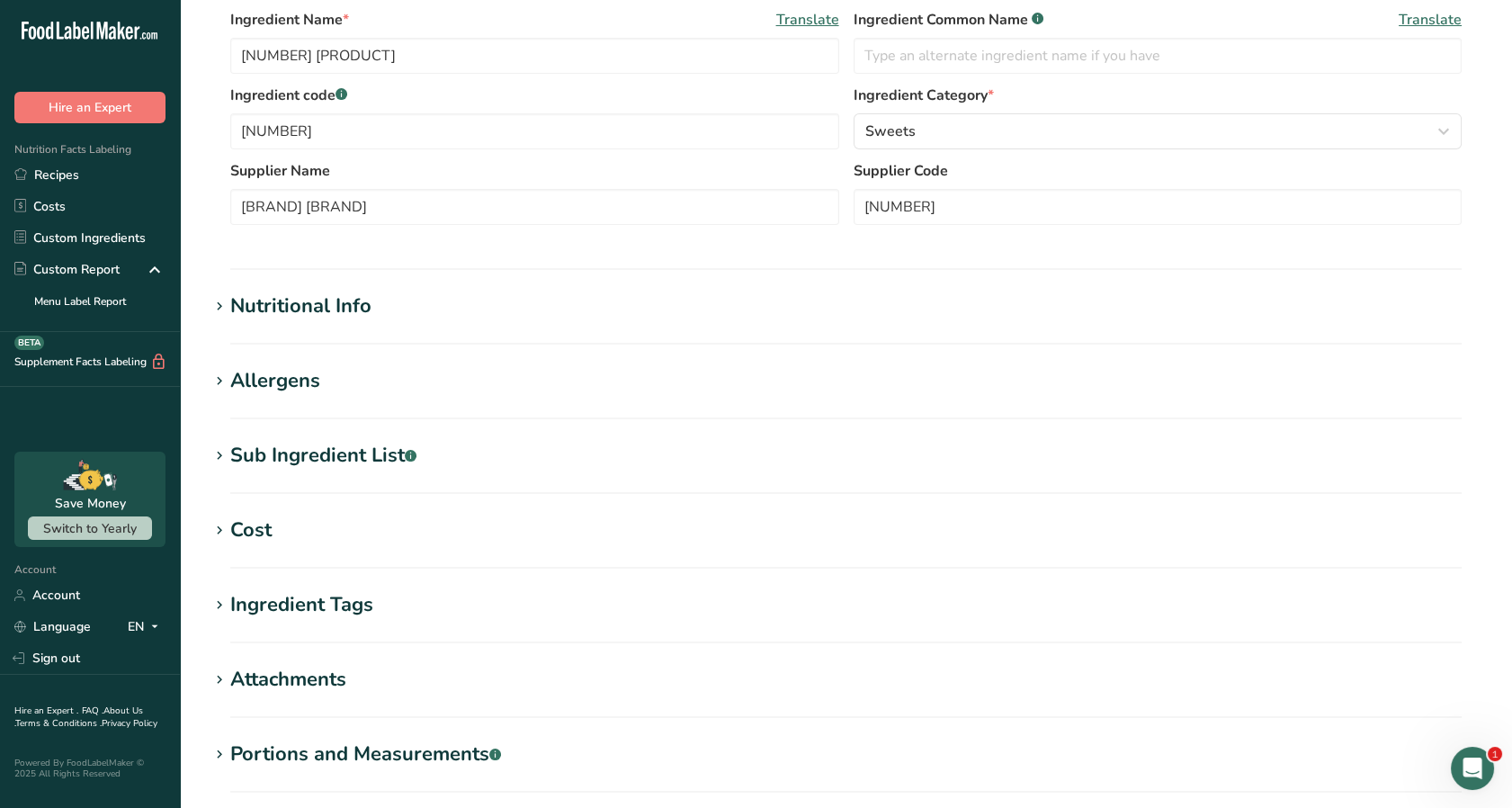 click at bounding box center [219, 307] 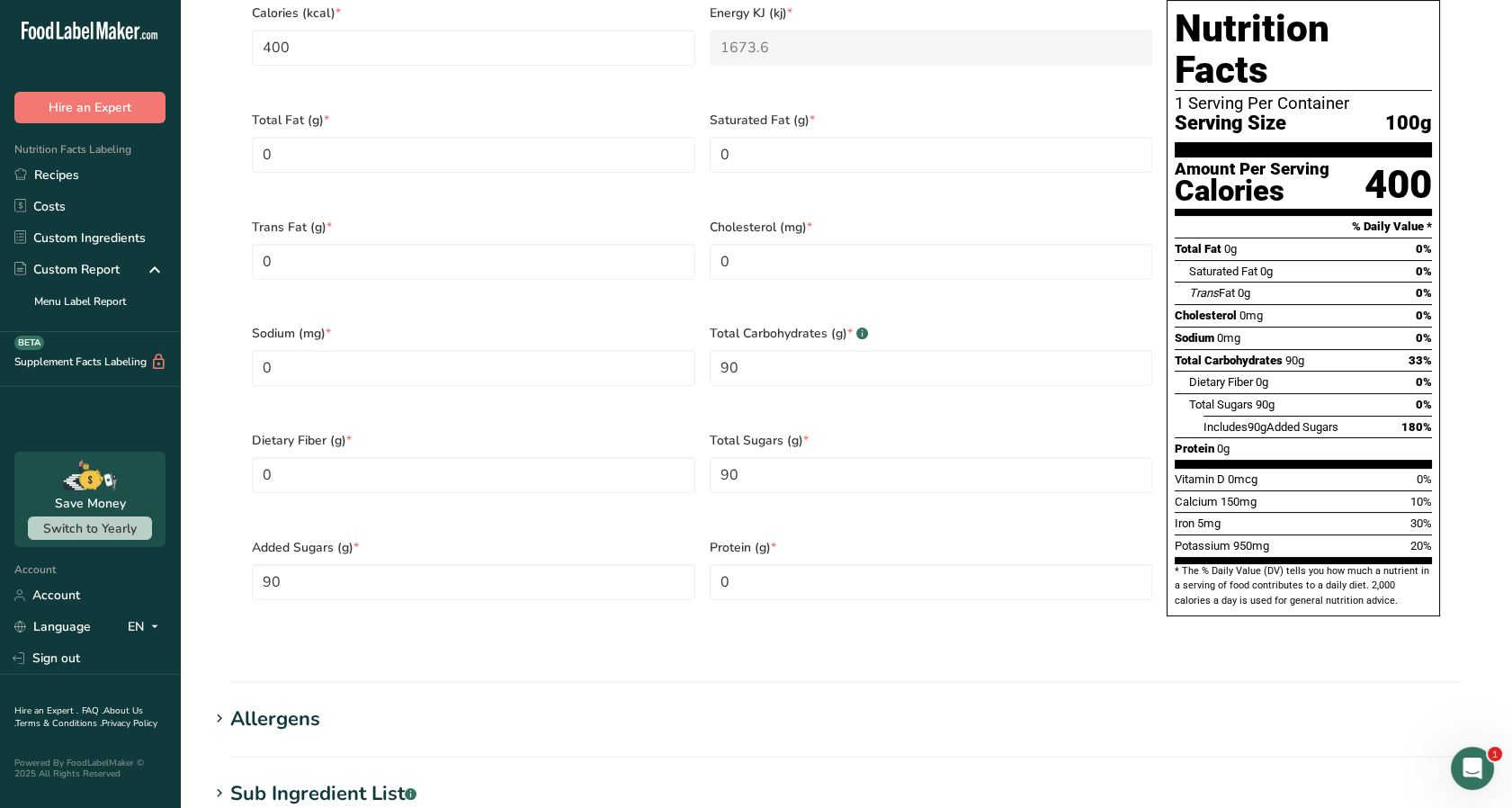 scroll, scrollTop: 875, scrollLeft: 0, axis: vertical 